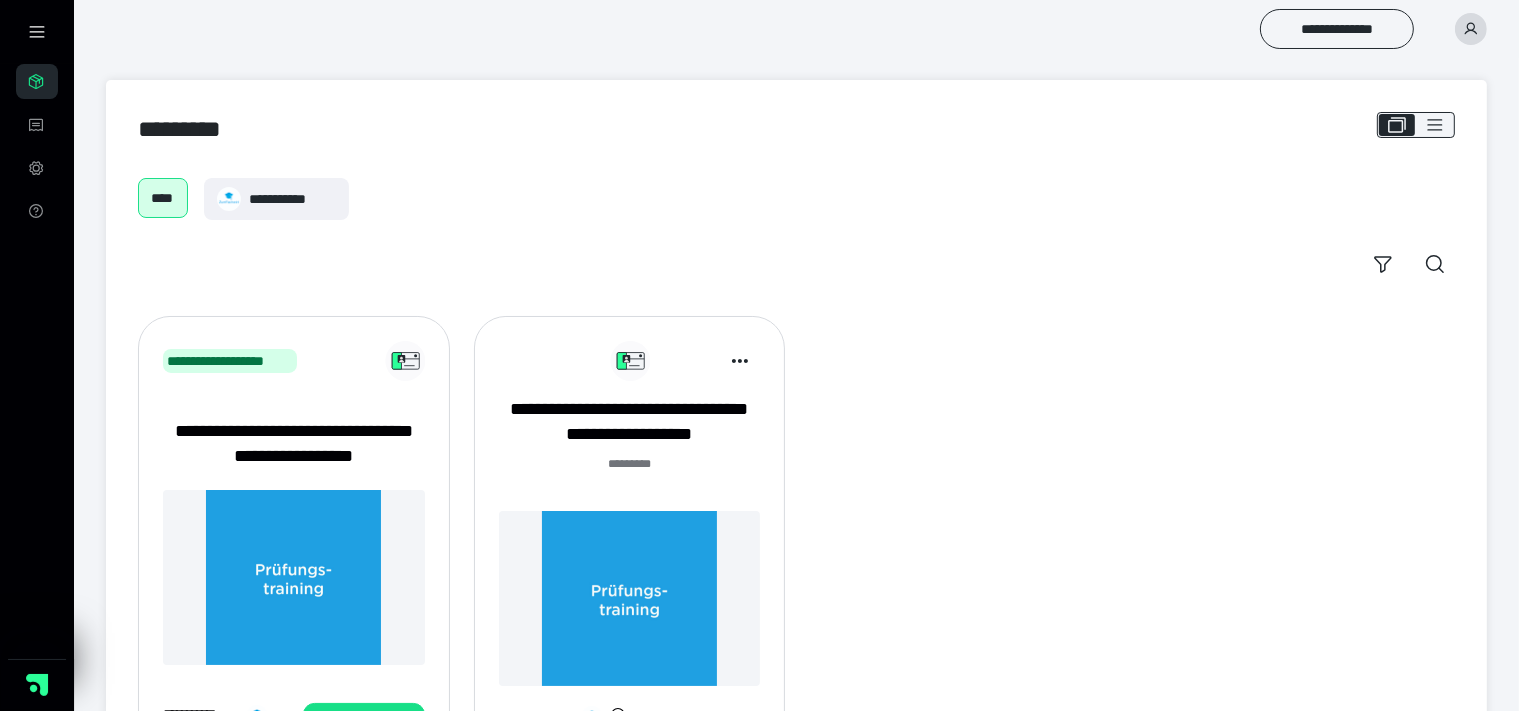 scroll, scrollTop: 95, scrollLeft: 0, axis: vertical 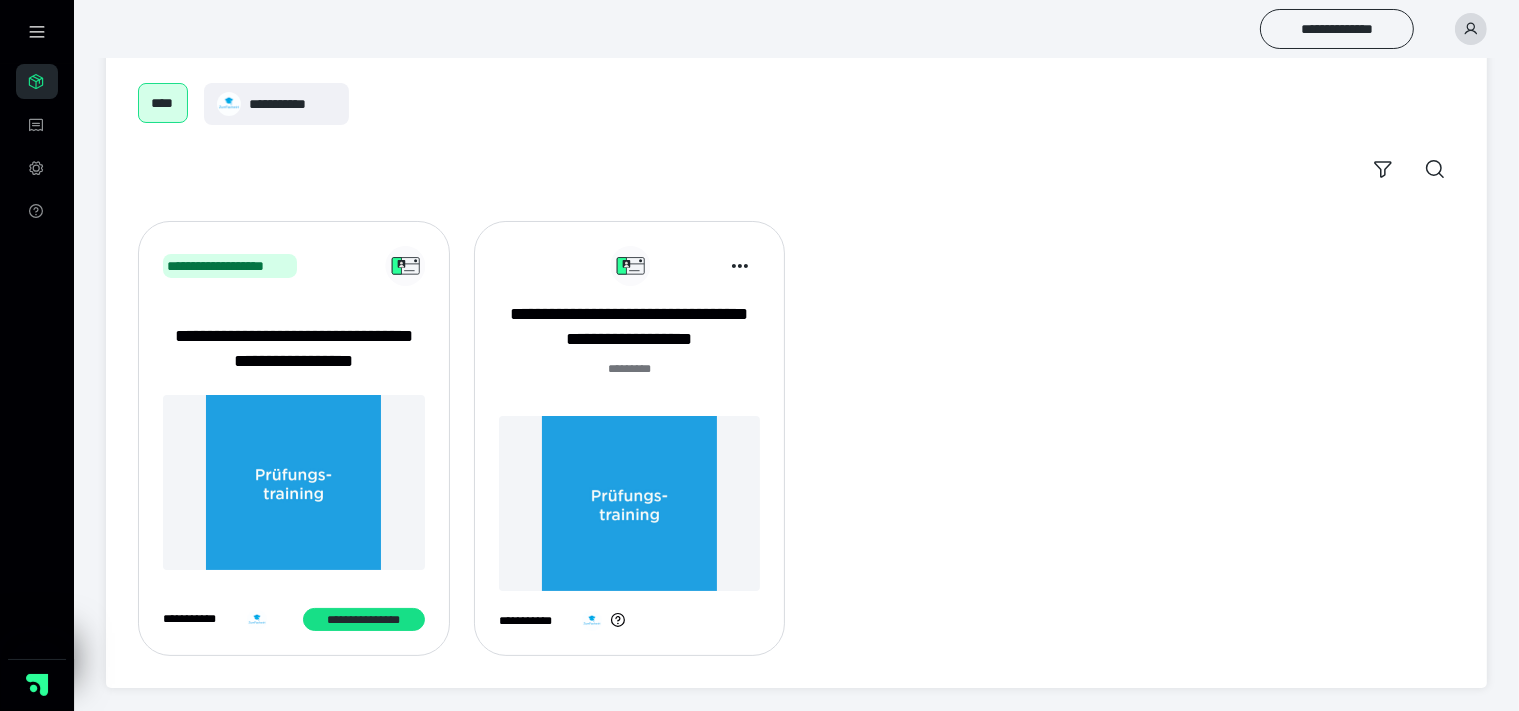 click at bounding box center (630, 503) 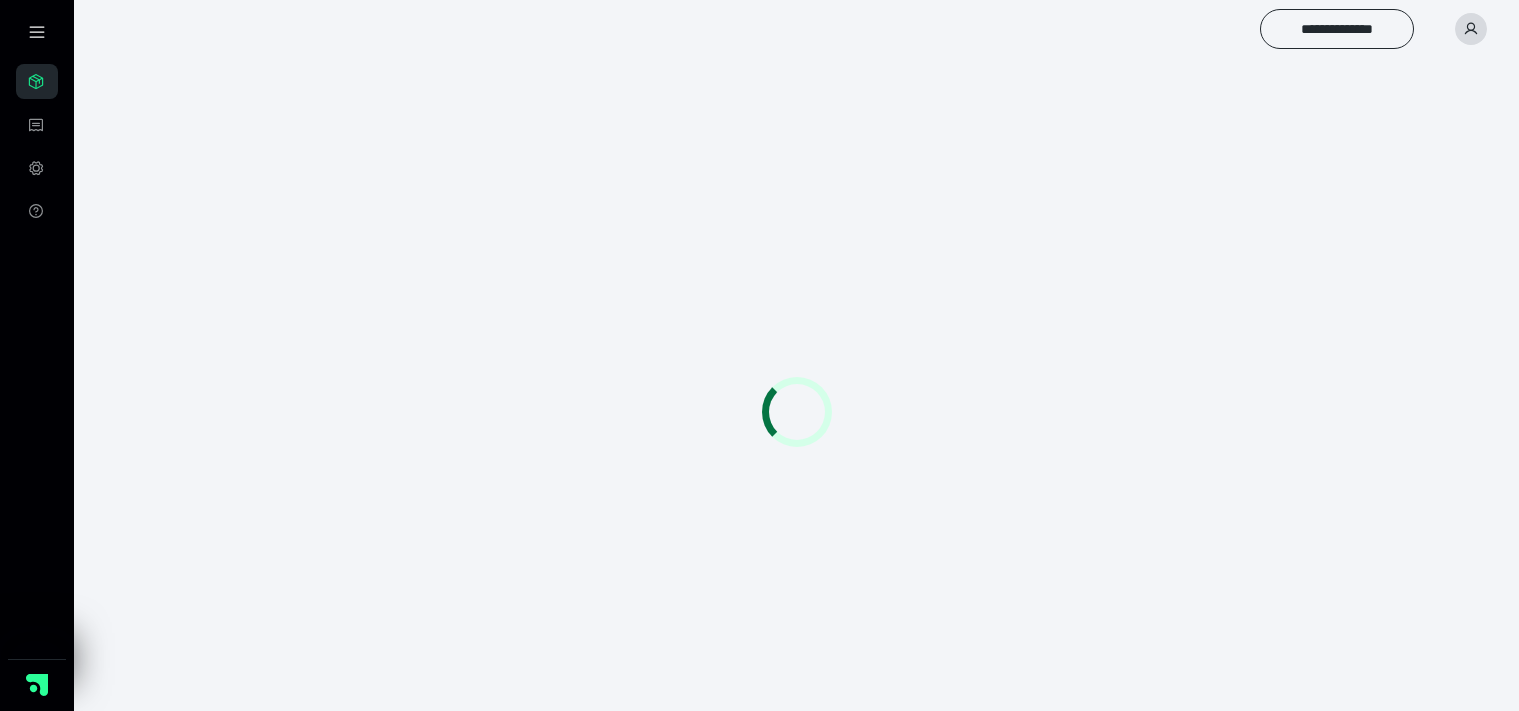 scroll, scrollTop: 0, scrollLeft: 0, axis: both 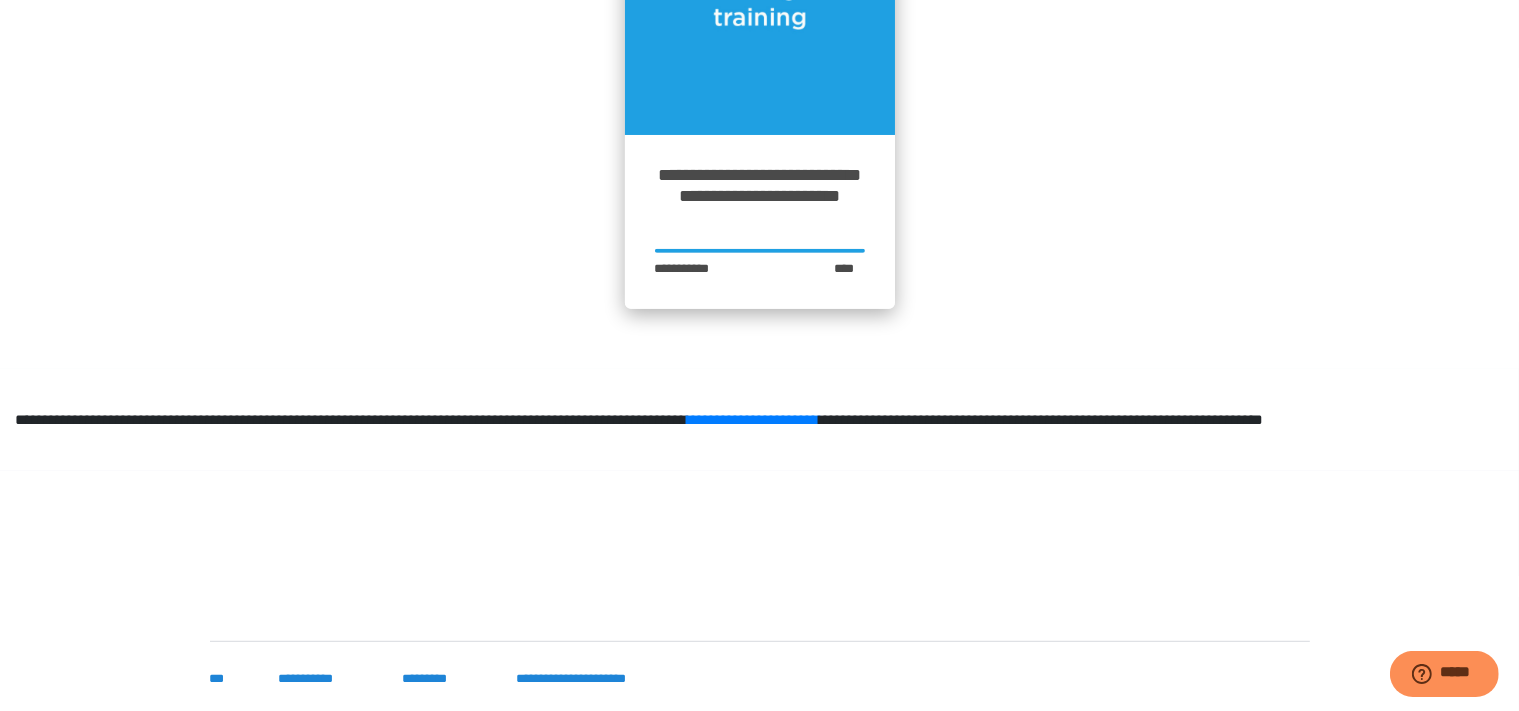click at bounding box center (760, 0) 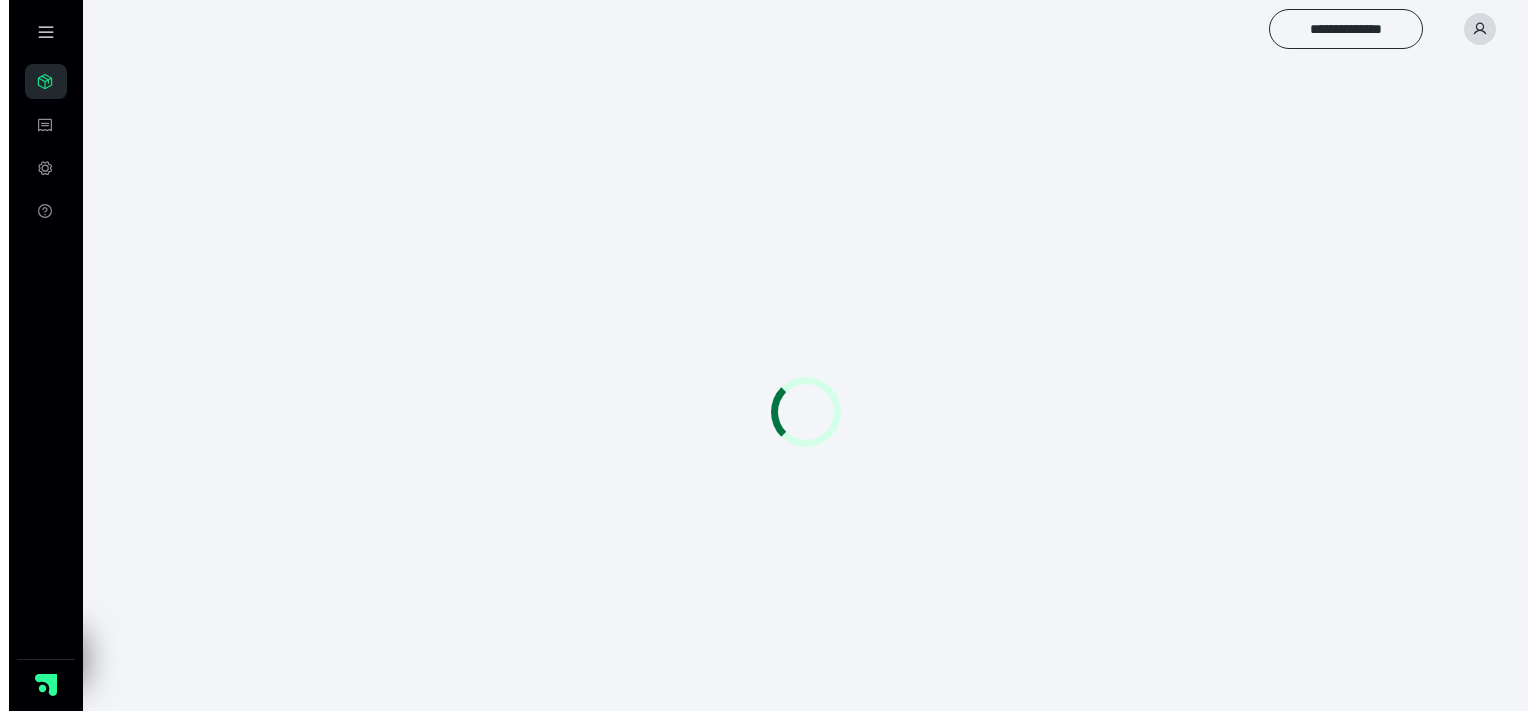 scroll, scrollTop: 0, scrollLeft: 0, axis: both 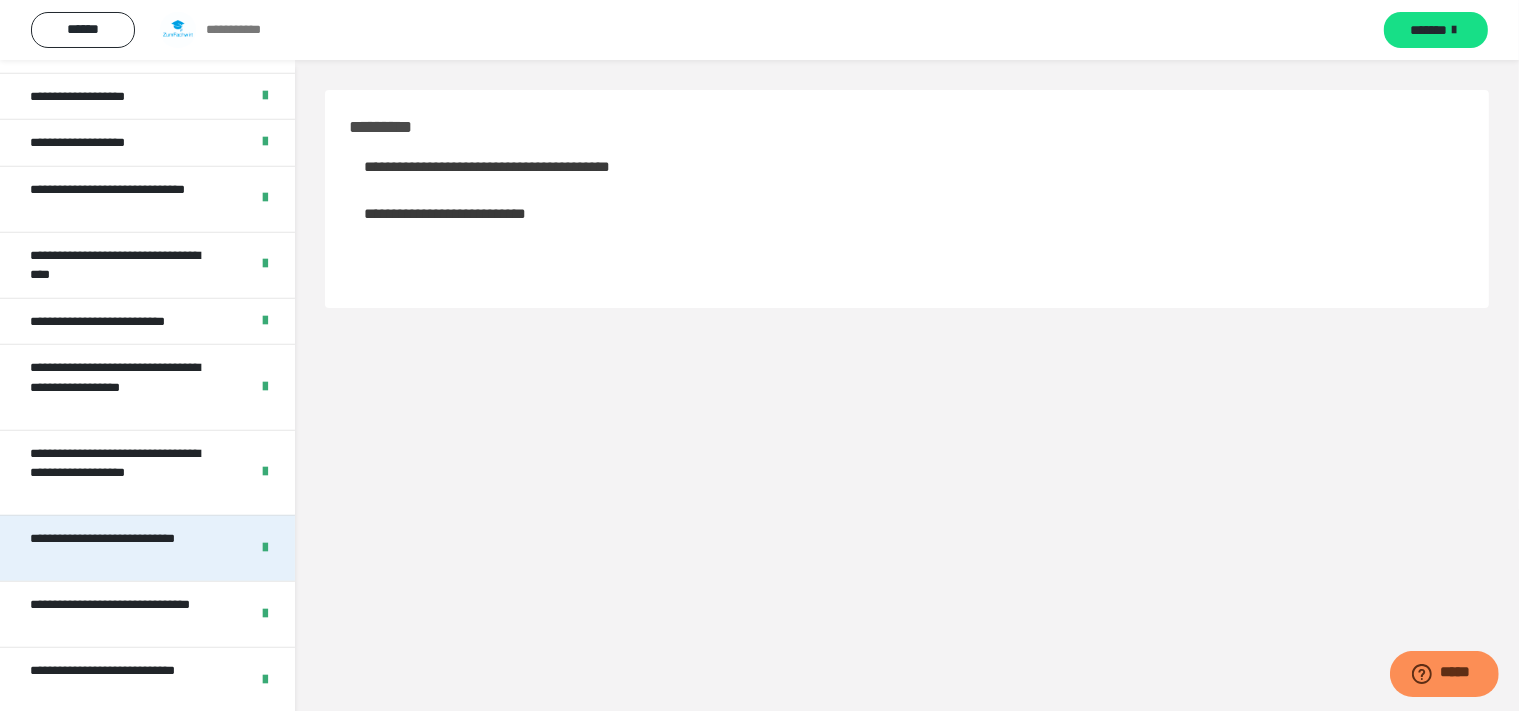 click on "**********" at bounding box center [123, 548] 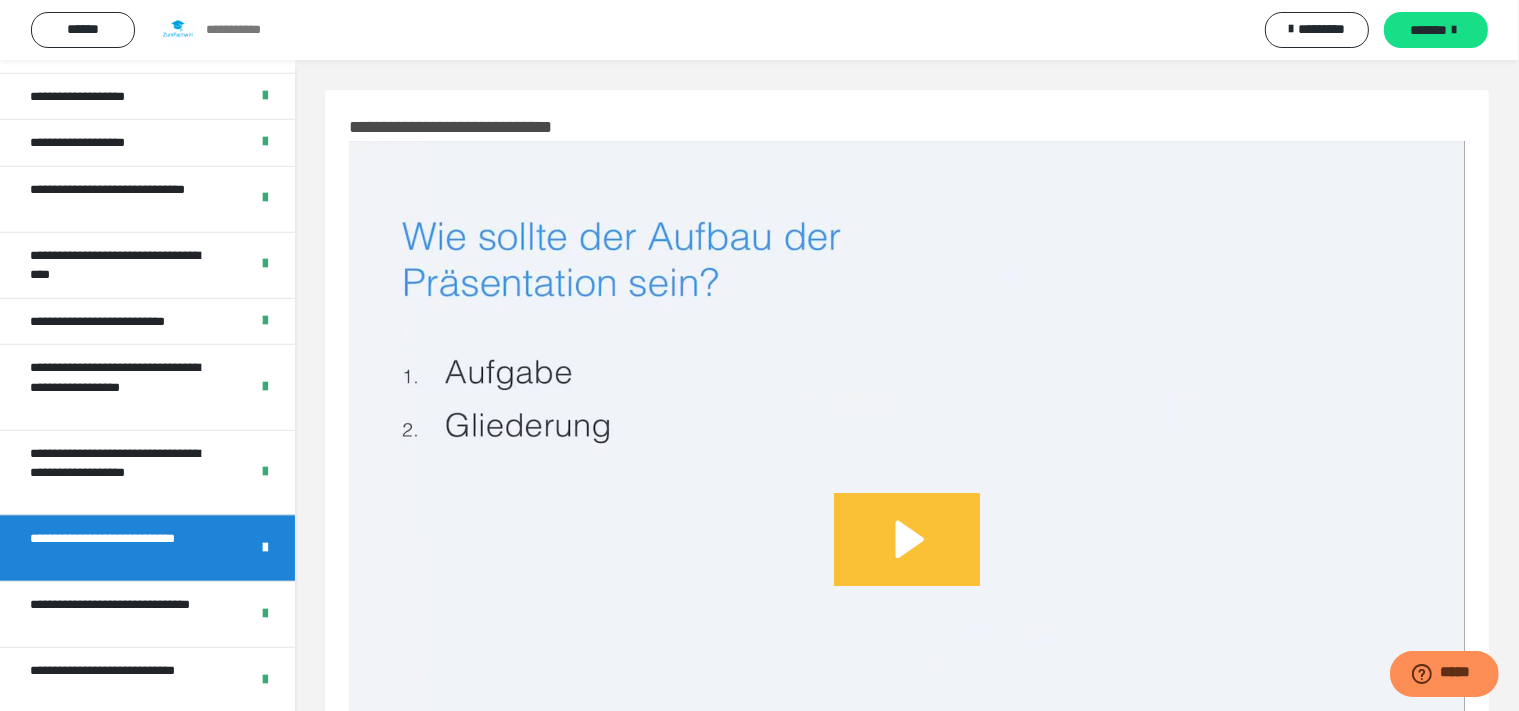 click 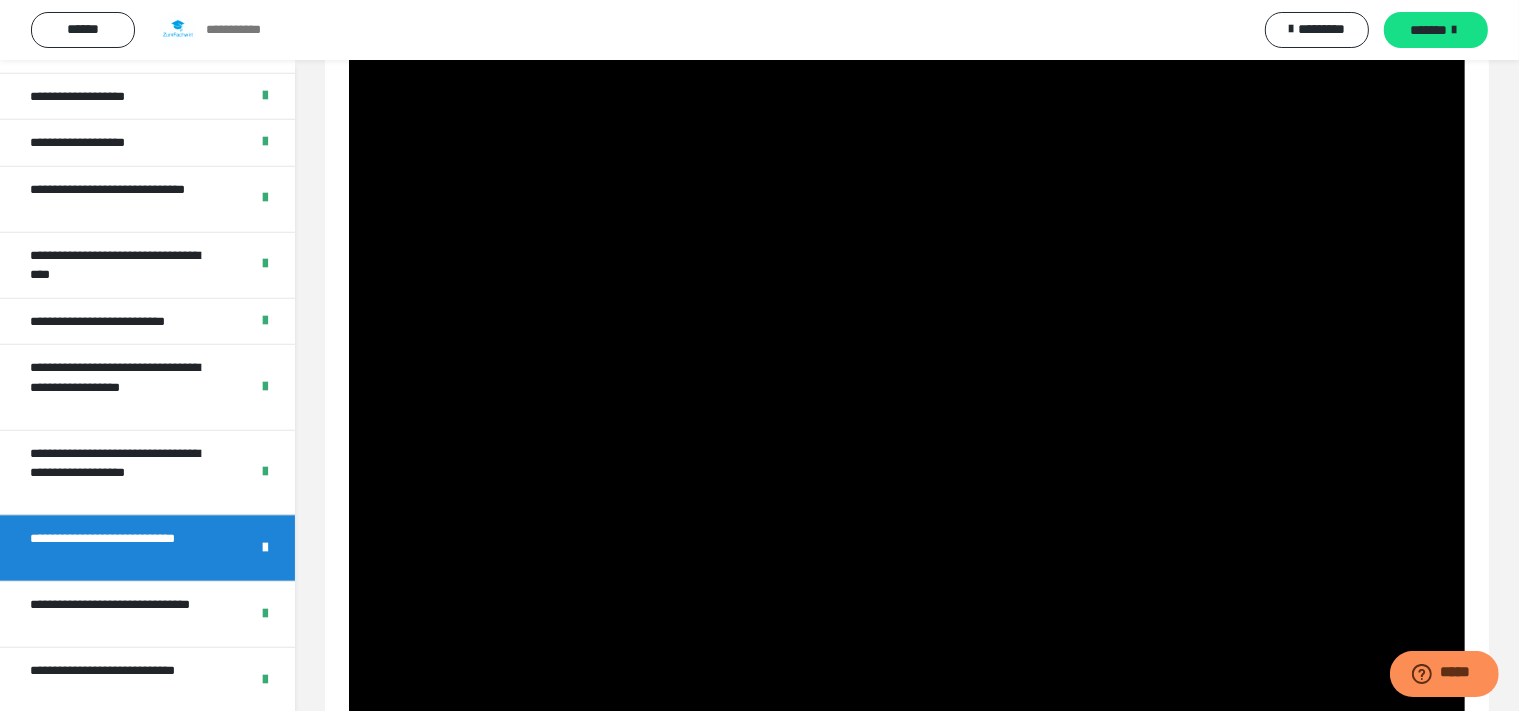 scroll, scrollTop: 320, scrollLeft: 0, axis: vertical 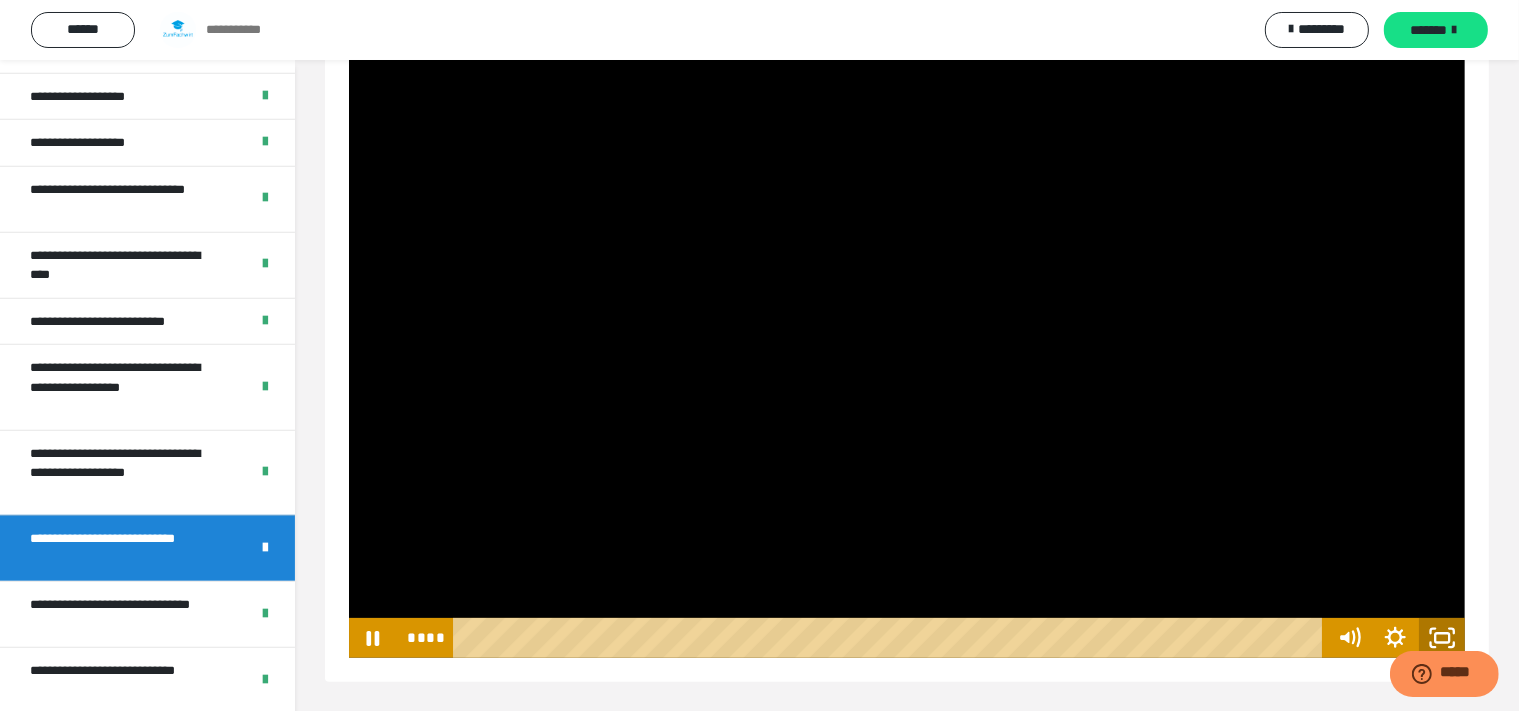 click 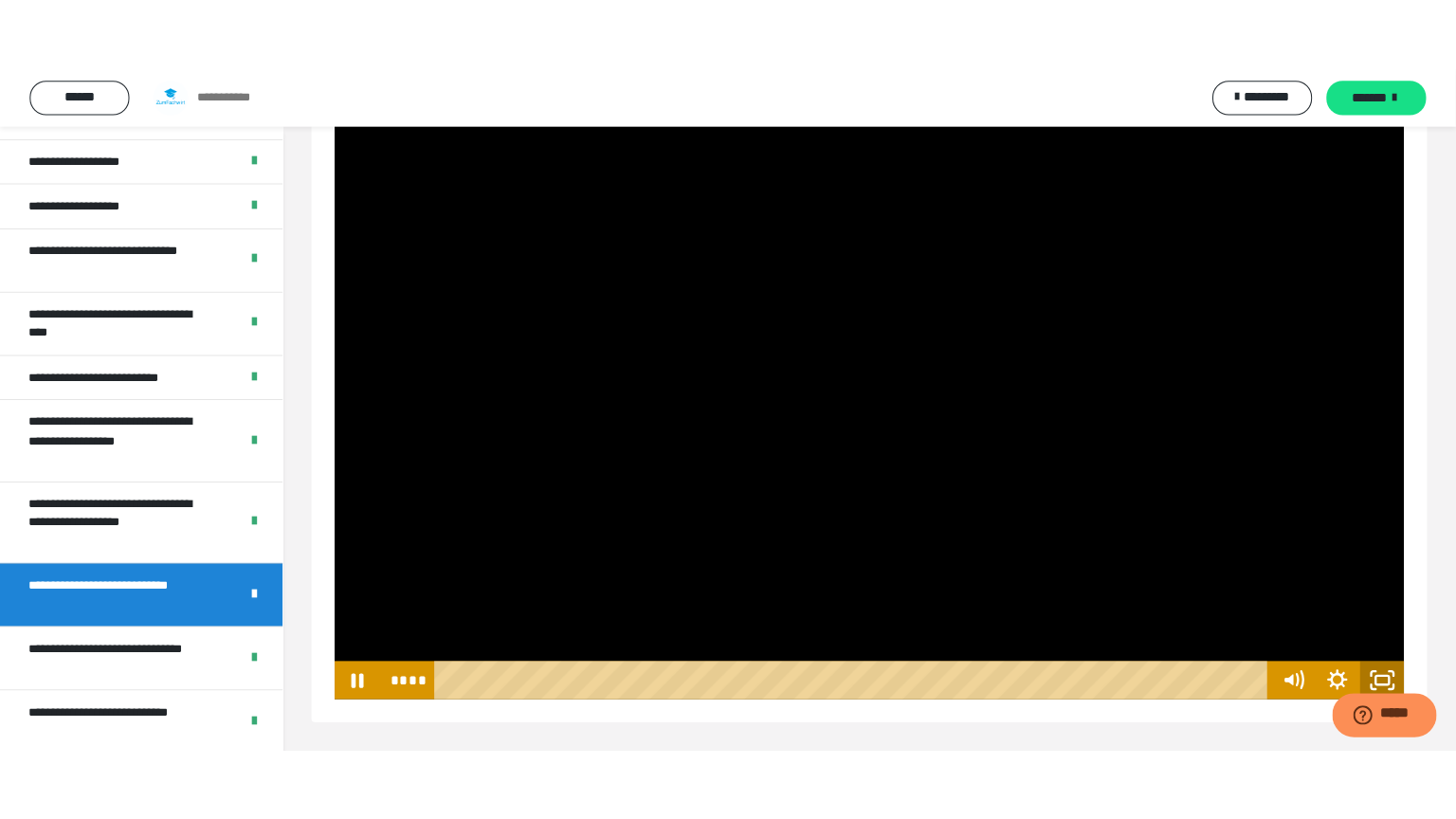 scroll, scrollTop: 171, scrollLeft: 0, axis: vertical 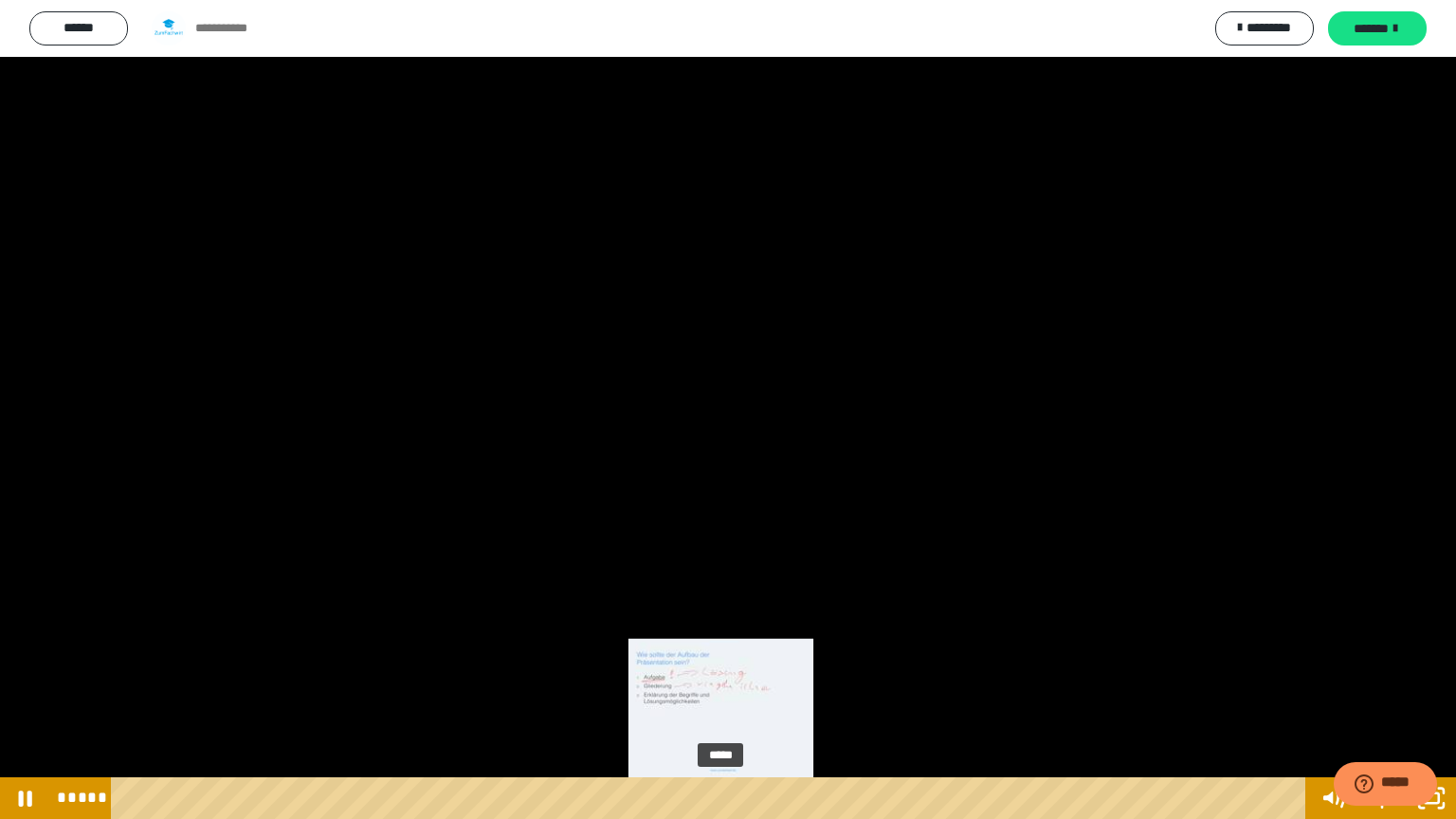click on "*****" at bounding box center (712, 798) 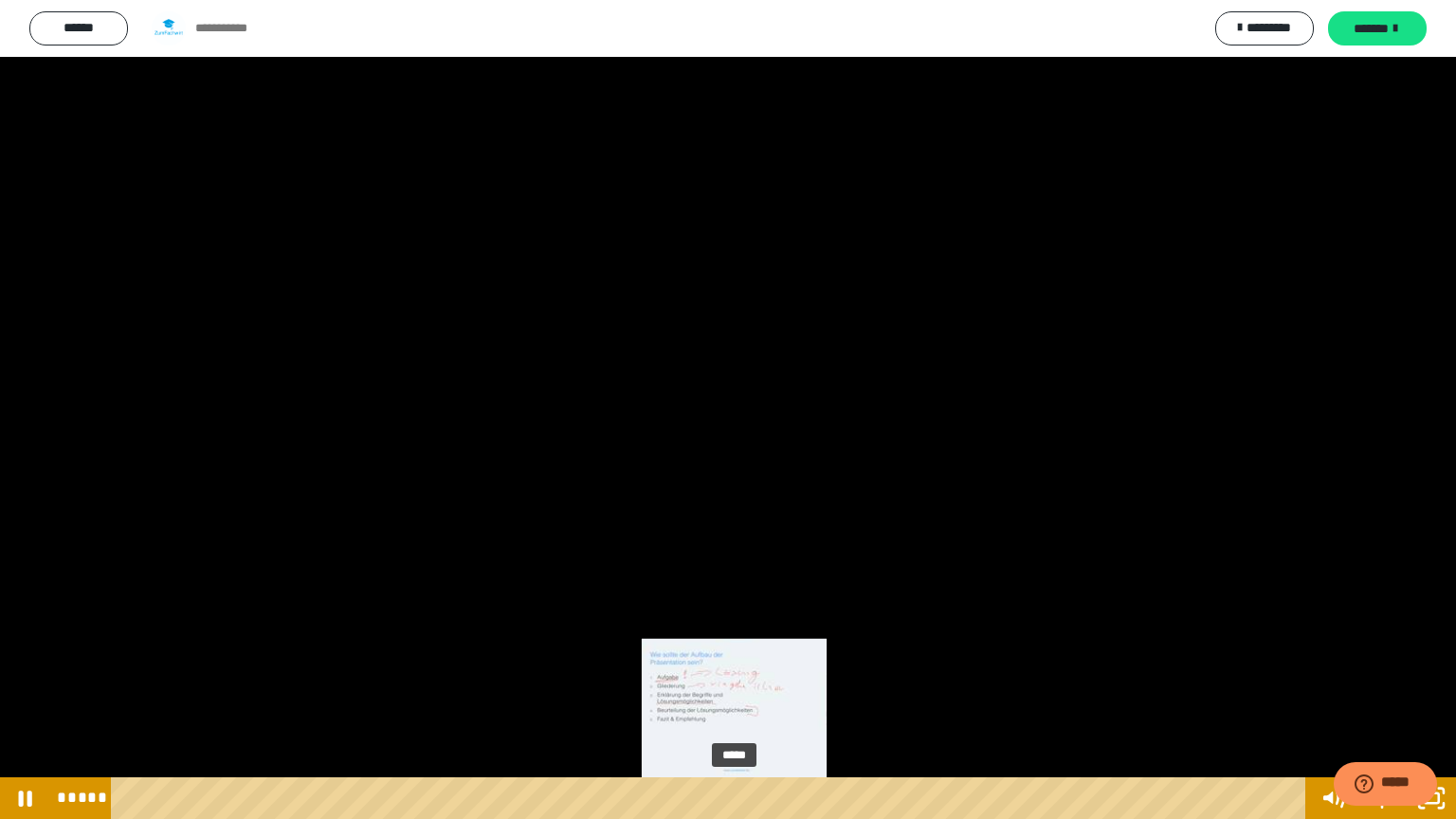click on "*****" at bounding box center (712, 798) 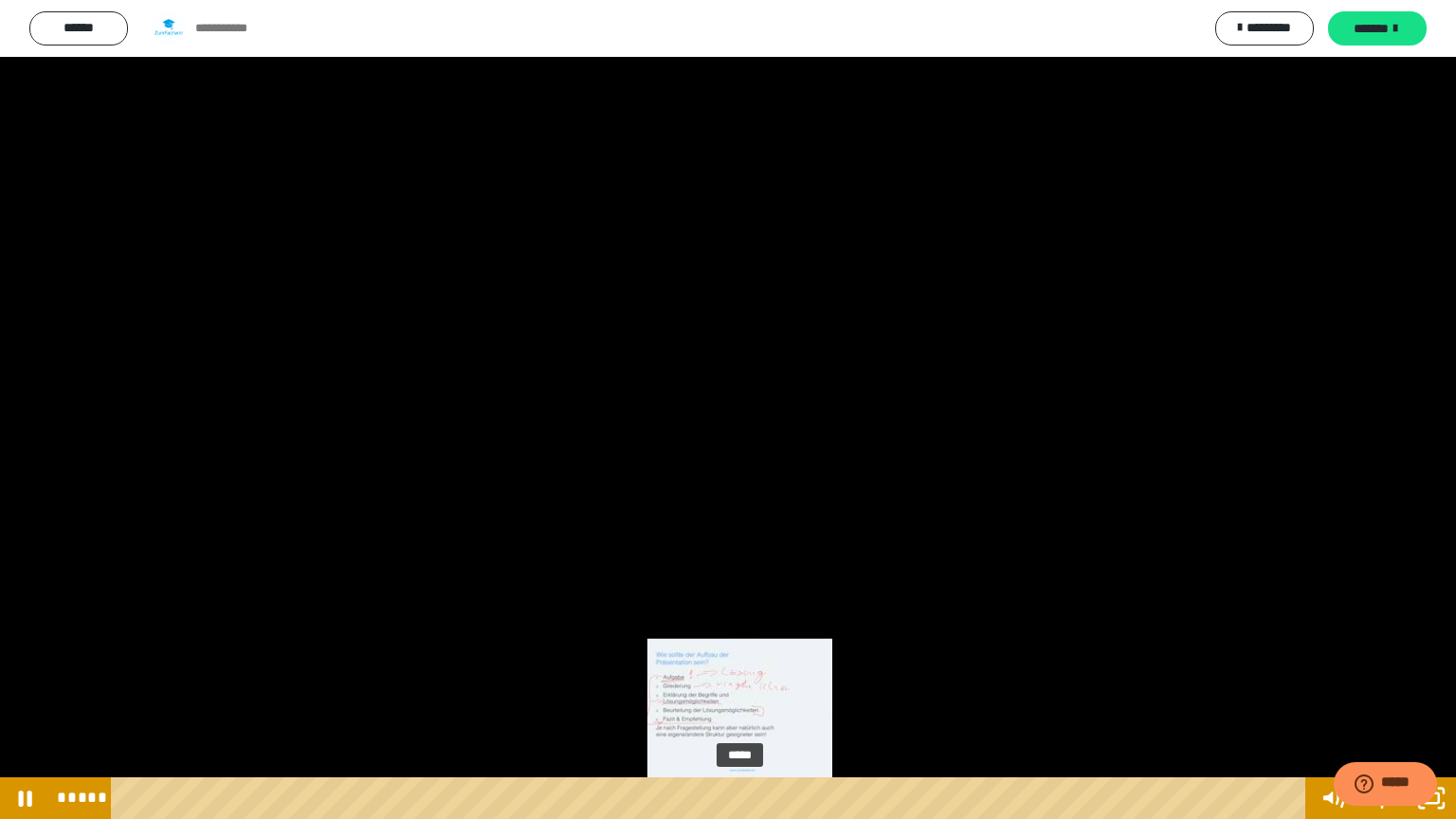 click on "*****" at bounding box center (712, 798) 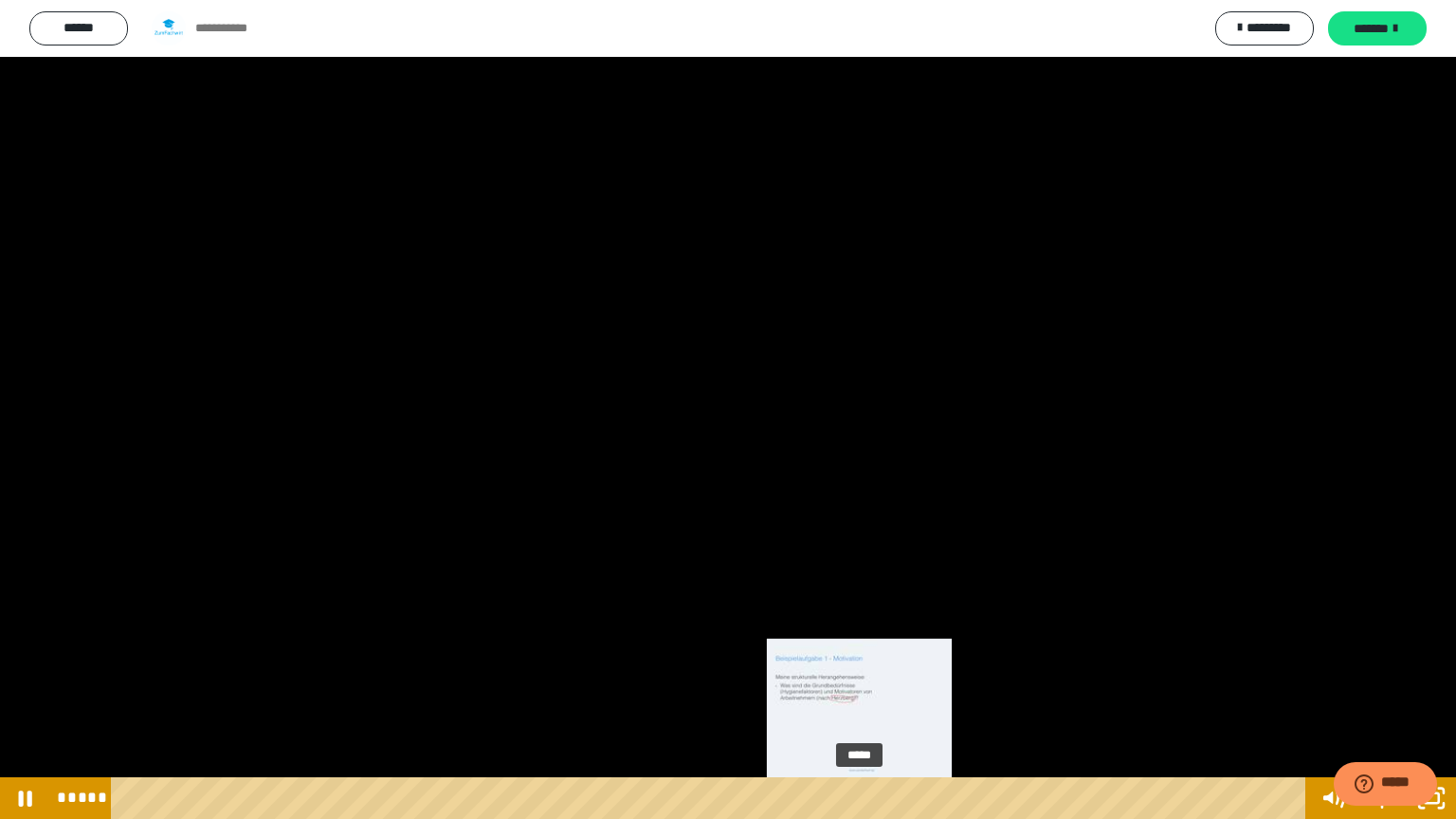 click on "*****" at bounding box center [712, 798] 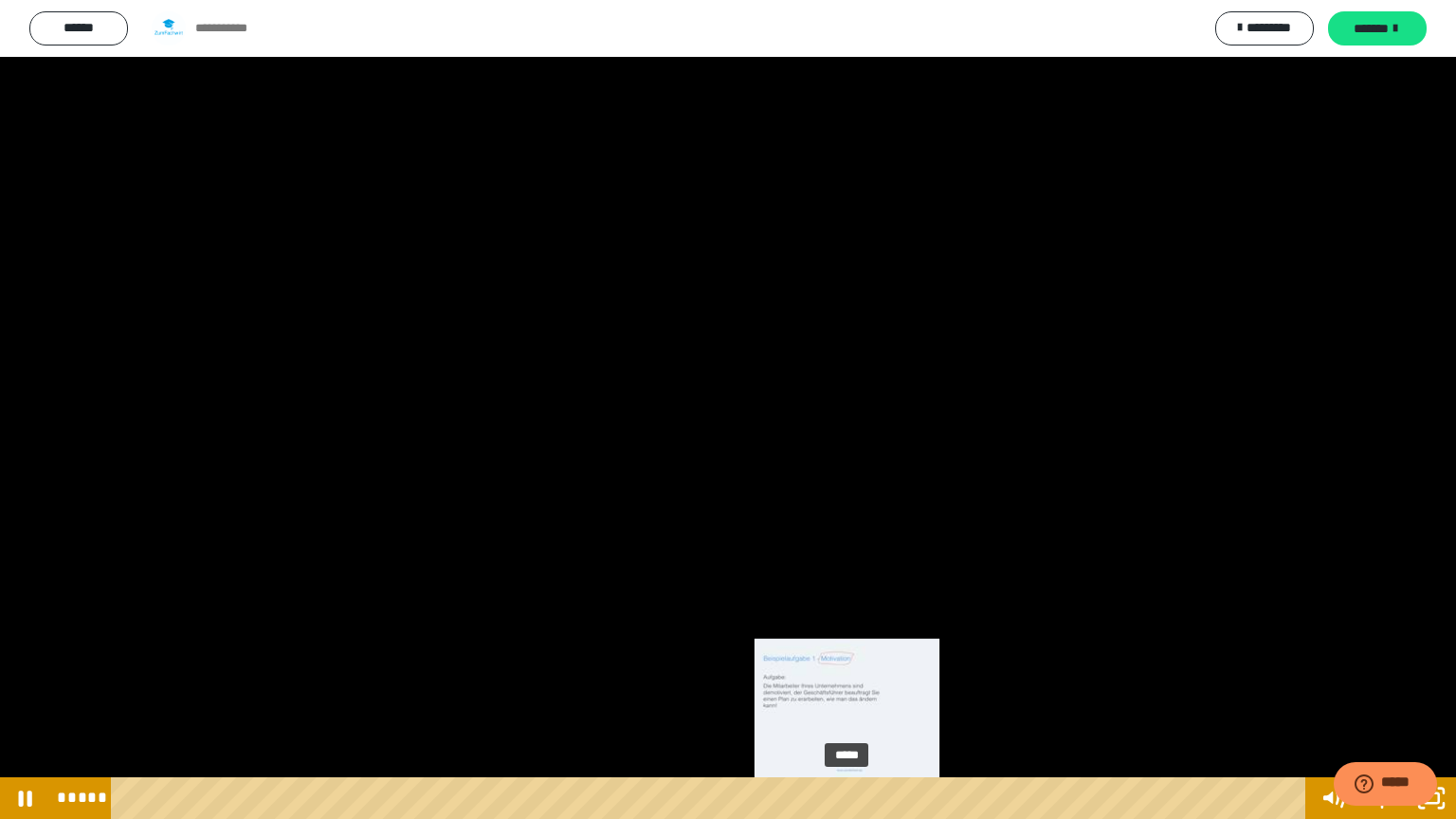 click on "*****" at bounding box center (712, 798) 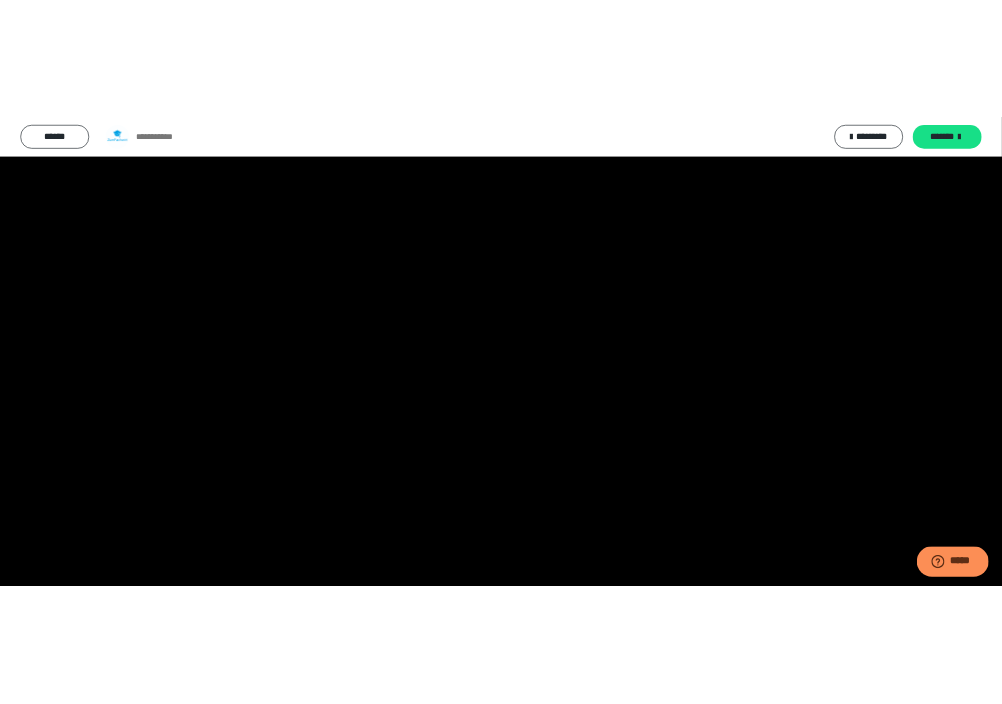 scroll, scrollTop: 60, scrollLeft: 0, axis: vertical 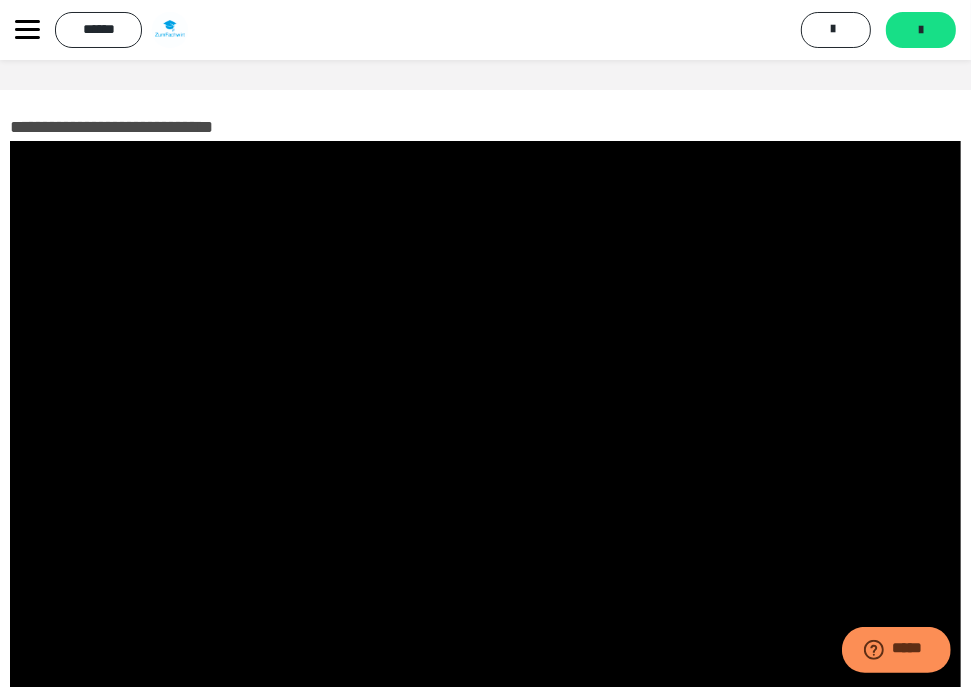 click on "**********" at bounding box center [485, 30] 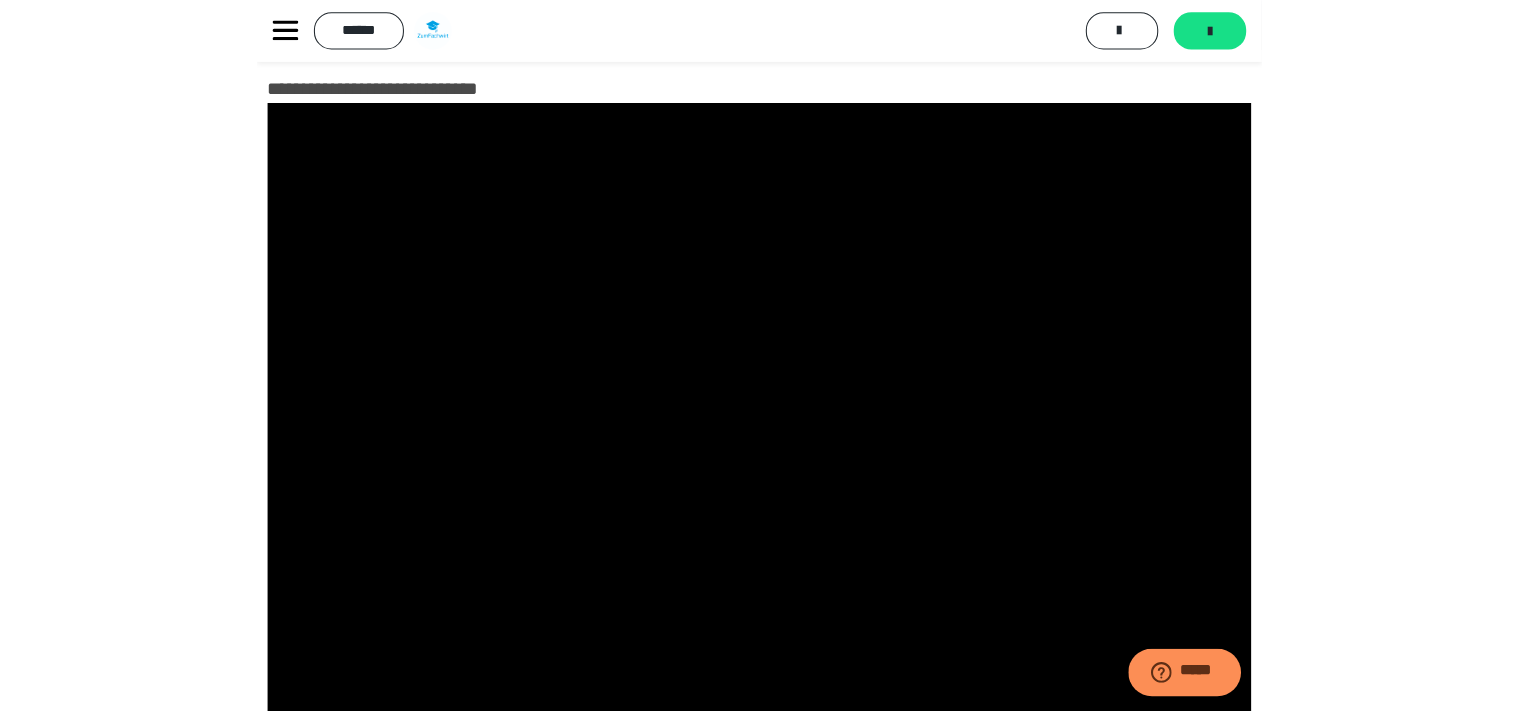 scroll, scrollTop: 0, scrollLeft: 0, axis: both 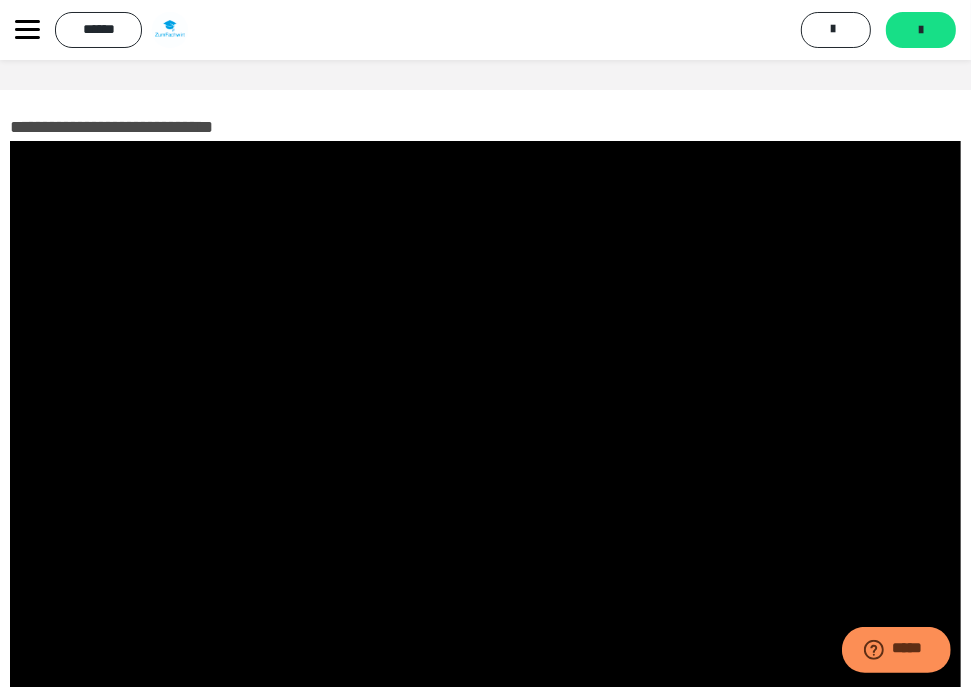 click on "**********" at bounding box center [485, 484] 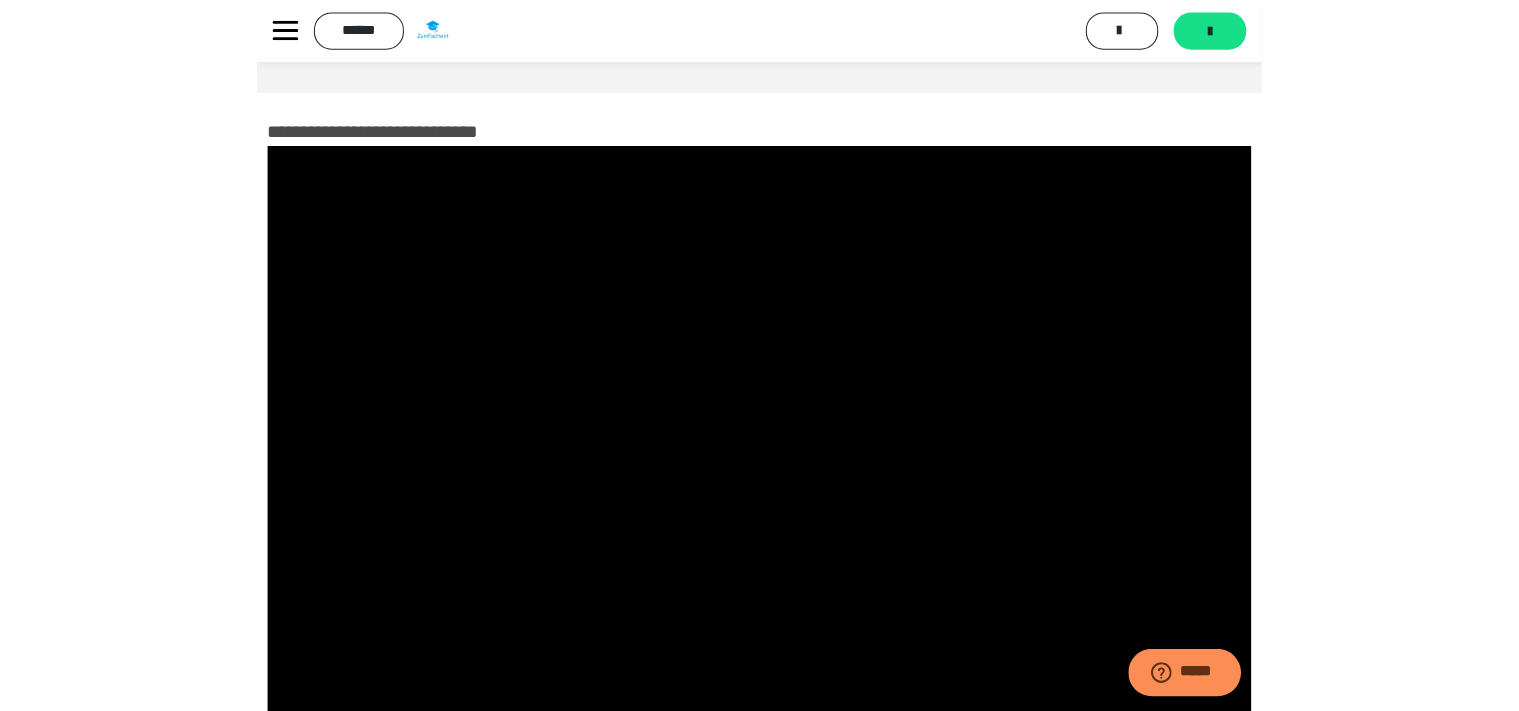 scroll, scrollTop: 1099, scrollLeft: 0, axis: vertical 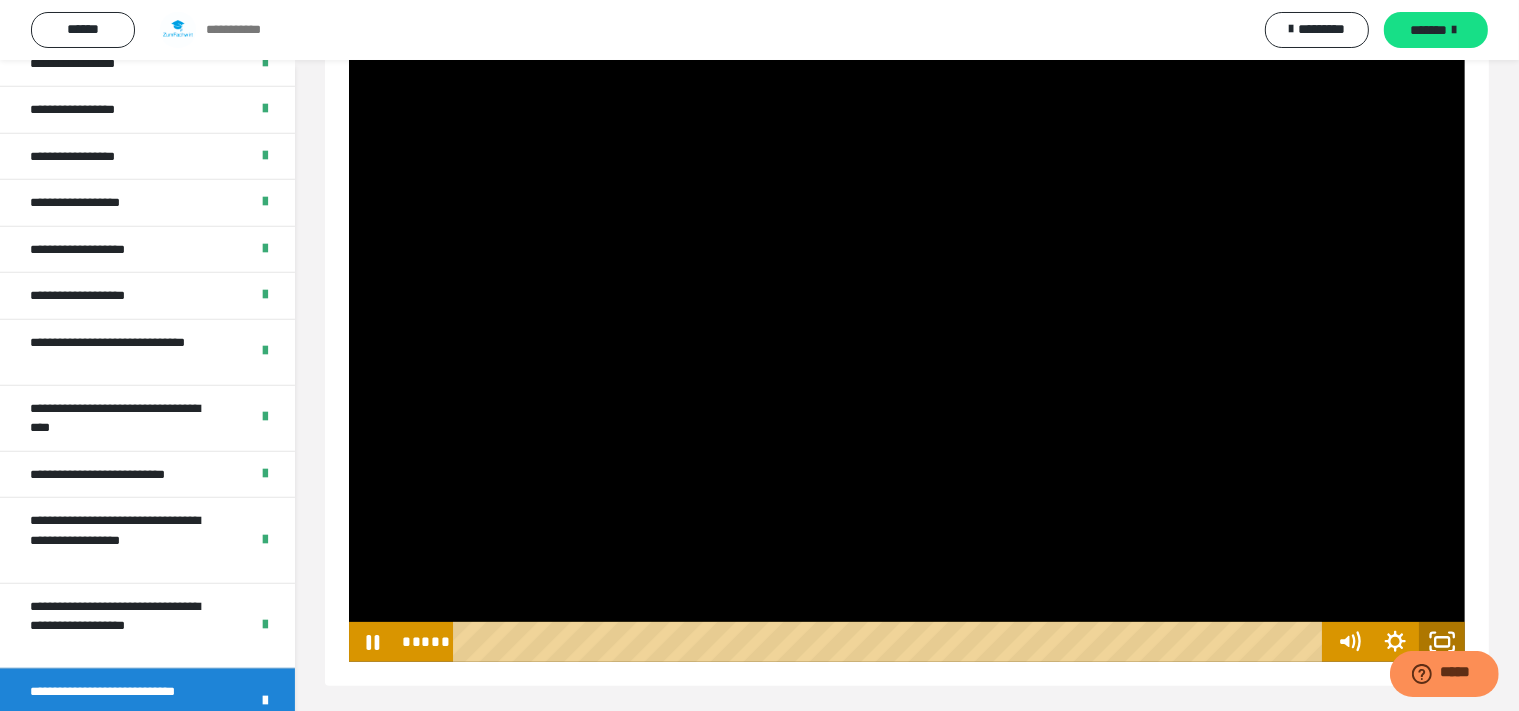 click 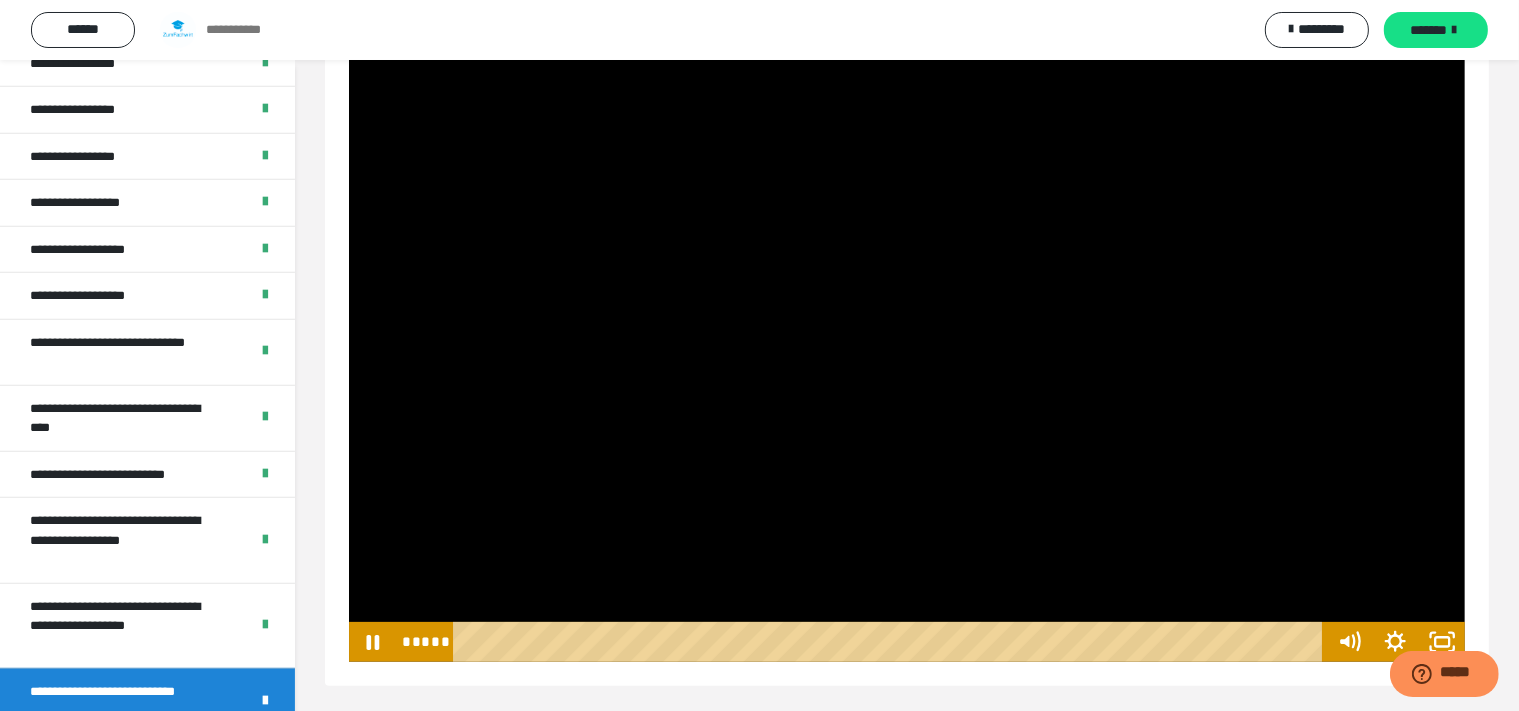 scroll, scrollTop: 180, scrollLeft: 0, axis: vertical 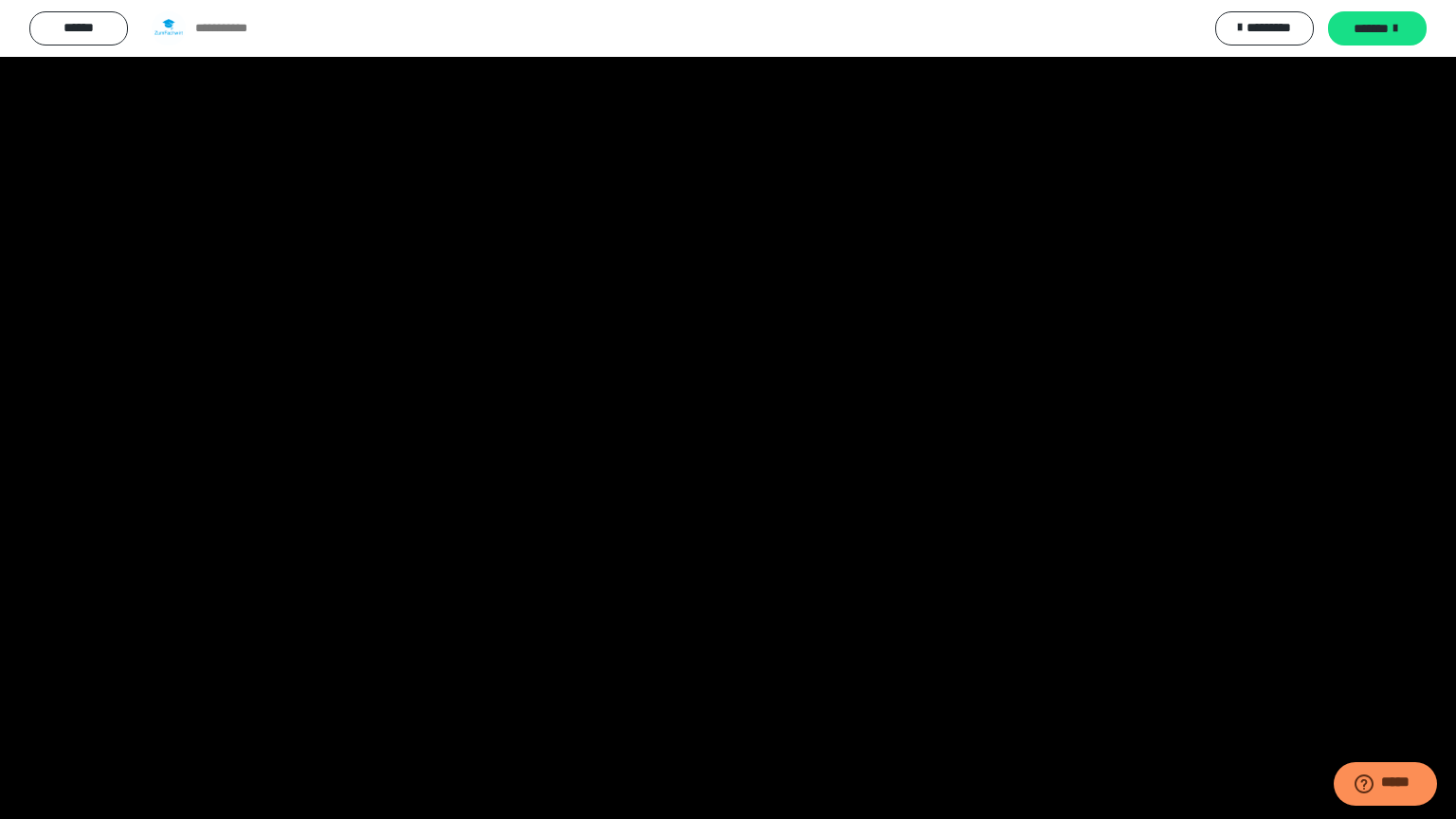 type 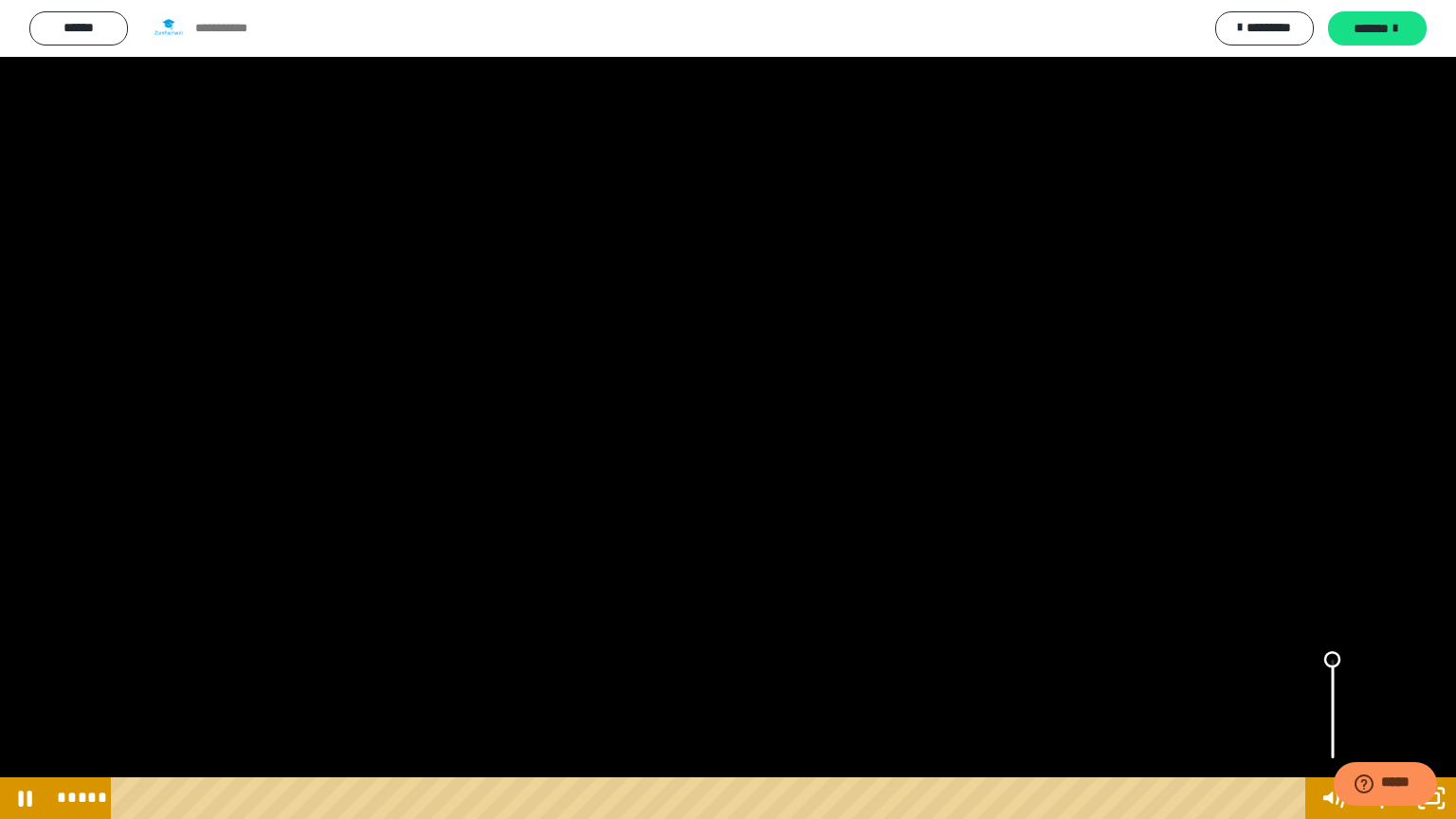 drag, startPoint x: 1327, startPoint y: 661, endPoint x: 1337, endPoint y: 577, distance: 84.59314 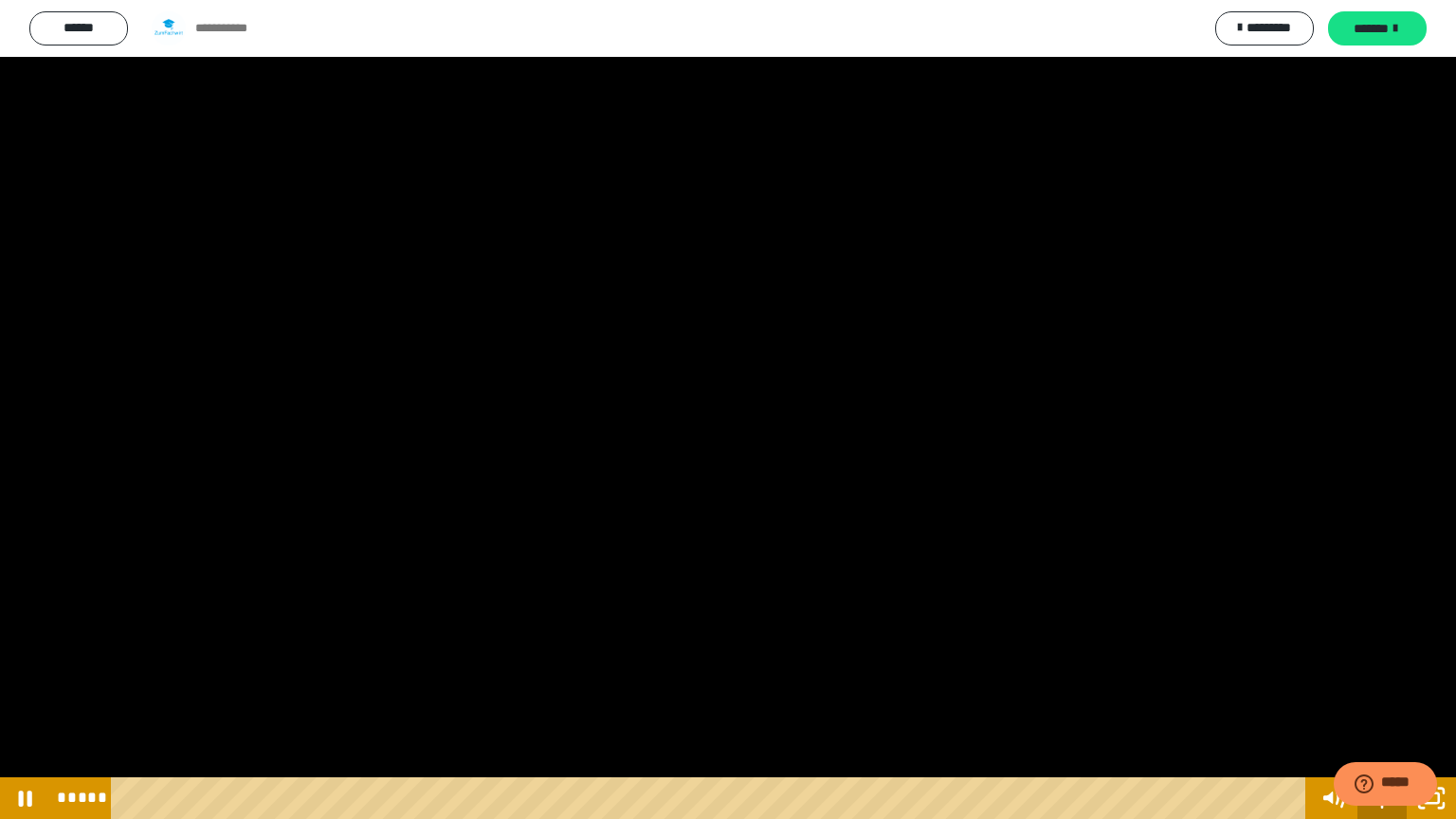 click 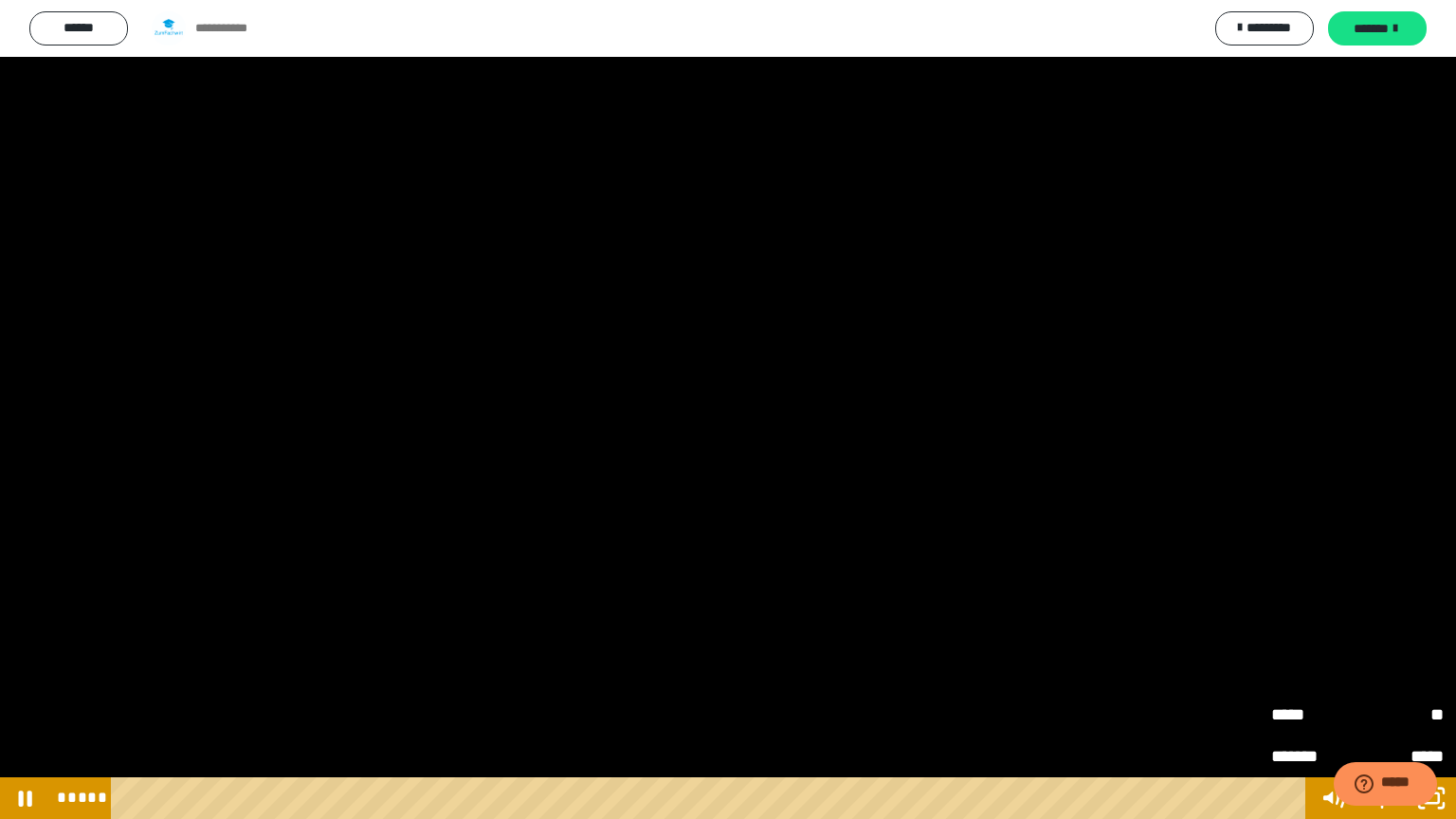 click on "**" at bounding box center [1400, 715] 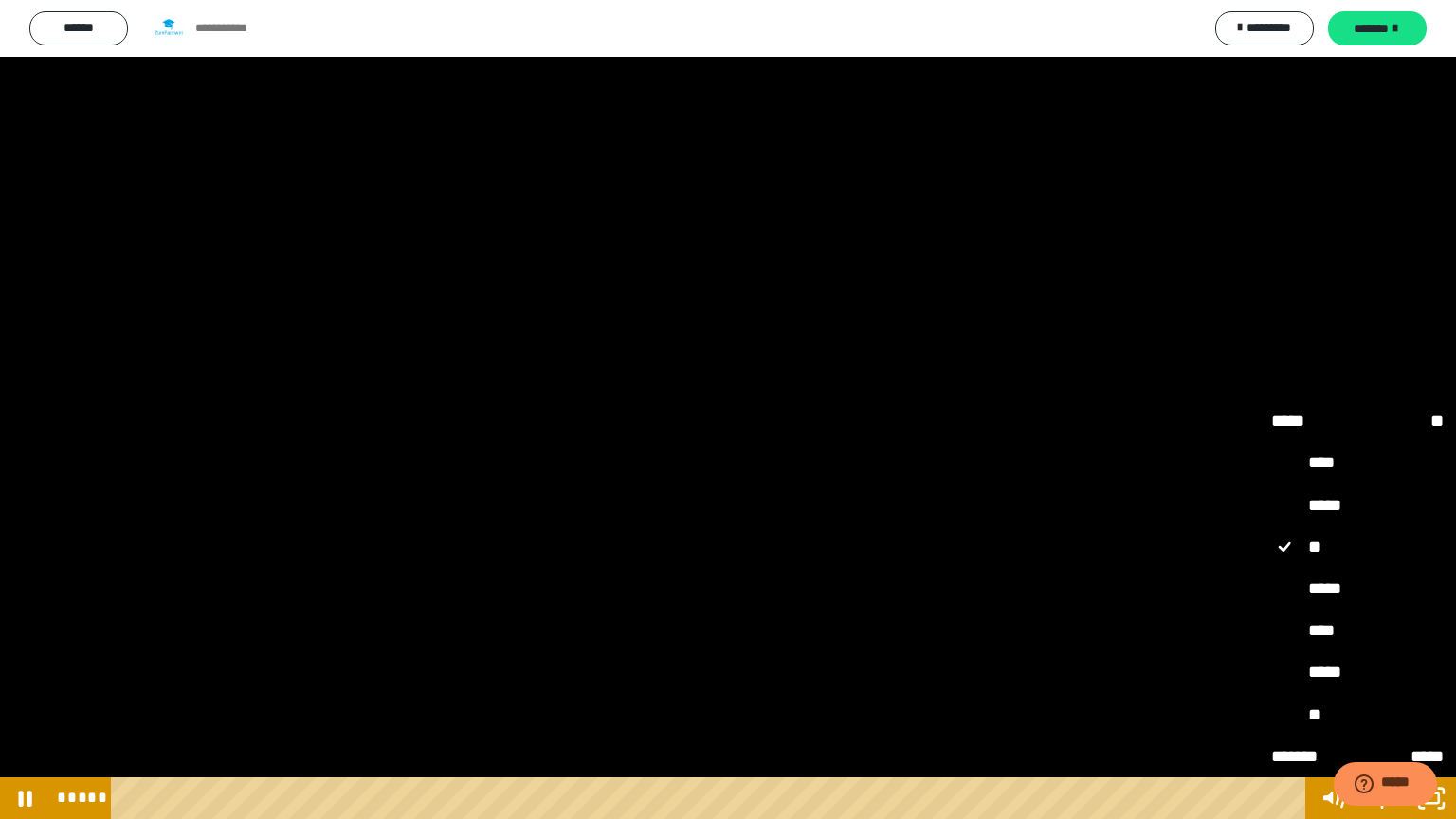 click at bounding box center (728, 410) 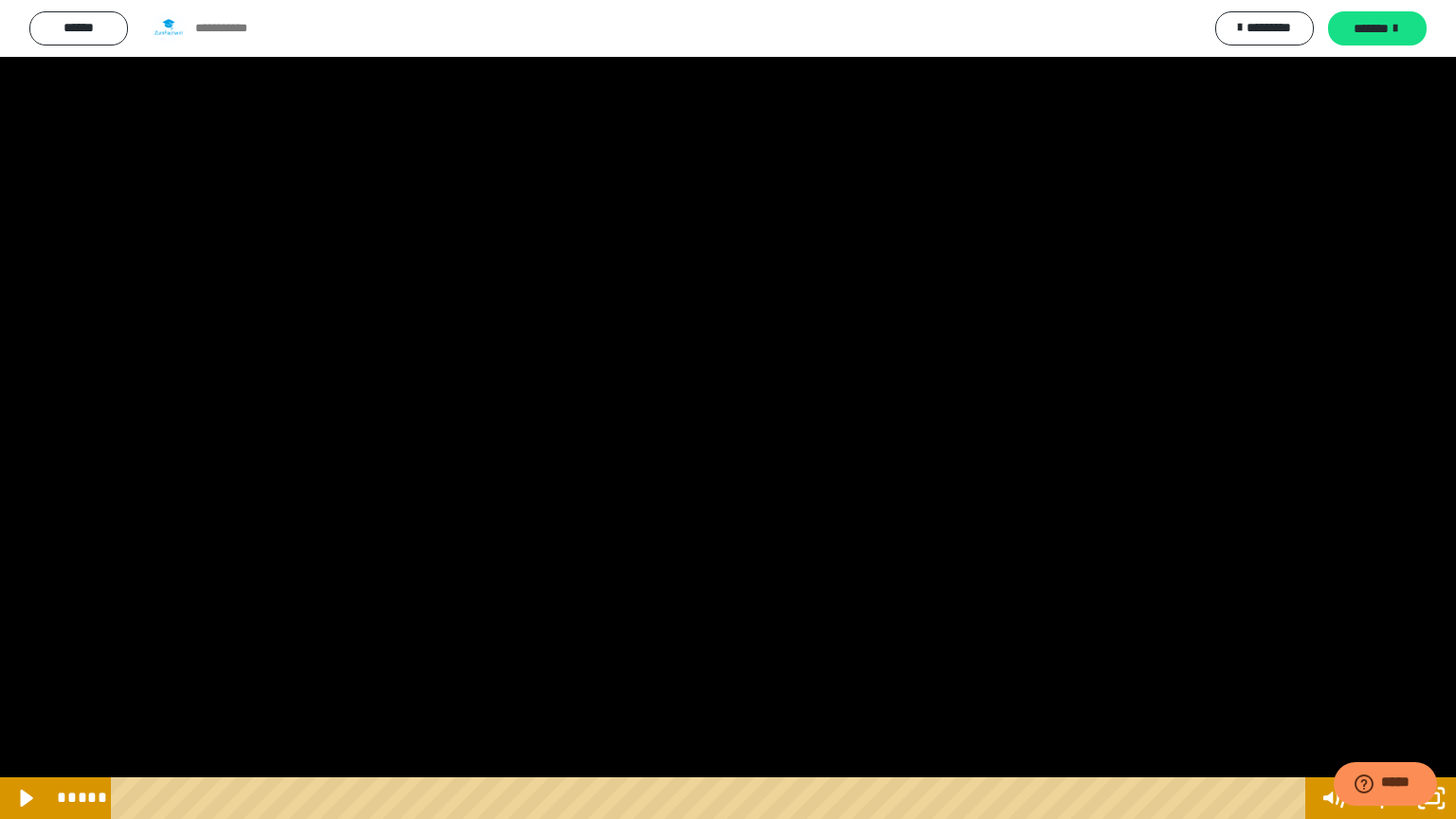 click at bounding box center (728, 410) 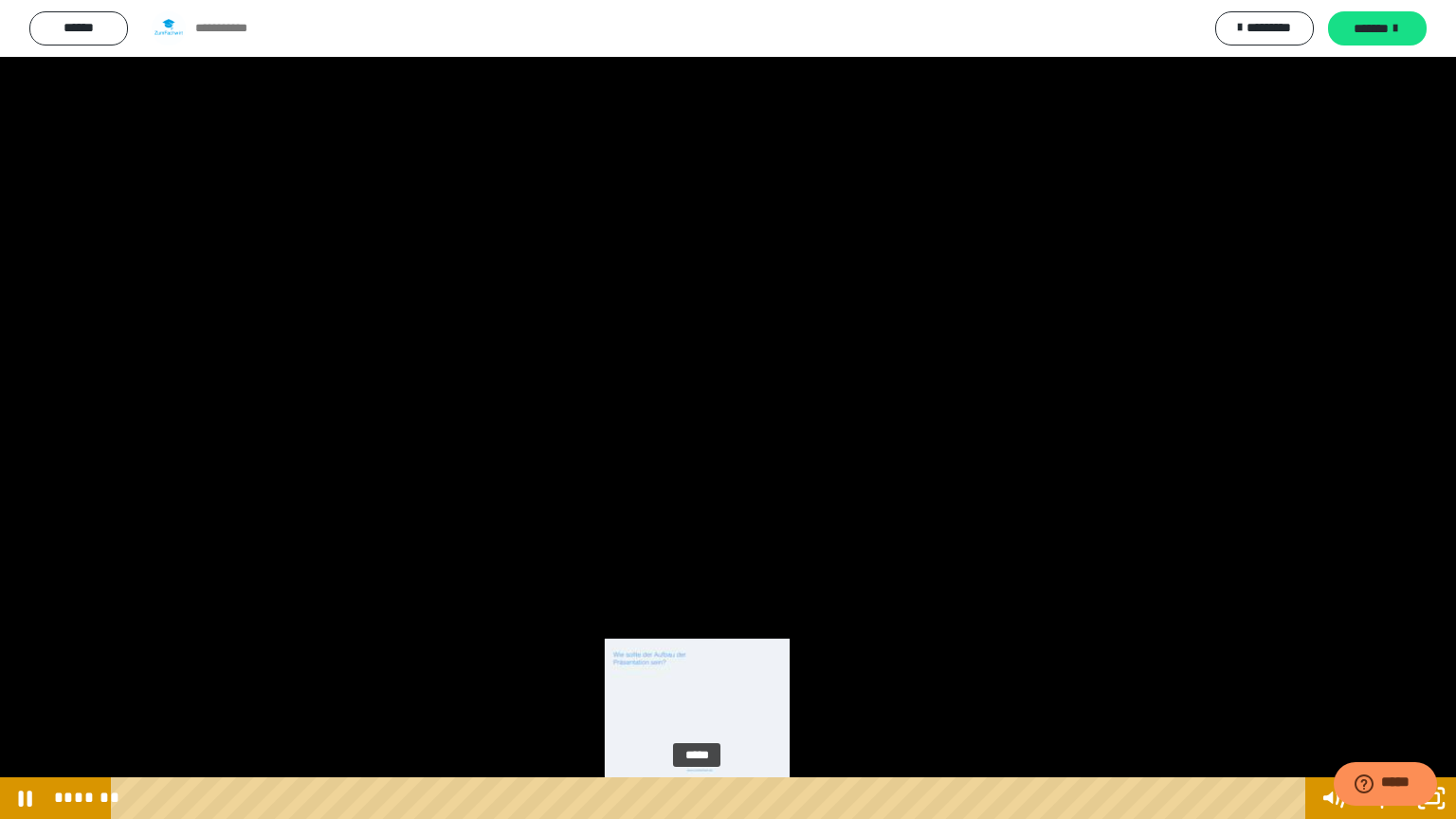 click on "*****" at bounding box center (712, 798) 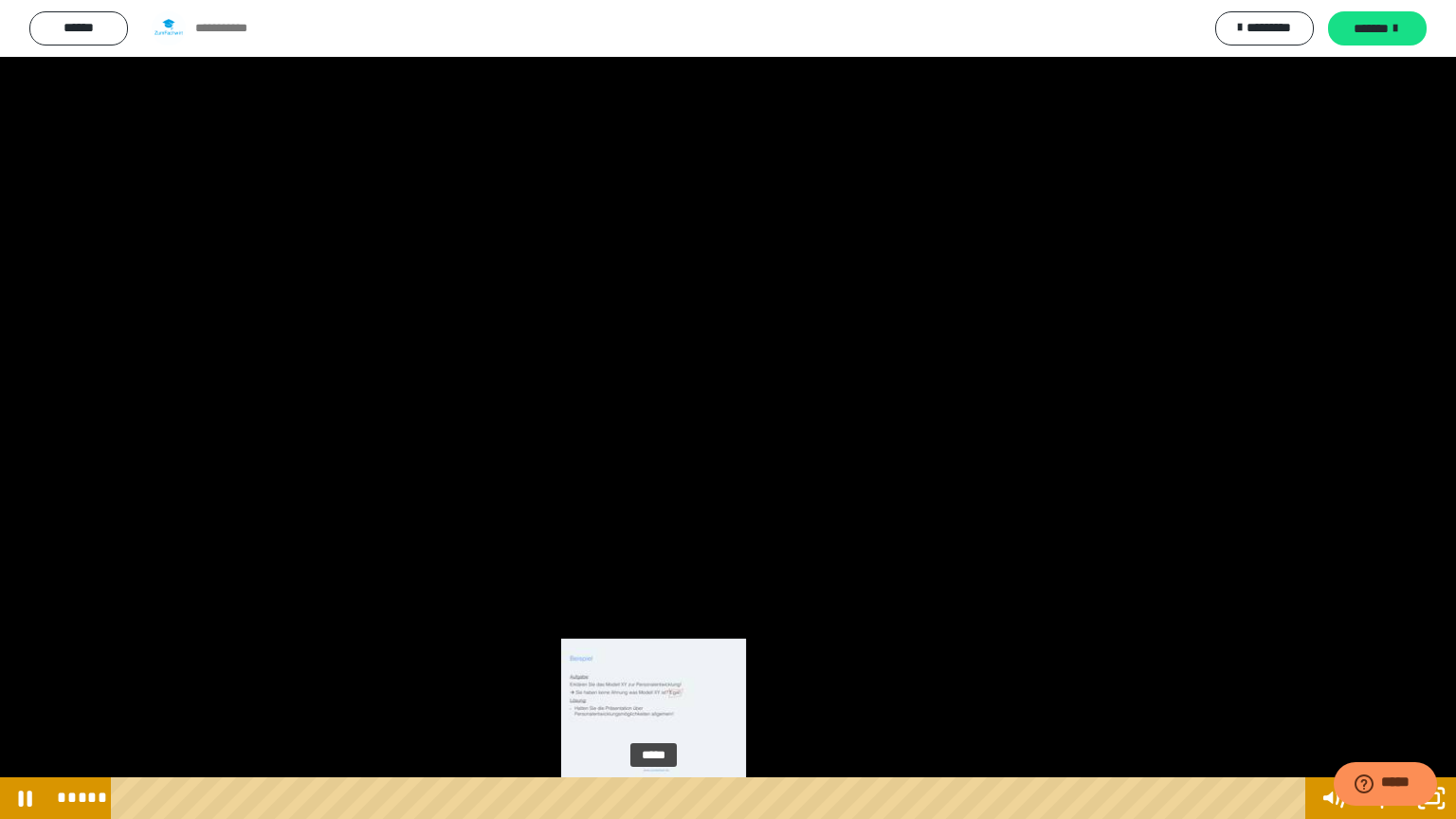 click on "*****" at bounding box center [712, 798] 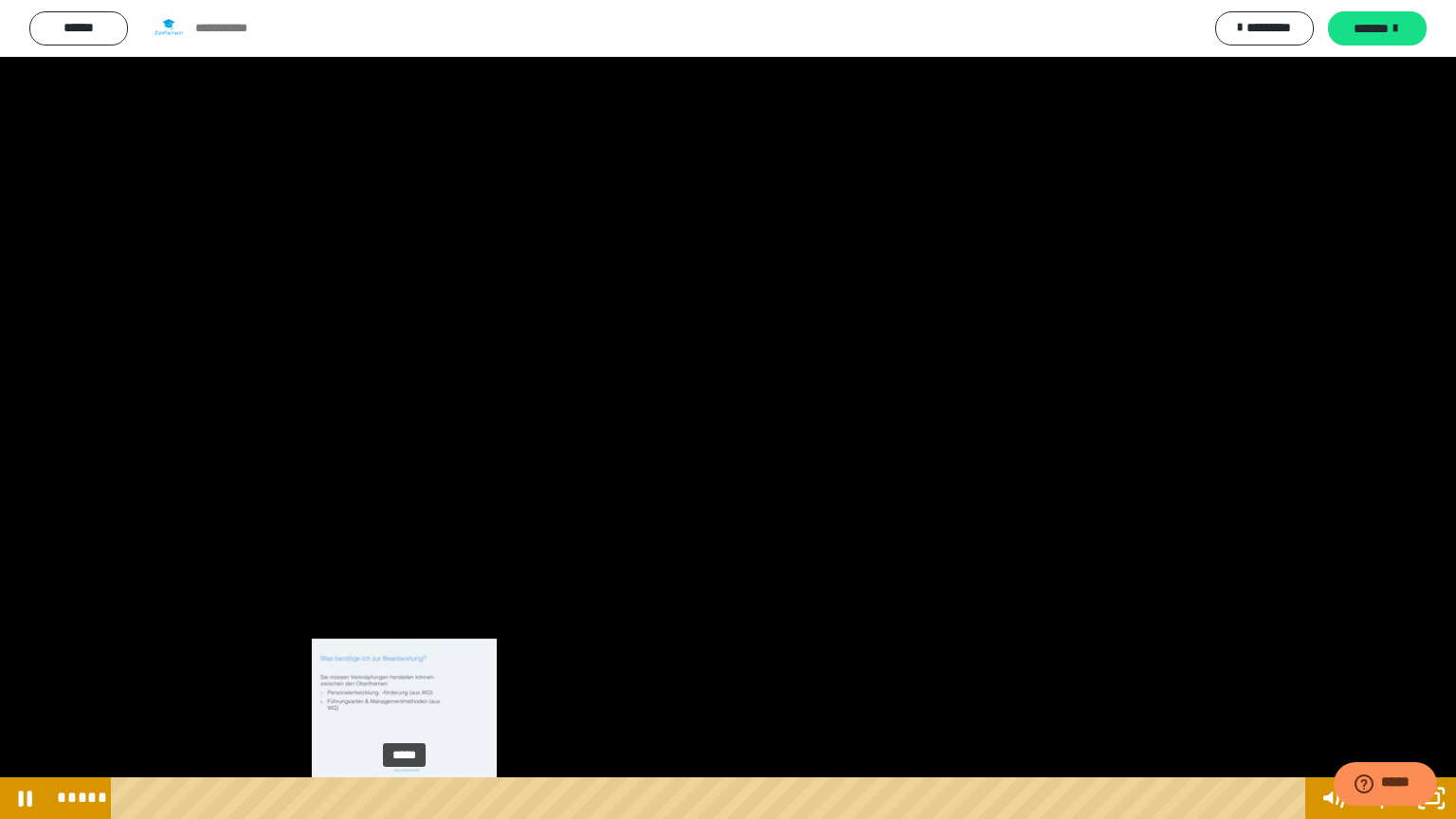 click on "*****" at bounding box center [712, 798] 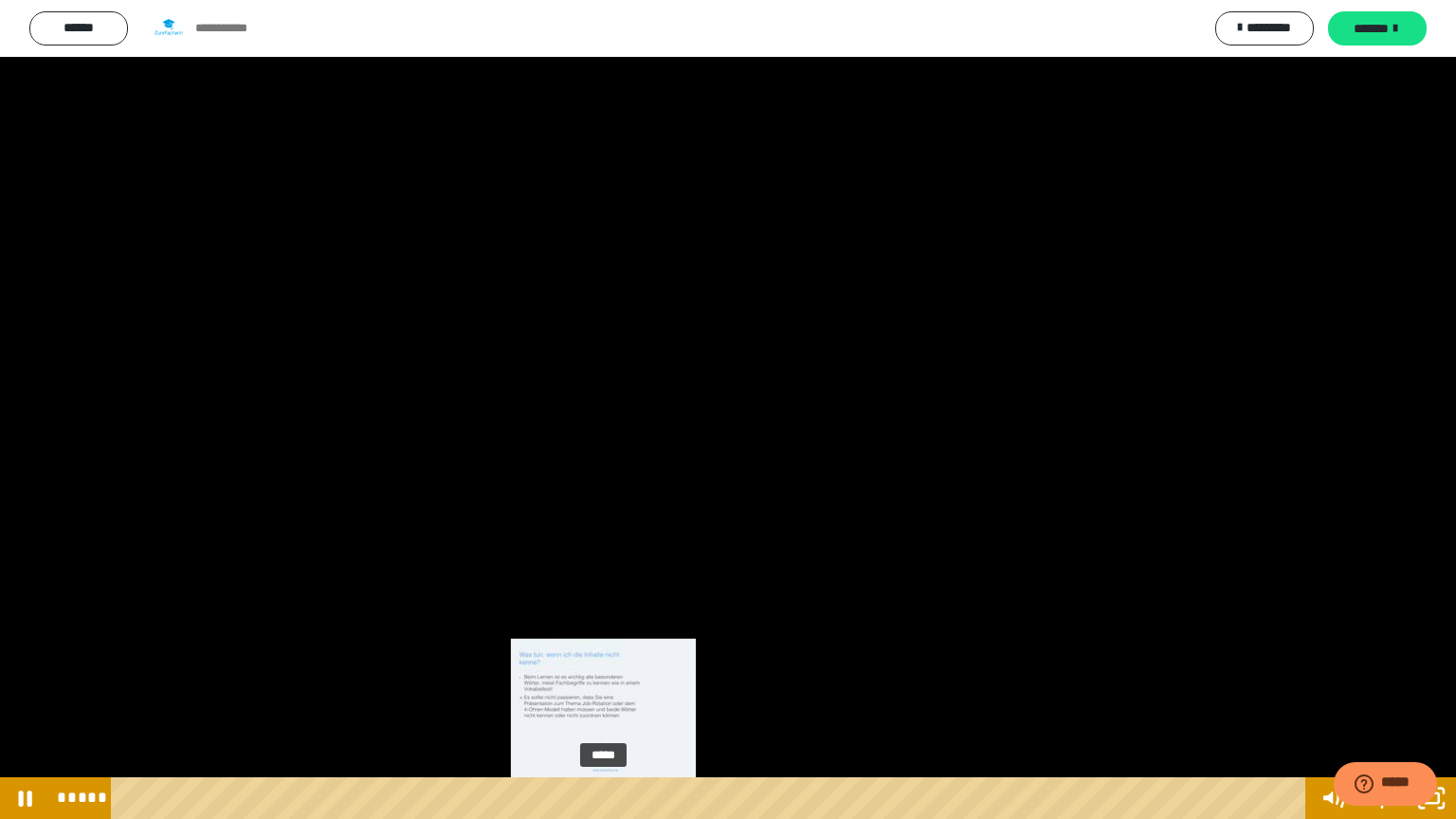 click on "*****" at bounding box center (712, 798) 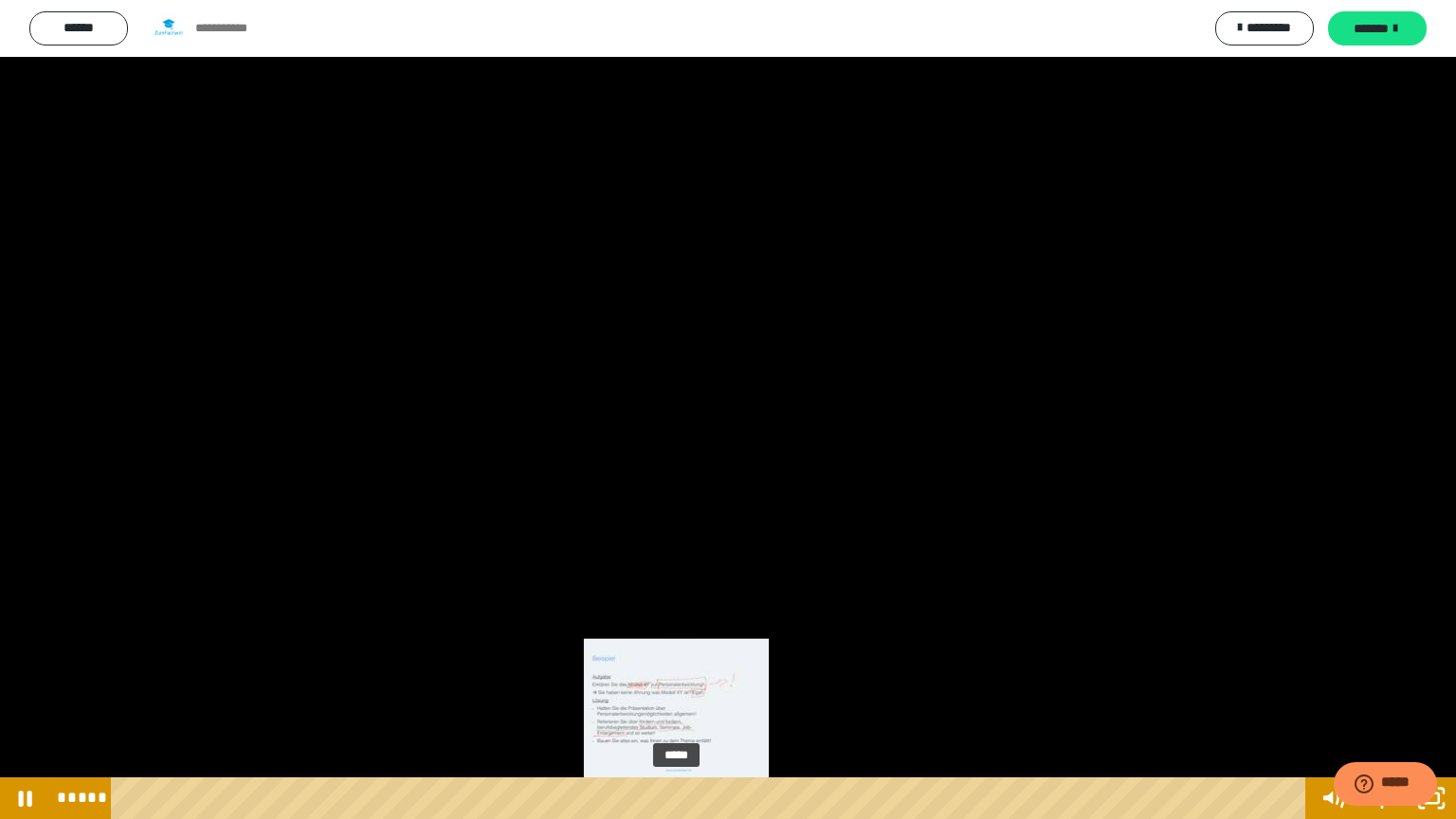 click on "*****" at bounding box center (712, 798) 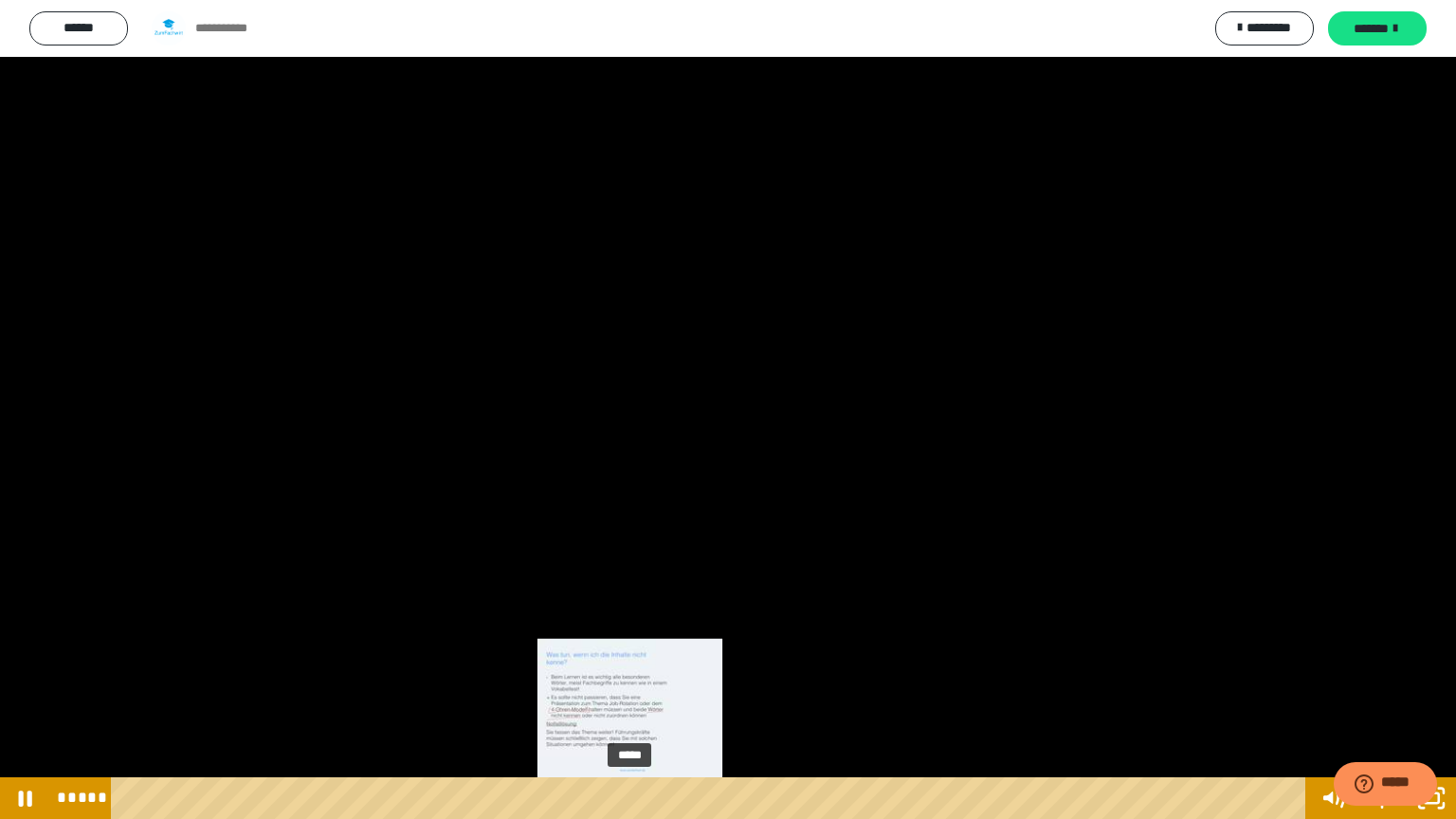 click on "*****" at bounding box center [712, 798] 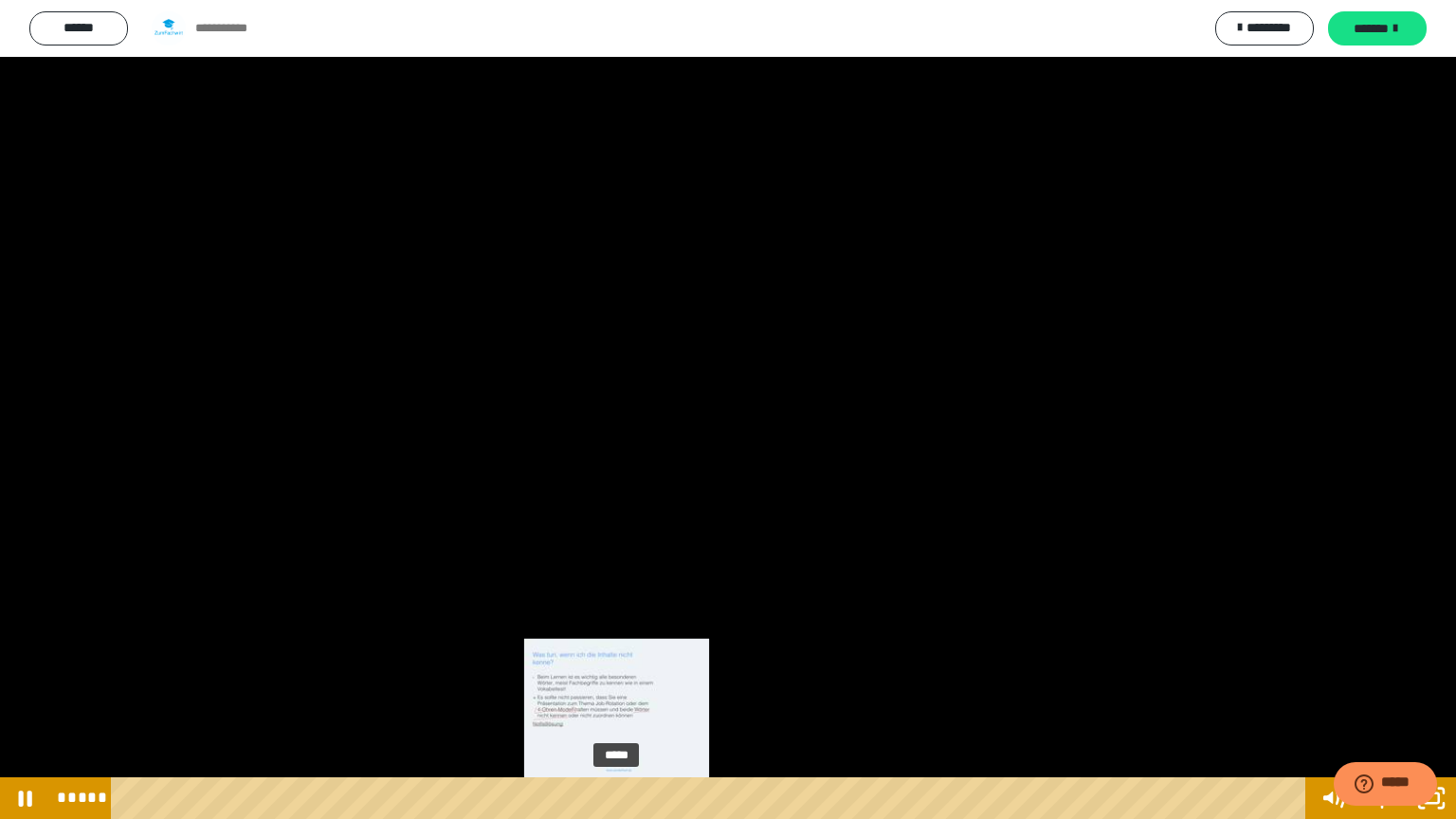 click on "*****" at bounding box center [712, 798] 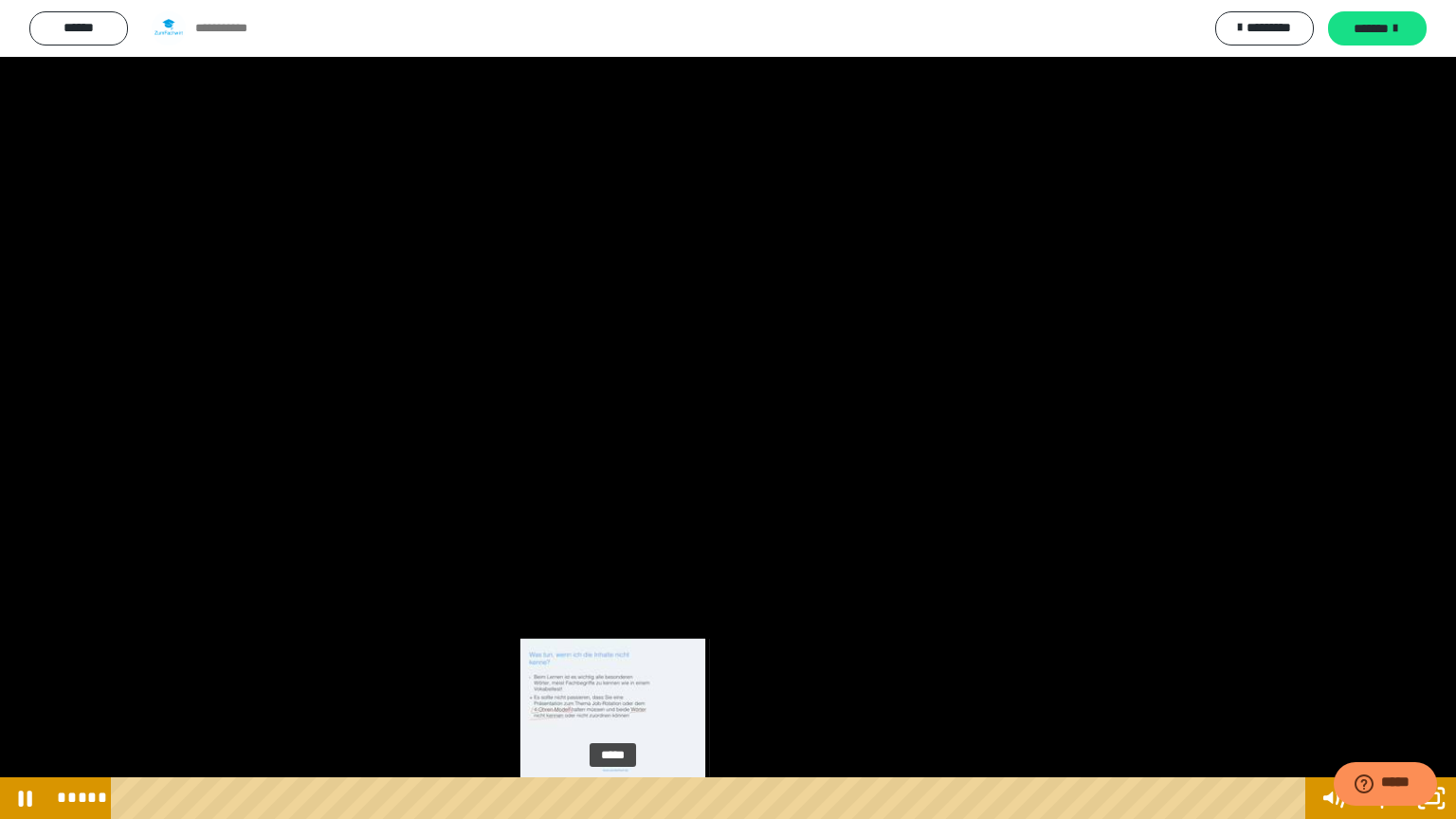 click at bounding box center (612, 798) 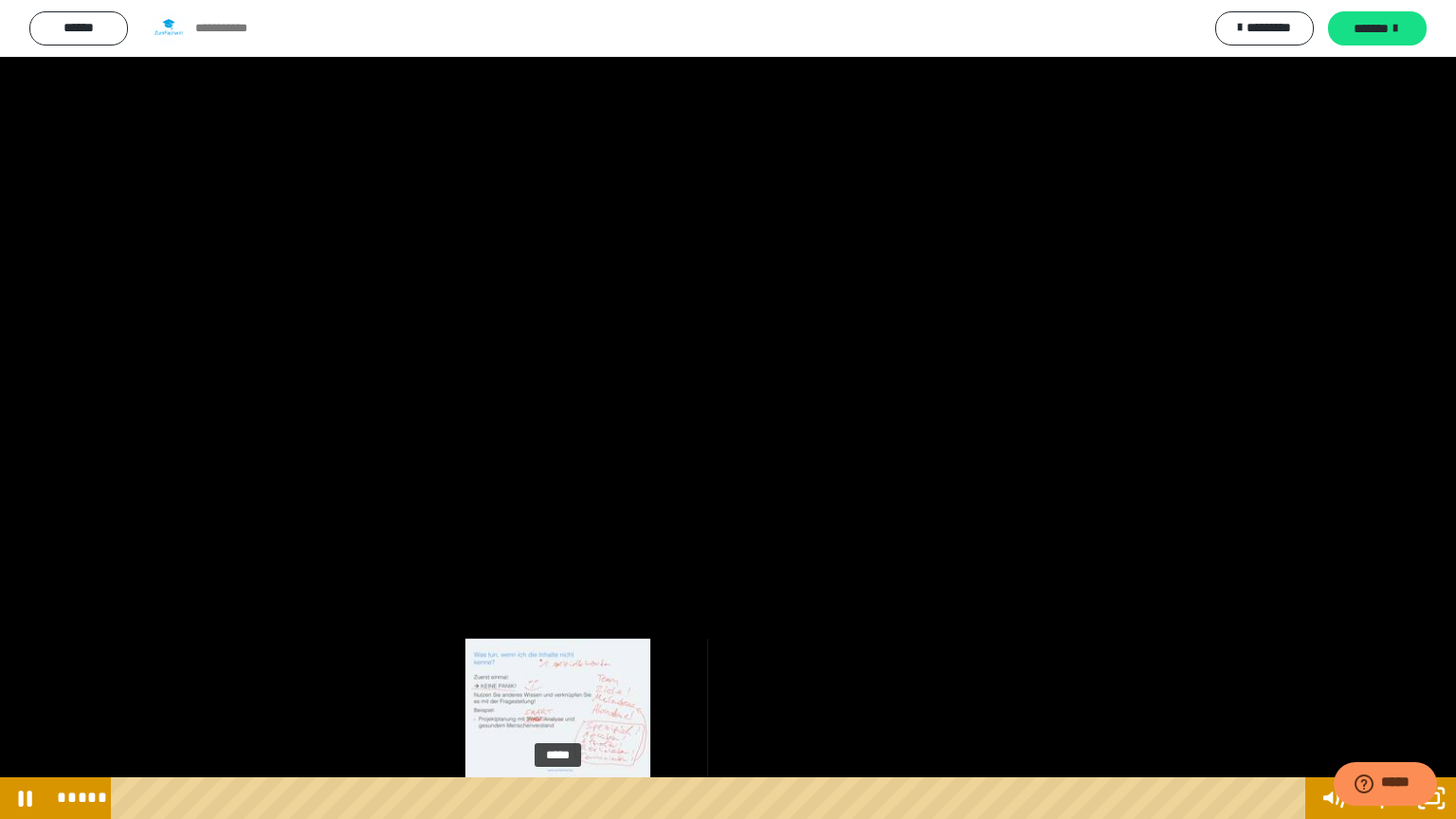 click on "*****" at bounding box center (712, 798) 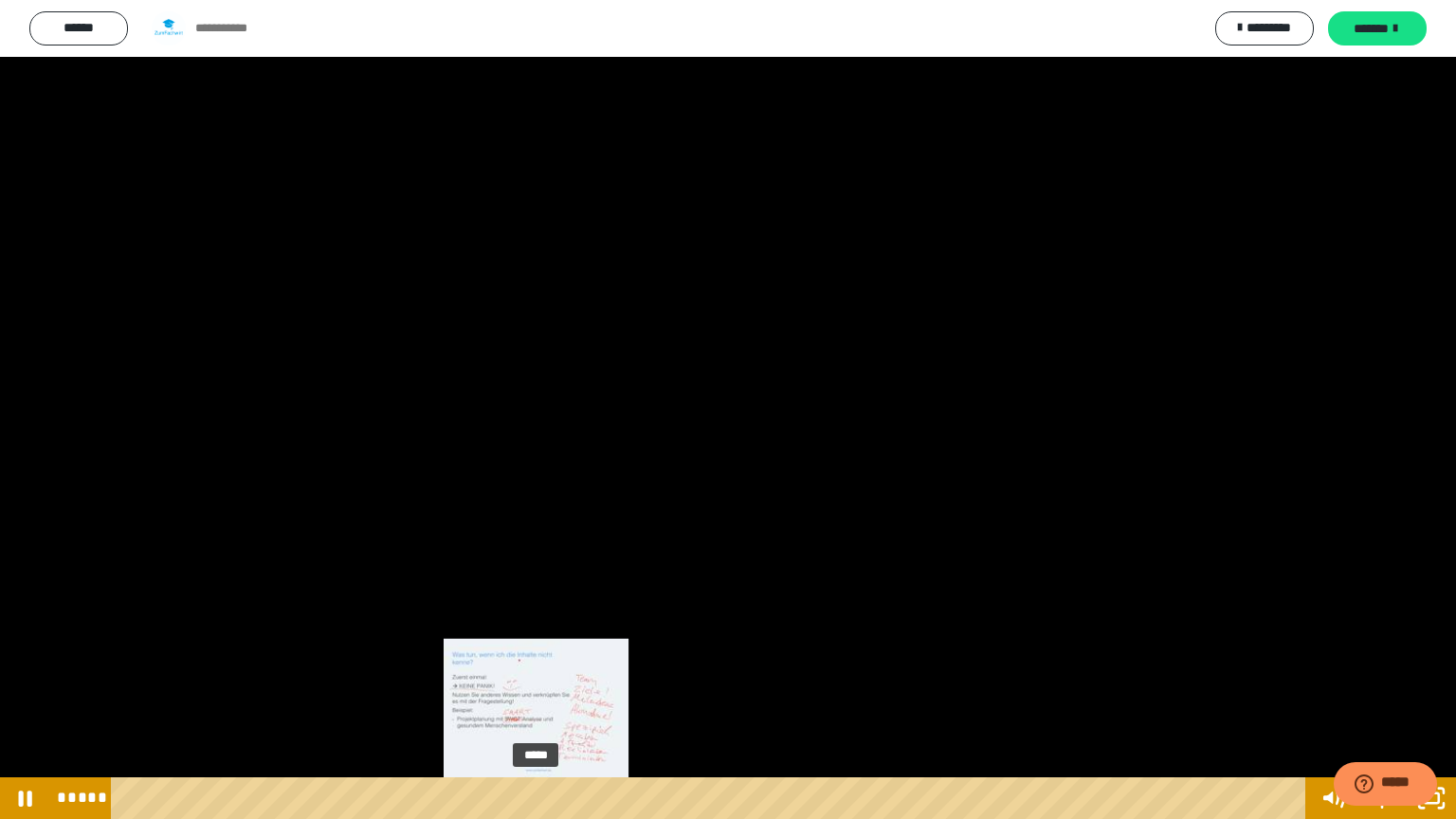 click on "*****" at bounding box center [712, 798] 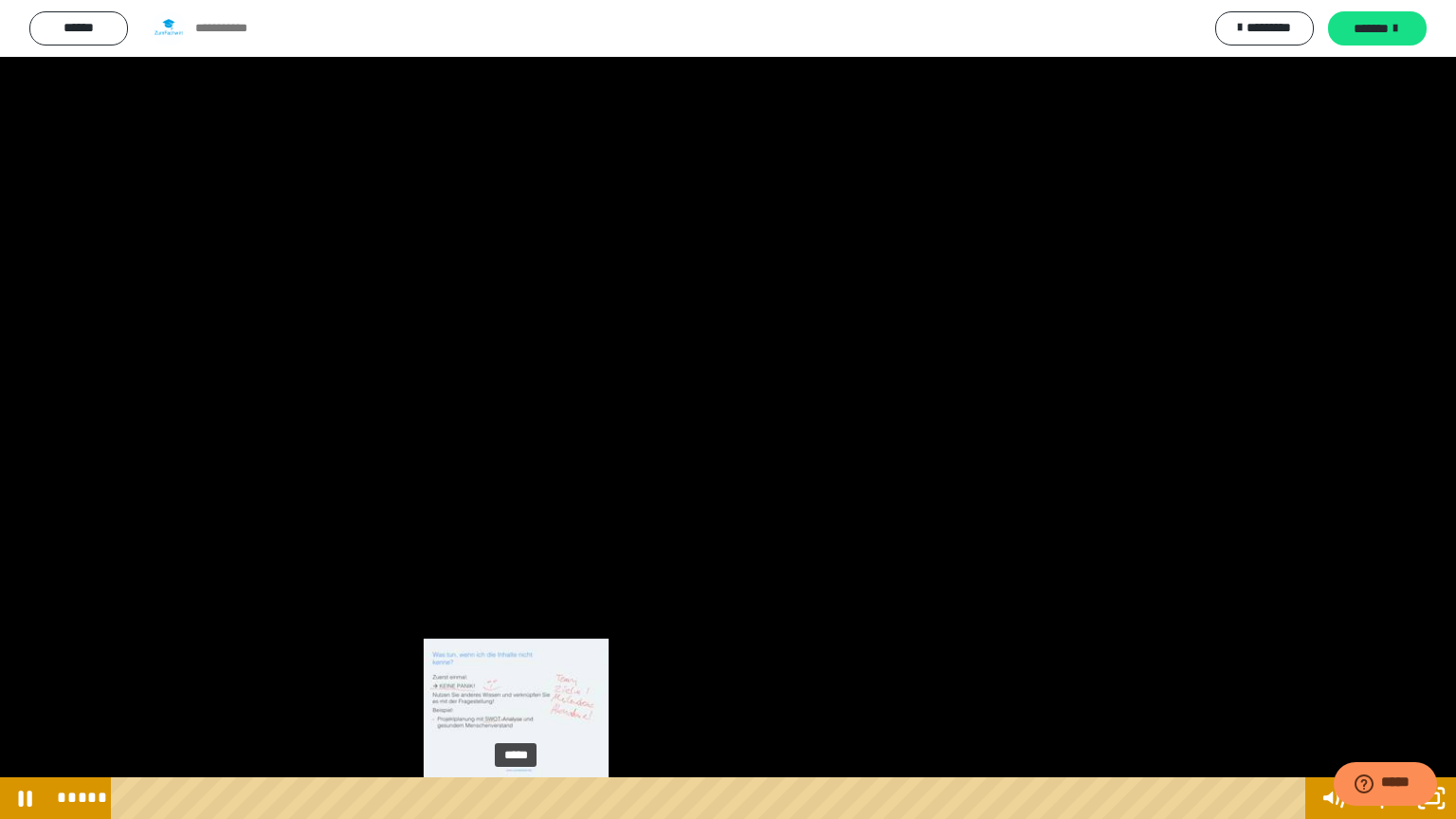 click on "*****" at bounding box center (712, 798) 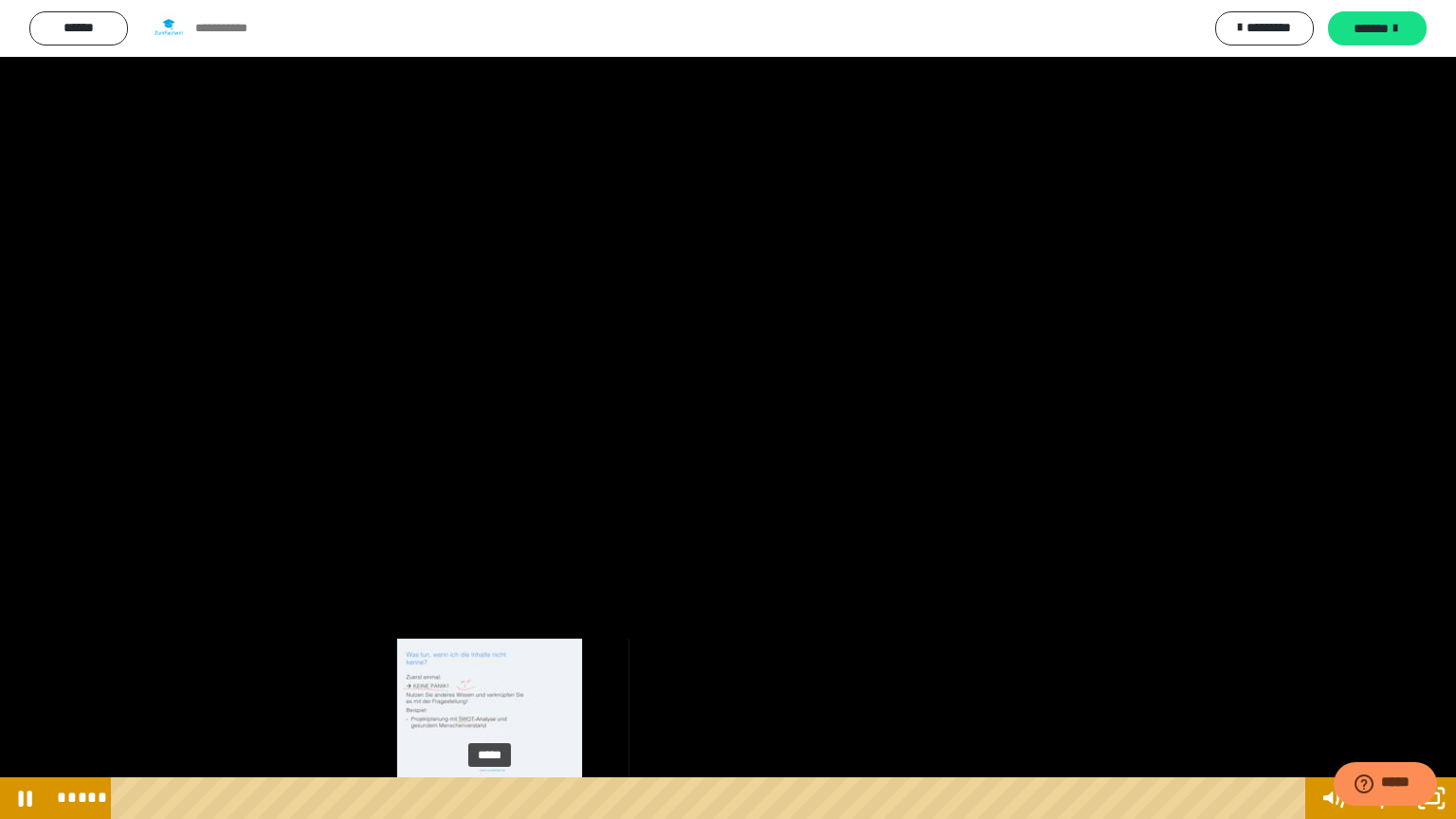 click on "*****" at bounding box center (712, 798) 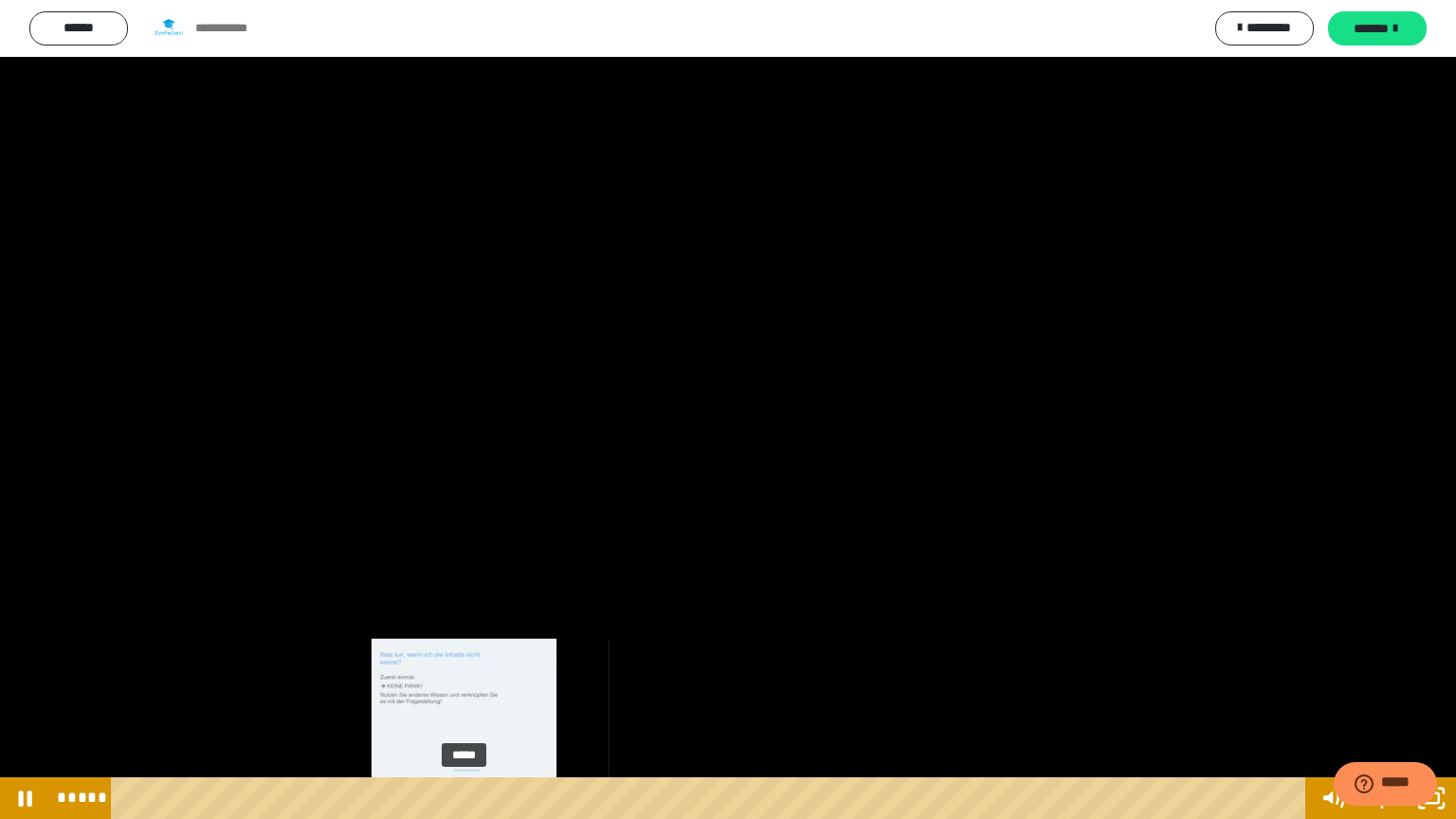 click on "*****" at bounding box center [712, 798] 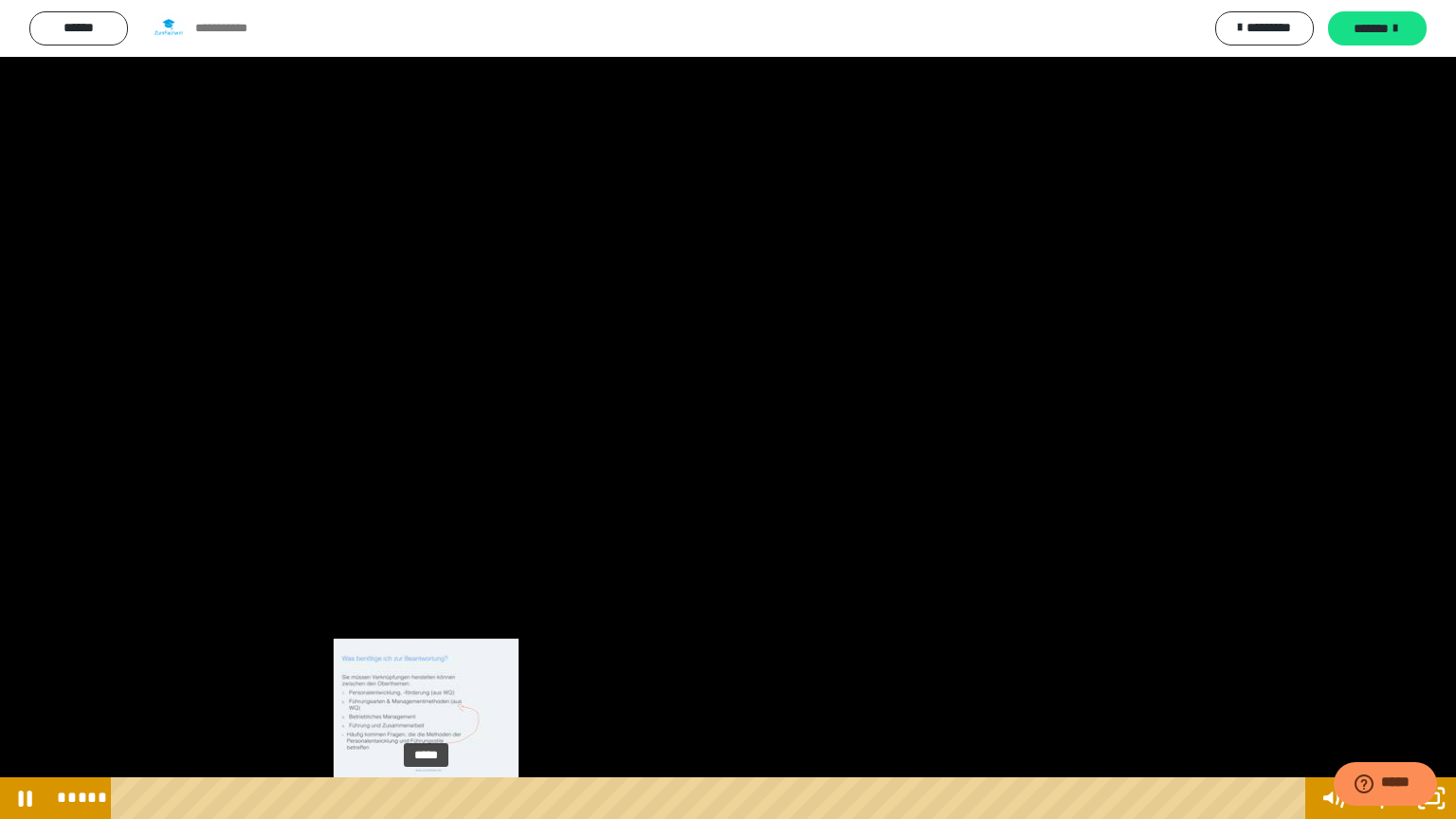 click on "*****" at bounding box center [712, 798] 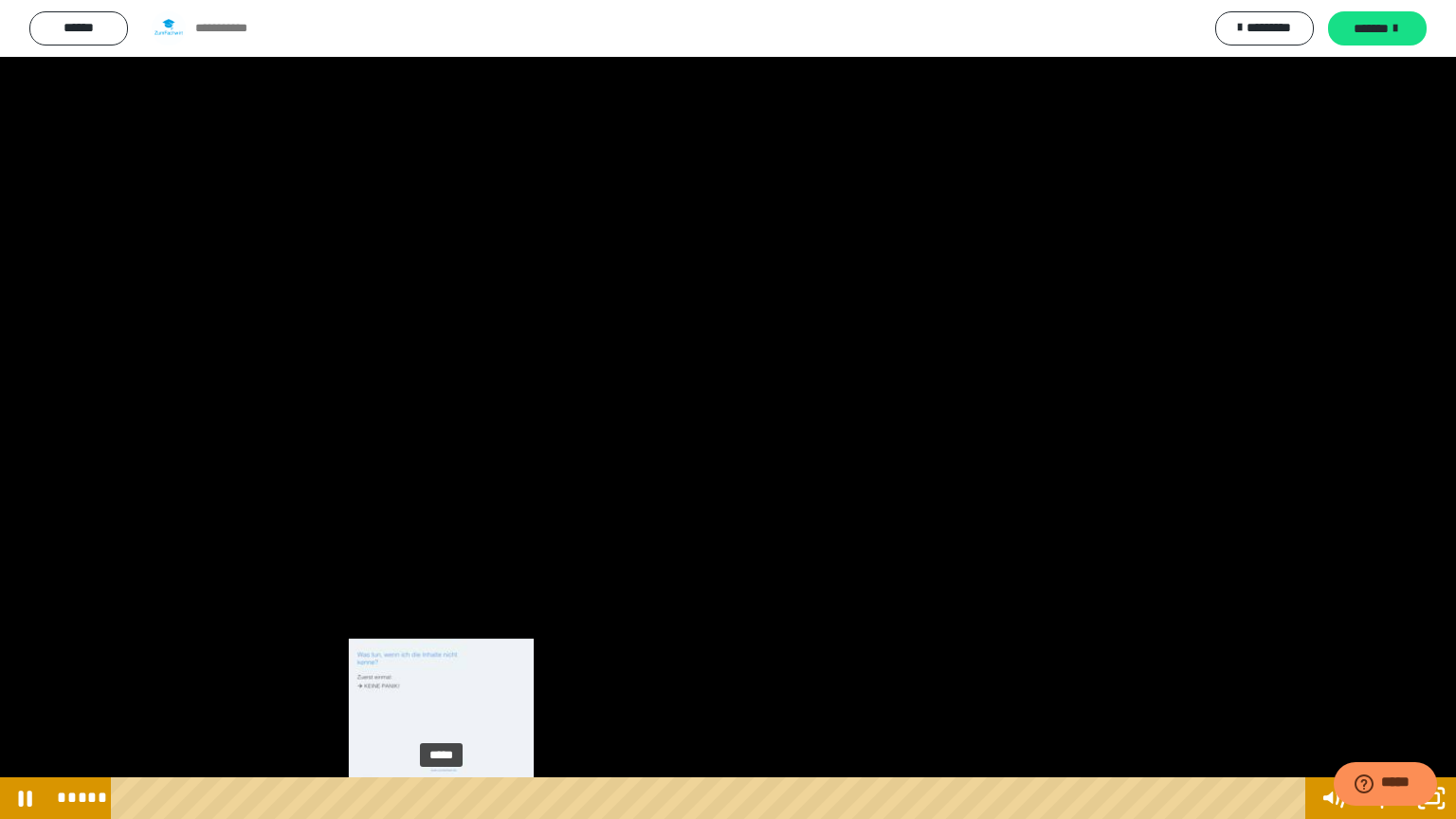click on "*****" at bounding box center [712, 798] 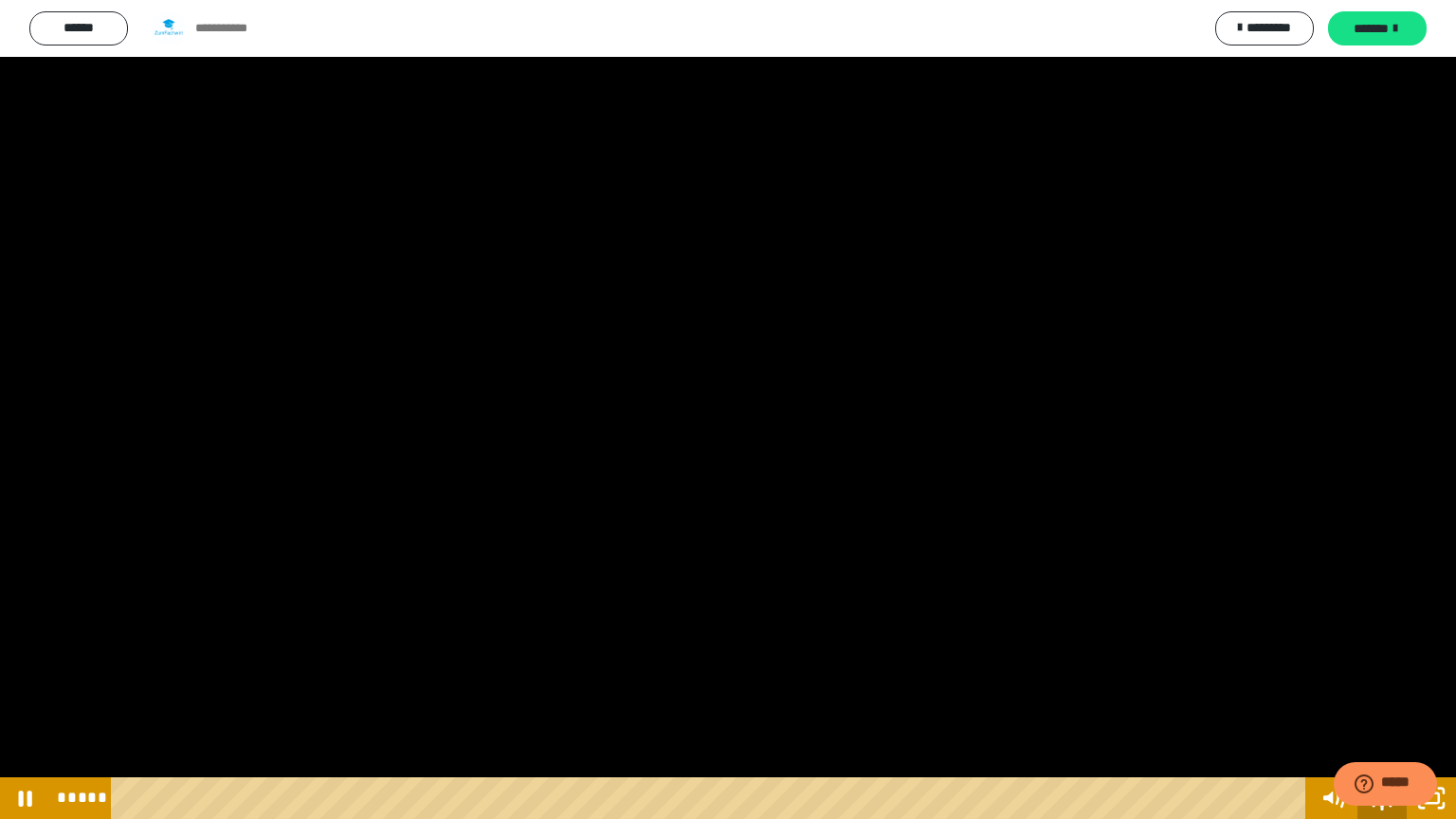 click 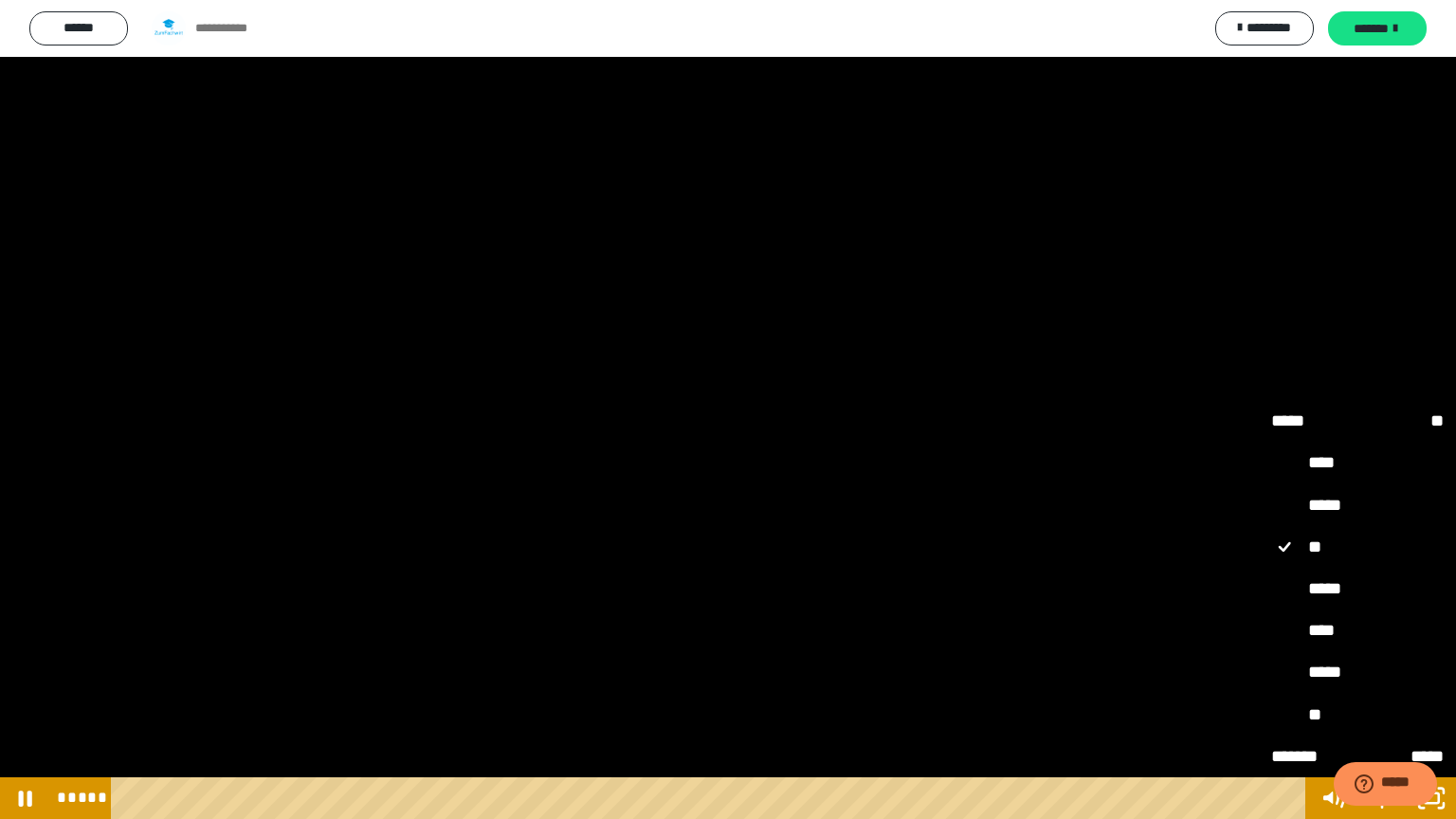 click on "**" at bounding box center (1357, 716) 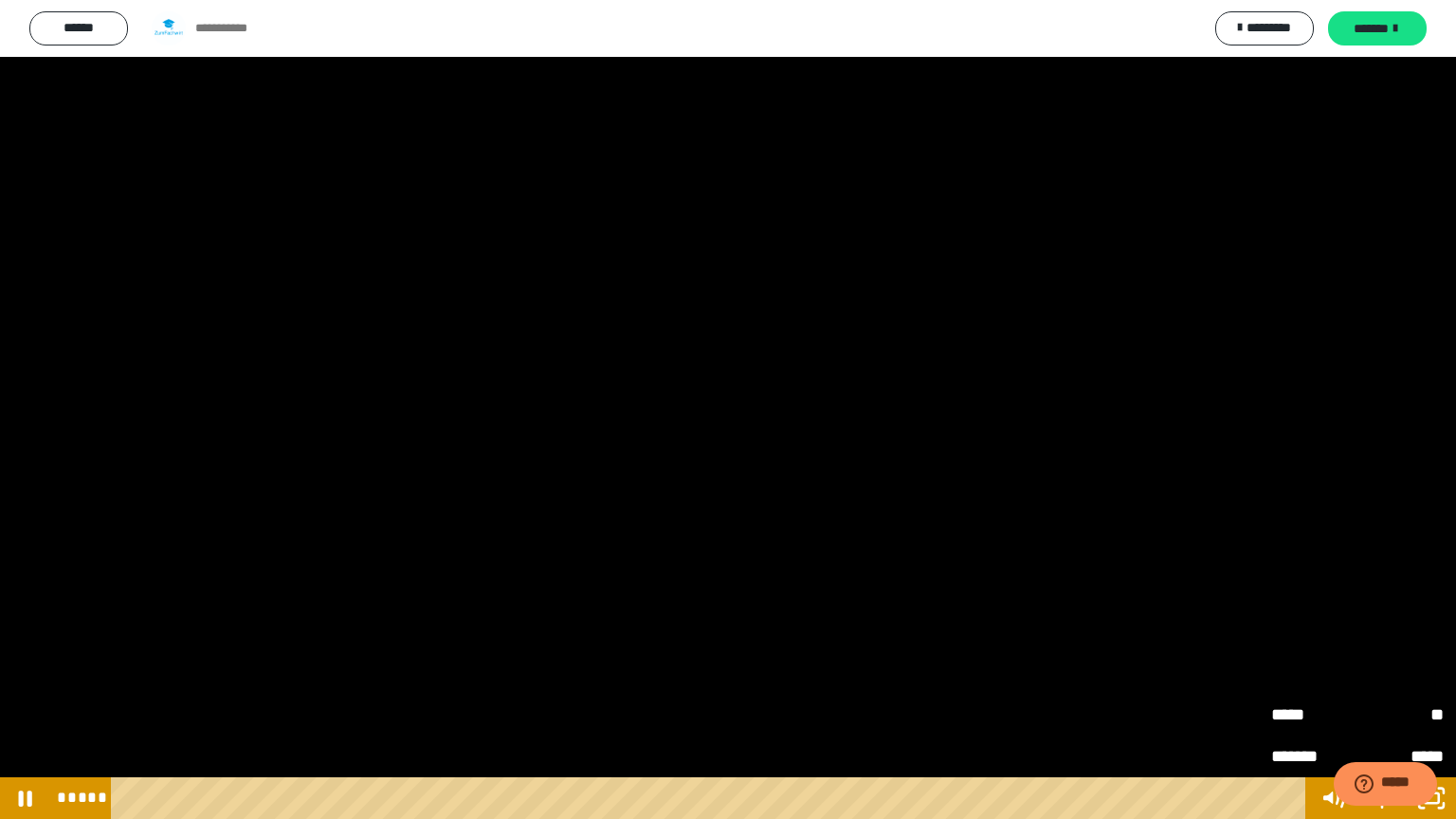 click on "*****" at bounding box center [1314, 707] 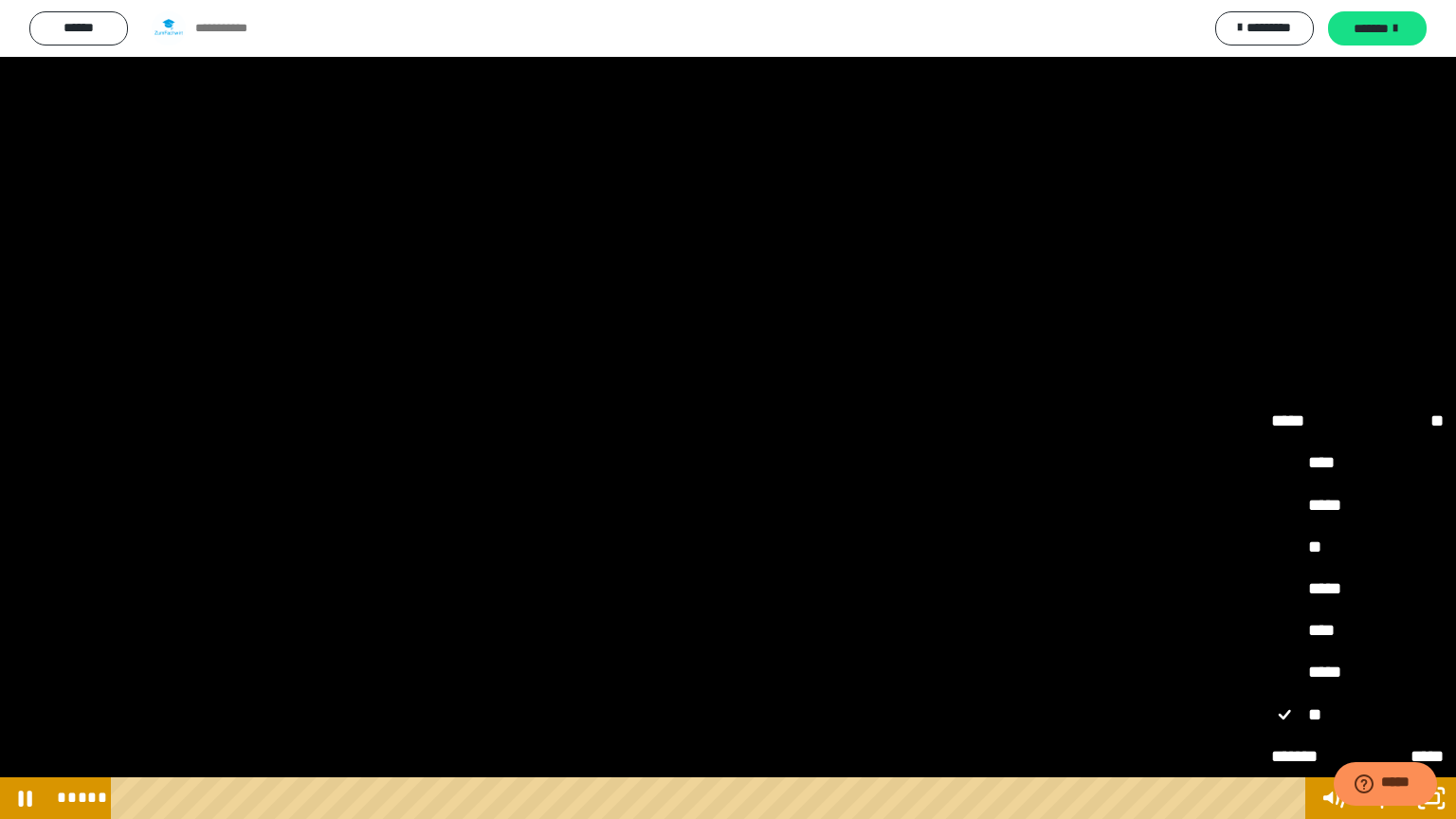 click on "*****" at bounding box center [1357, 673] 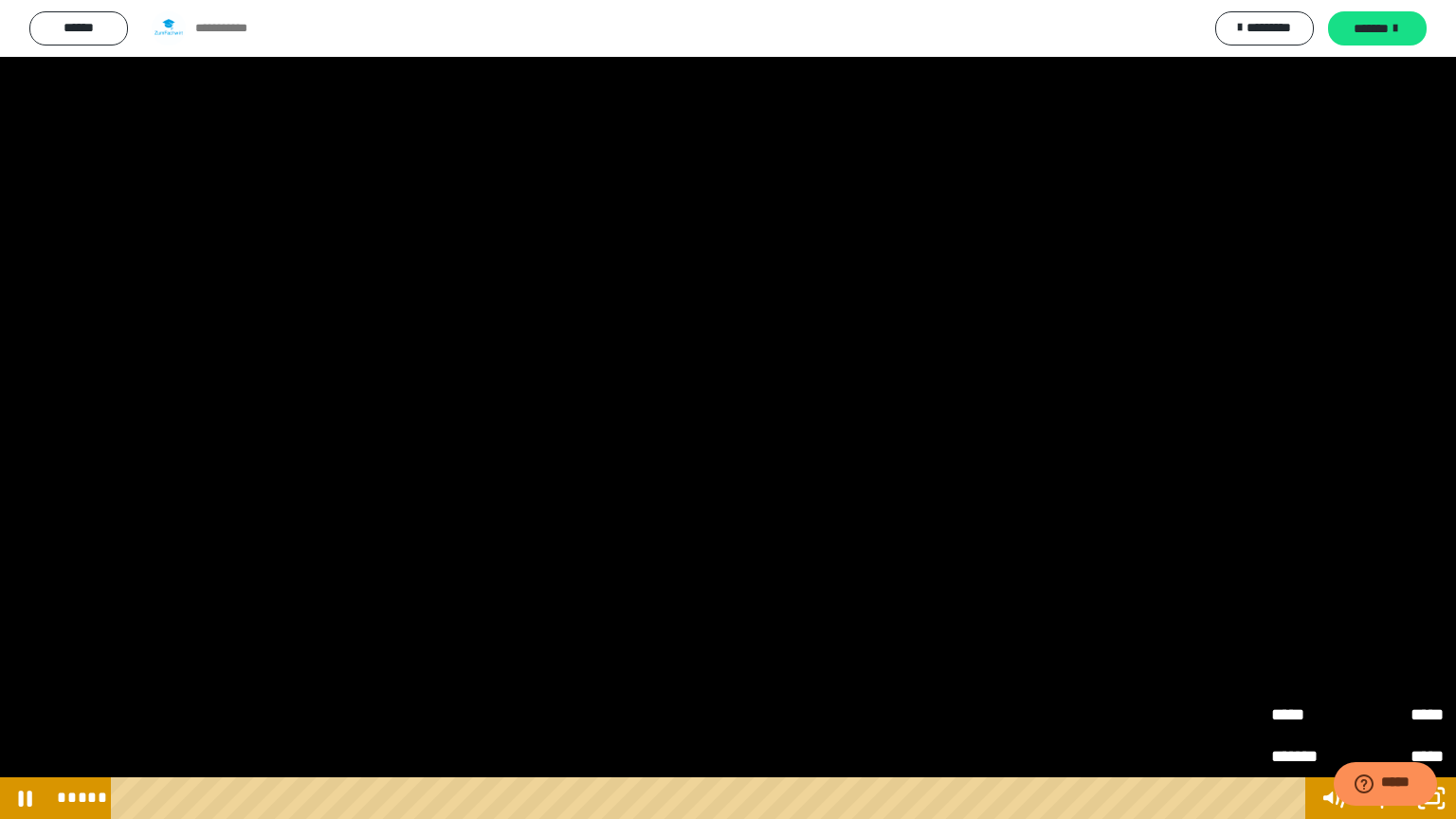 click on "*****" at bounding box center (1314, 707) 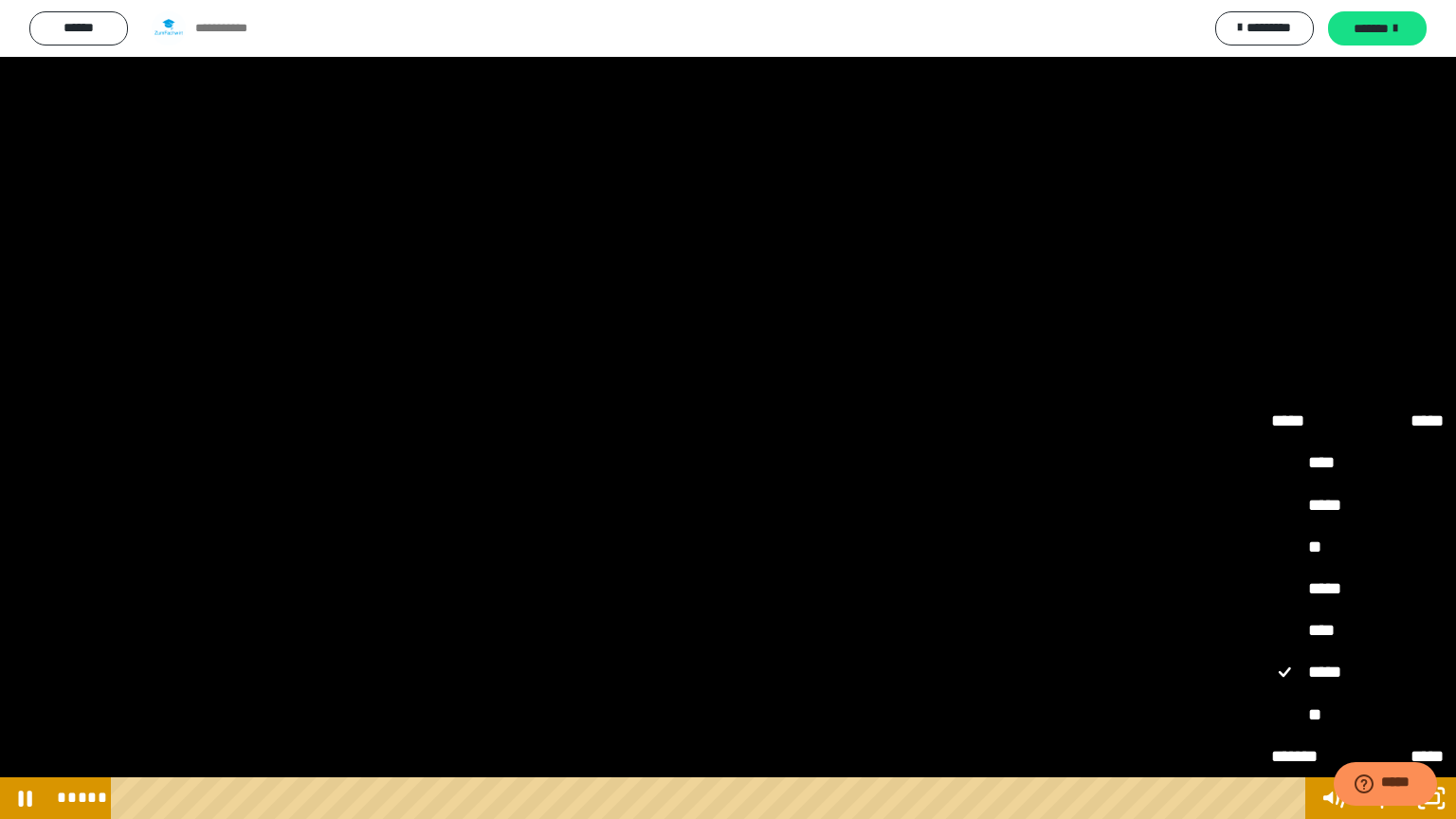 click on "****" at bounding box center [1357, 631] 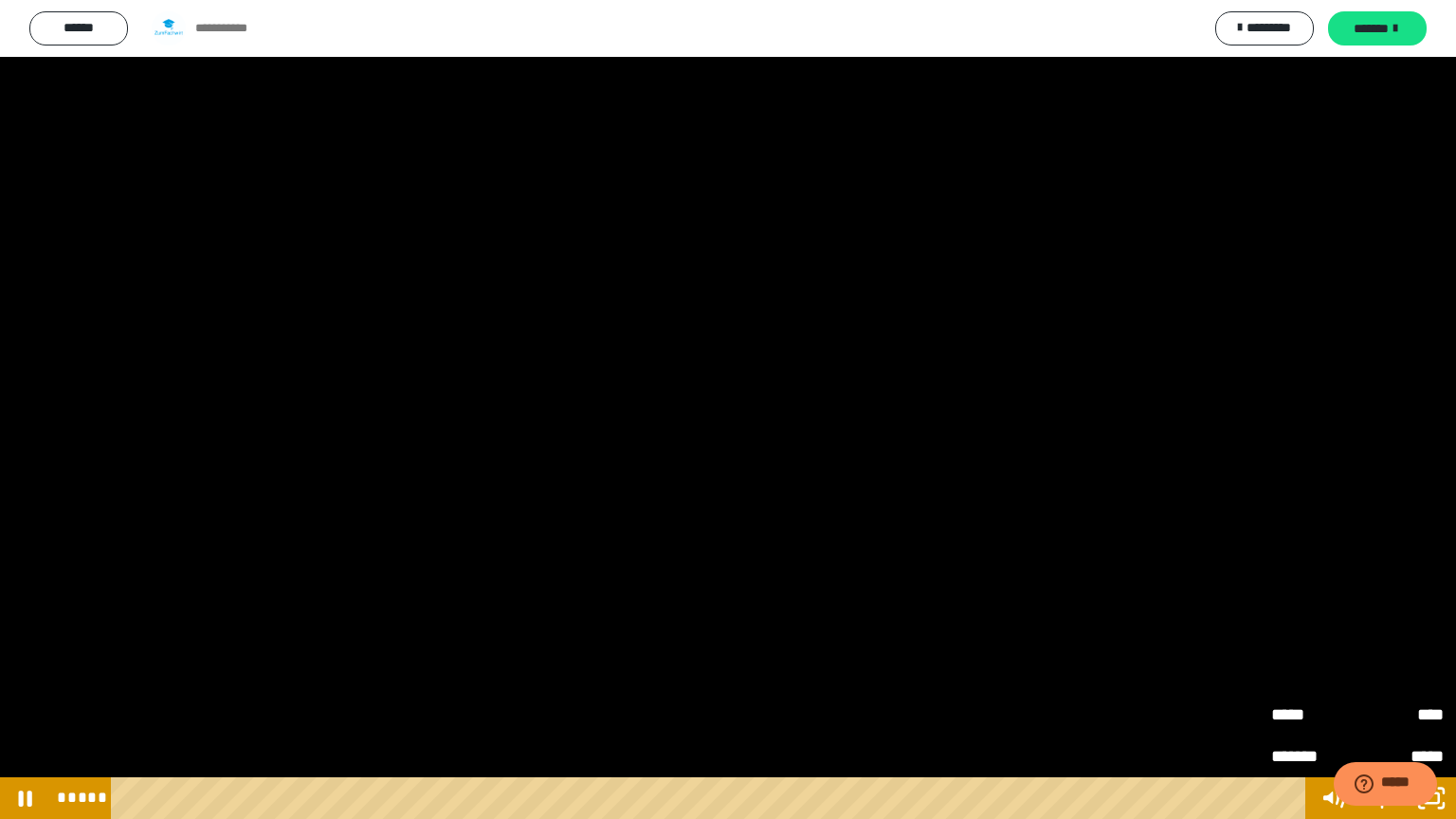 click on "****" at bounding box center [1400, 707] 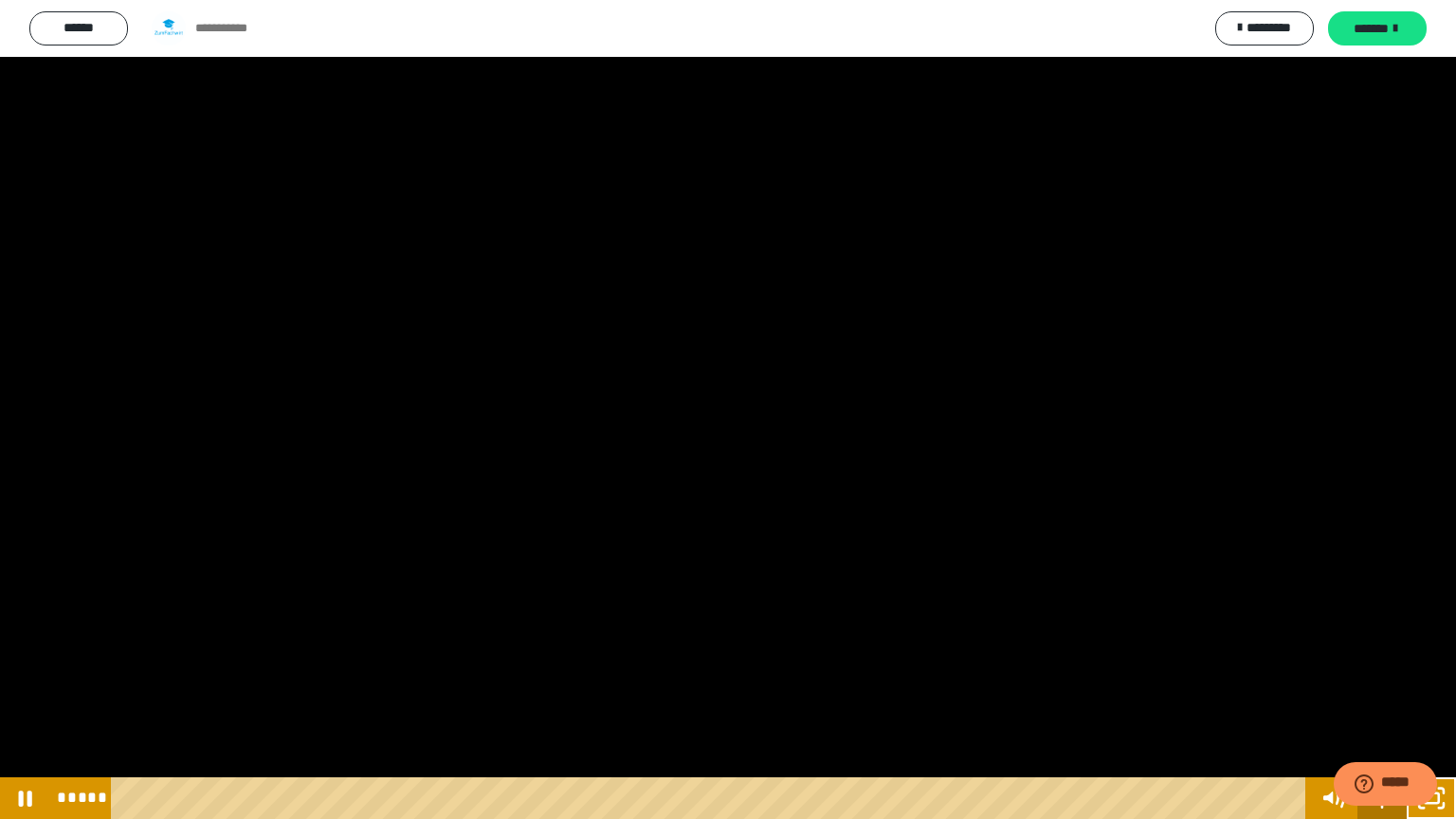 click 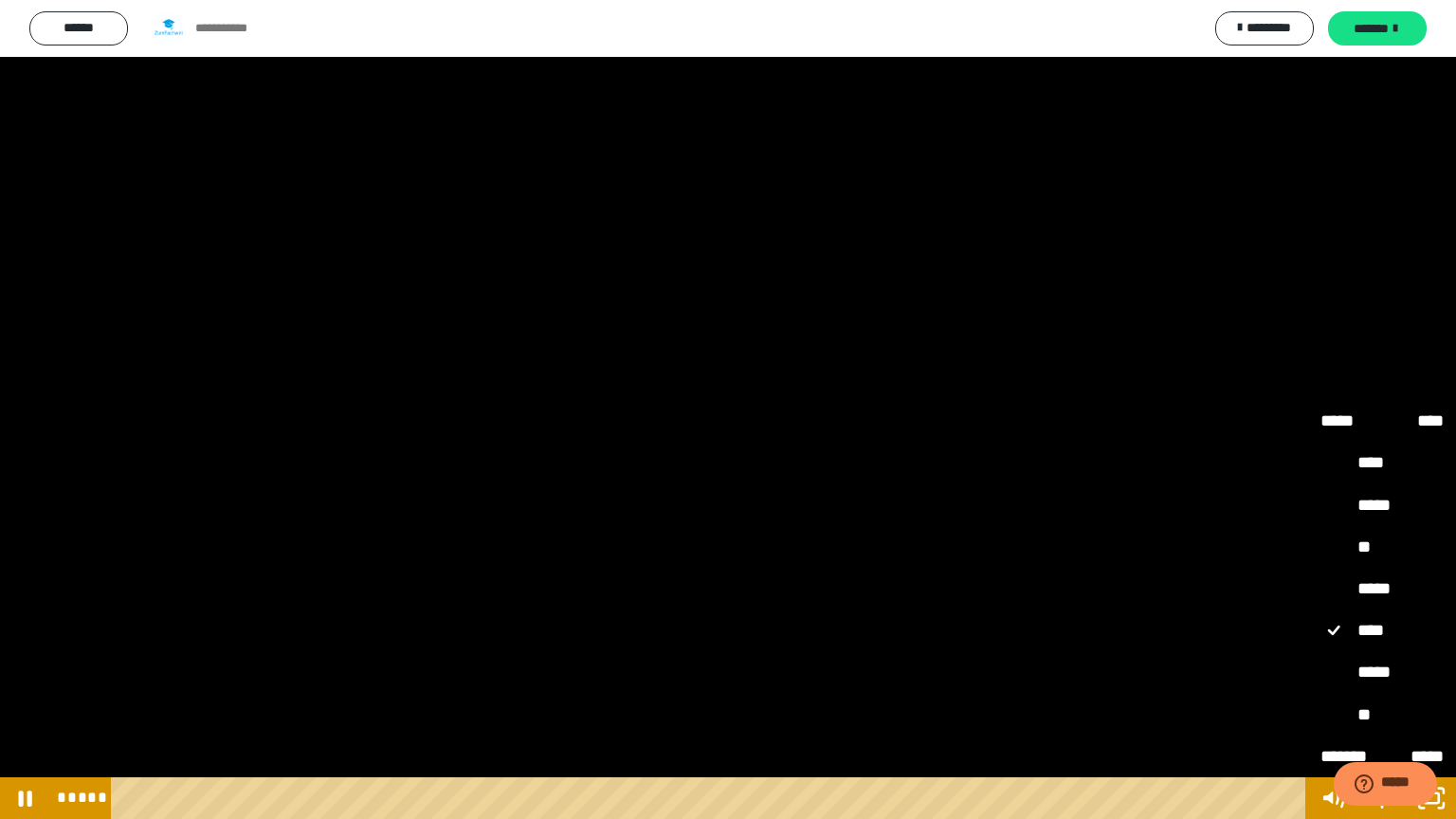 click on "*****" at bounding box center (1382, 673) 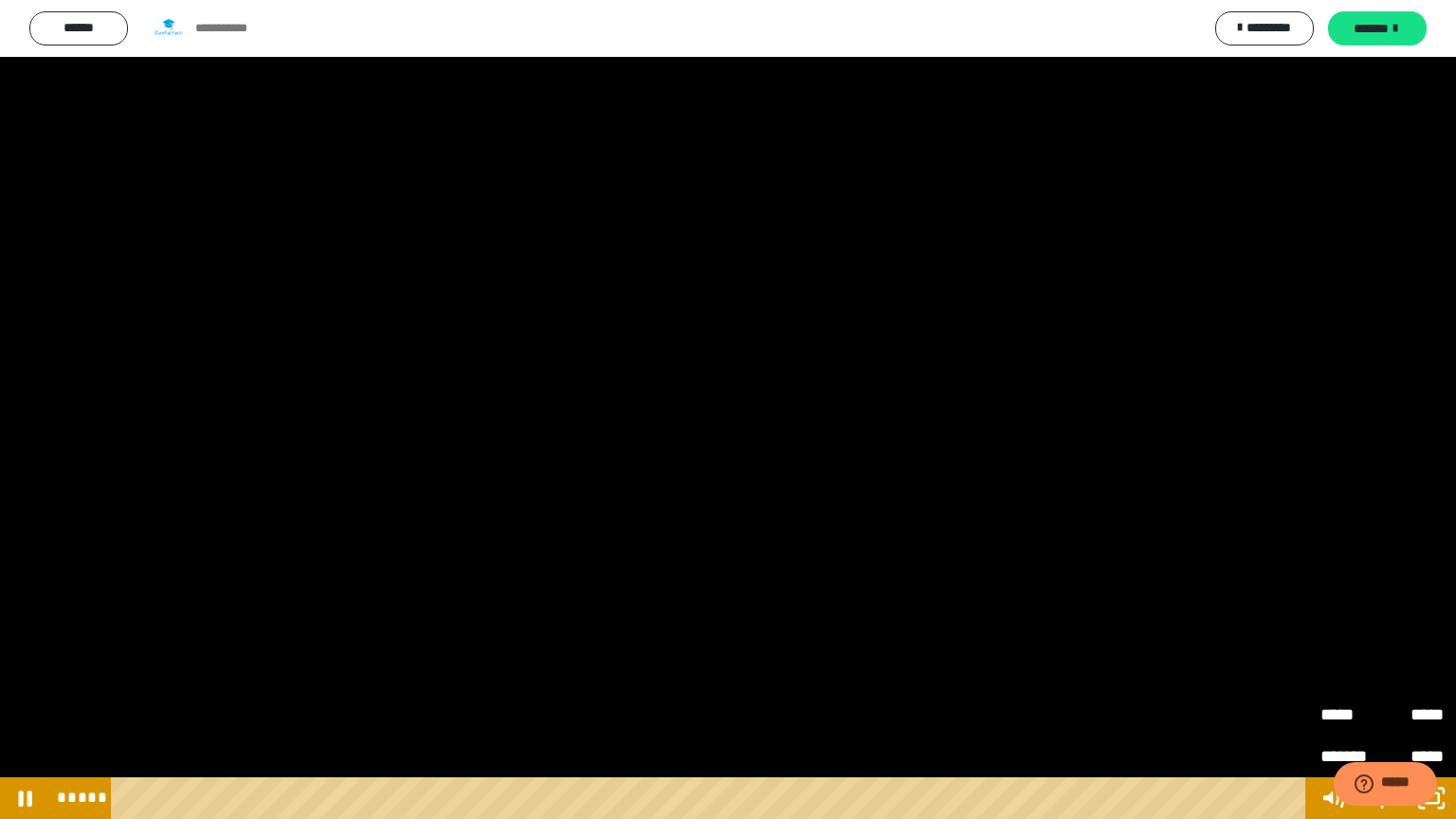 click on "*****" at bounding box center (1351, 715) 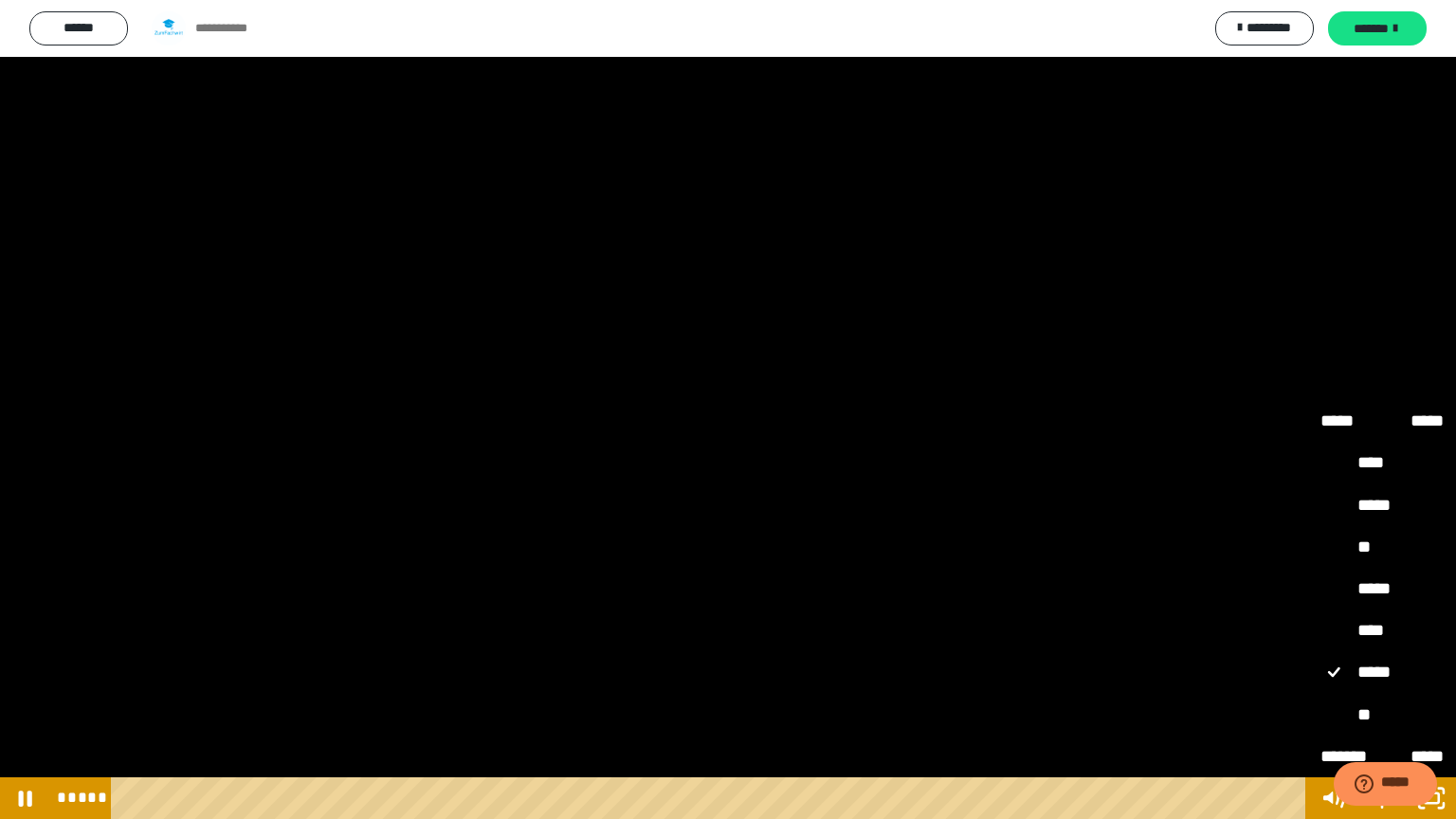 click on "****" at bounding box center [1382, 631] 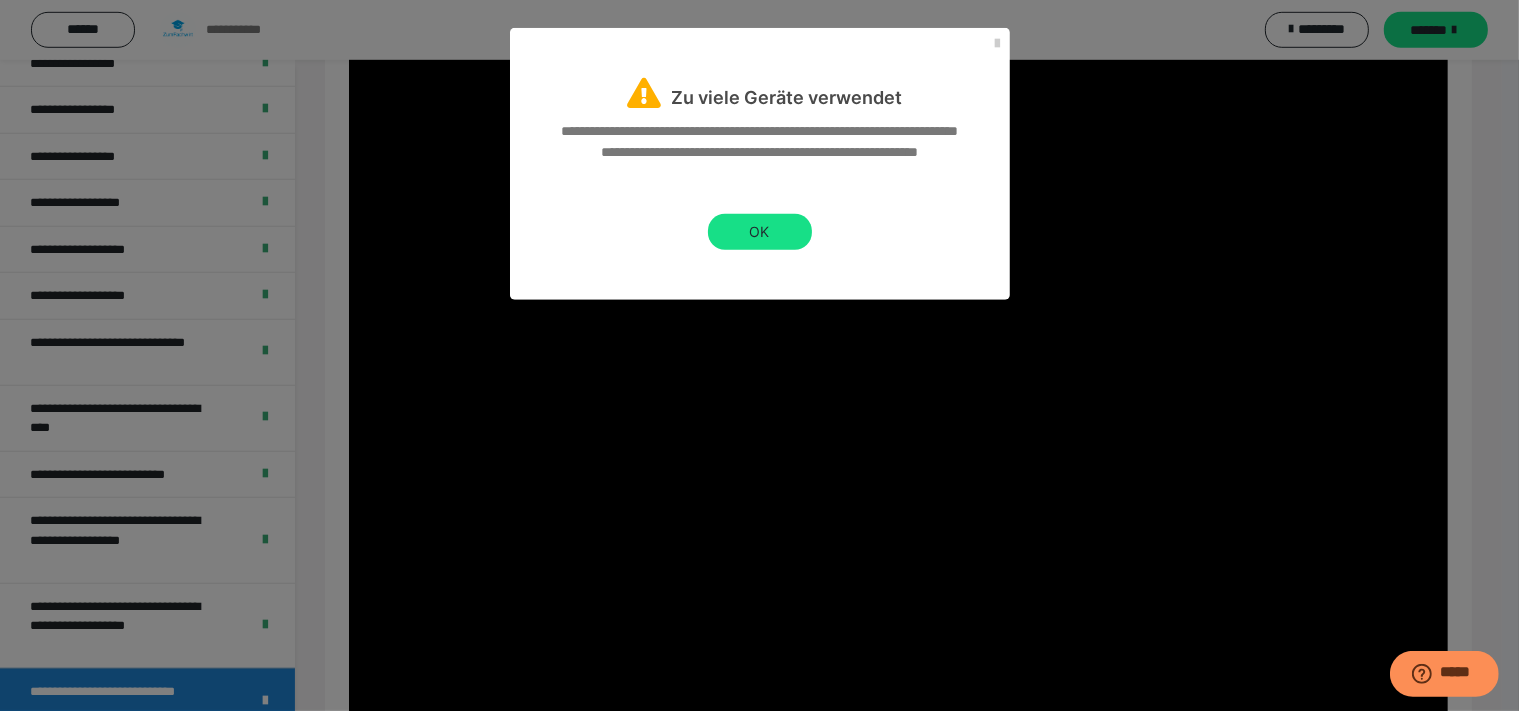 scroll, scrollTop: 105, scrollLeft: 0, axis: vertical 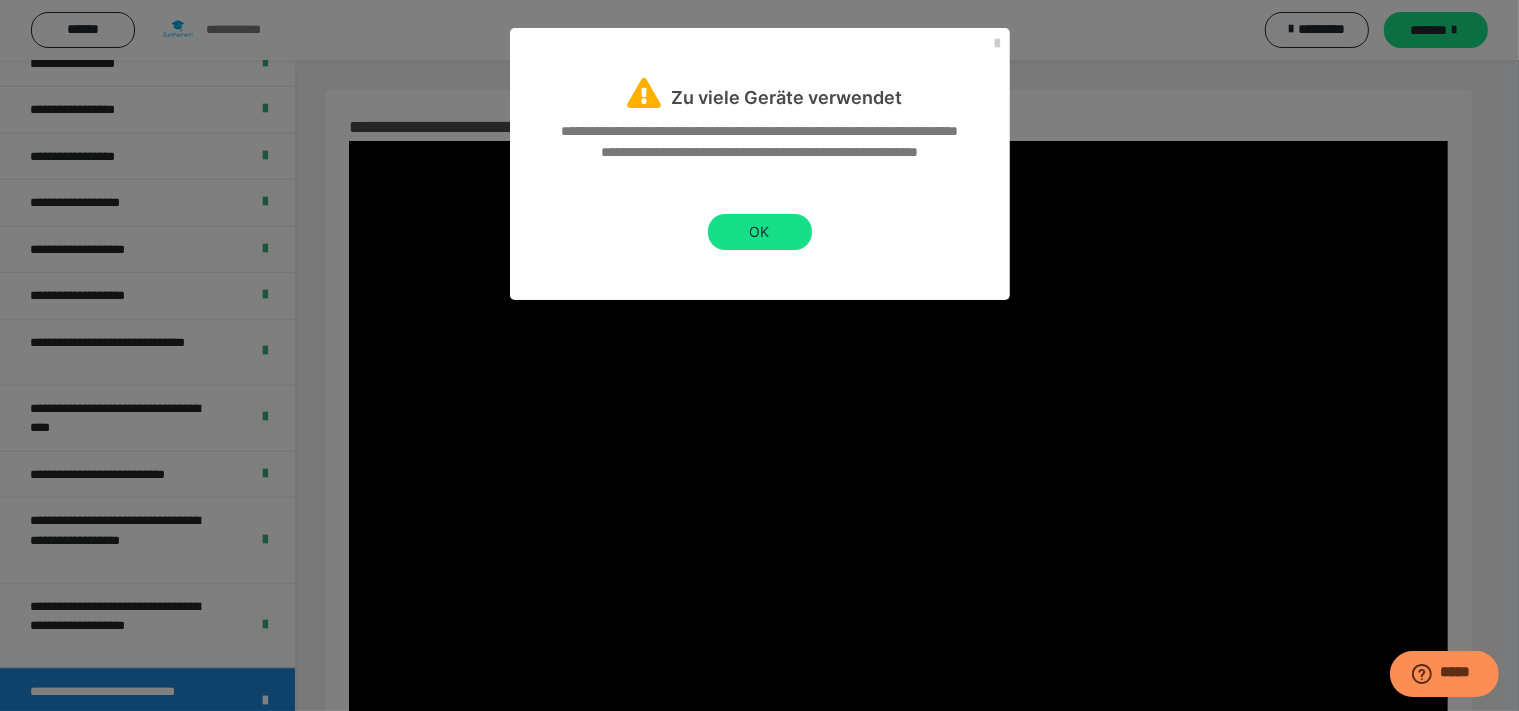 click on "**********" at bounding box center [759, 355] 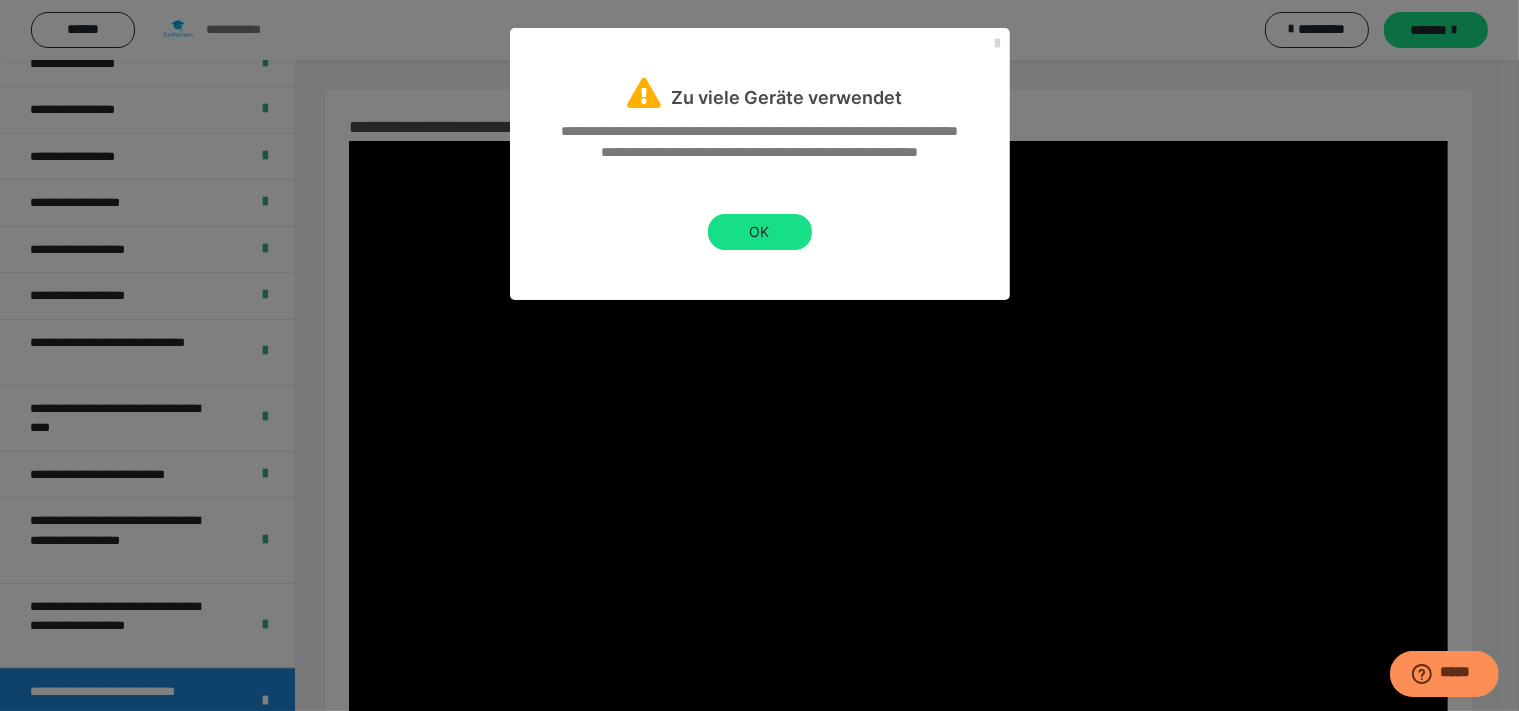 click at bounding box center (998, 44) 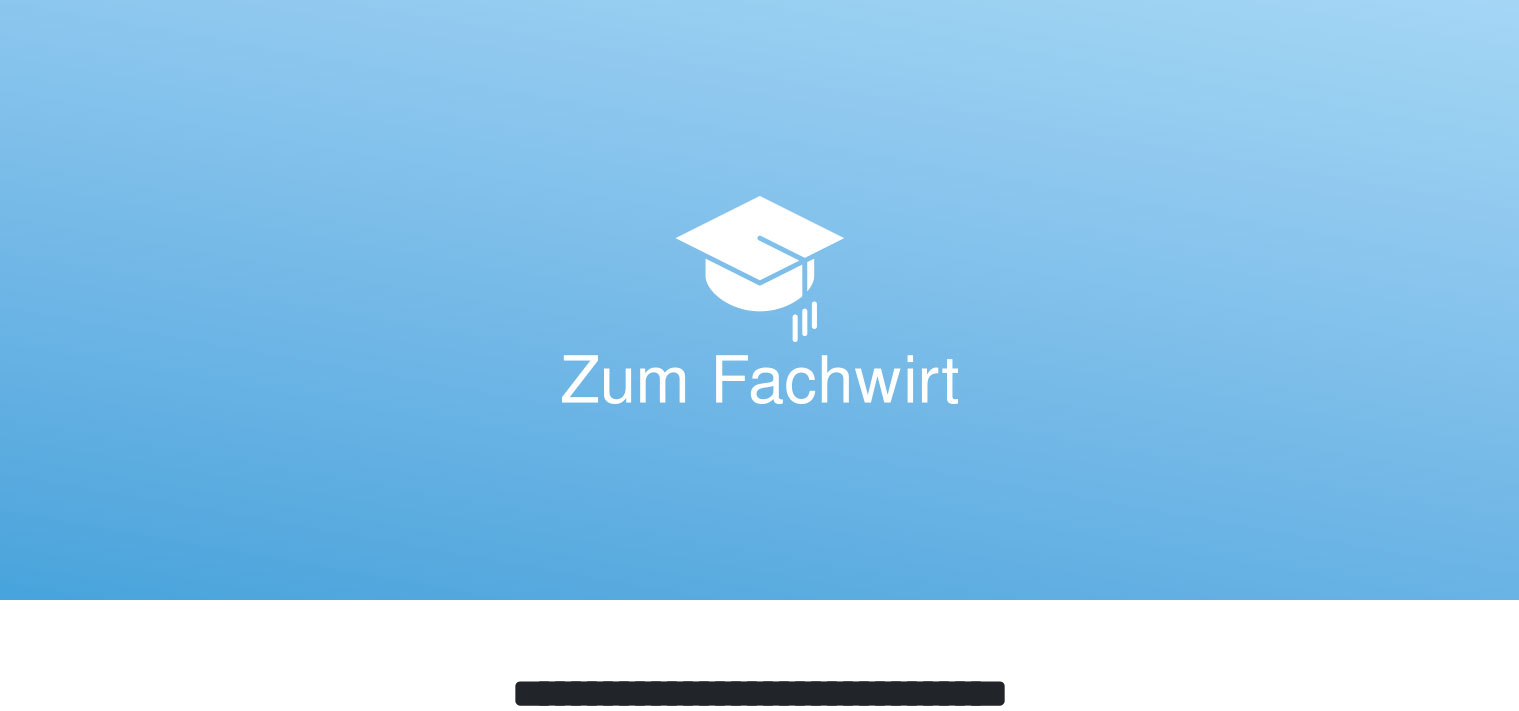 scroll, scrollTop: 634, scrollLeft: 0, axis: vertical 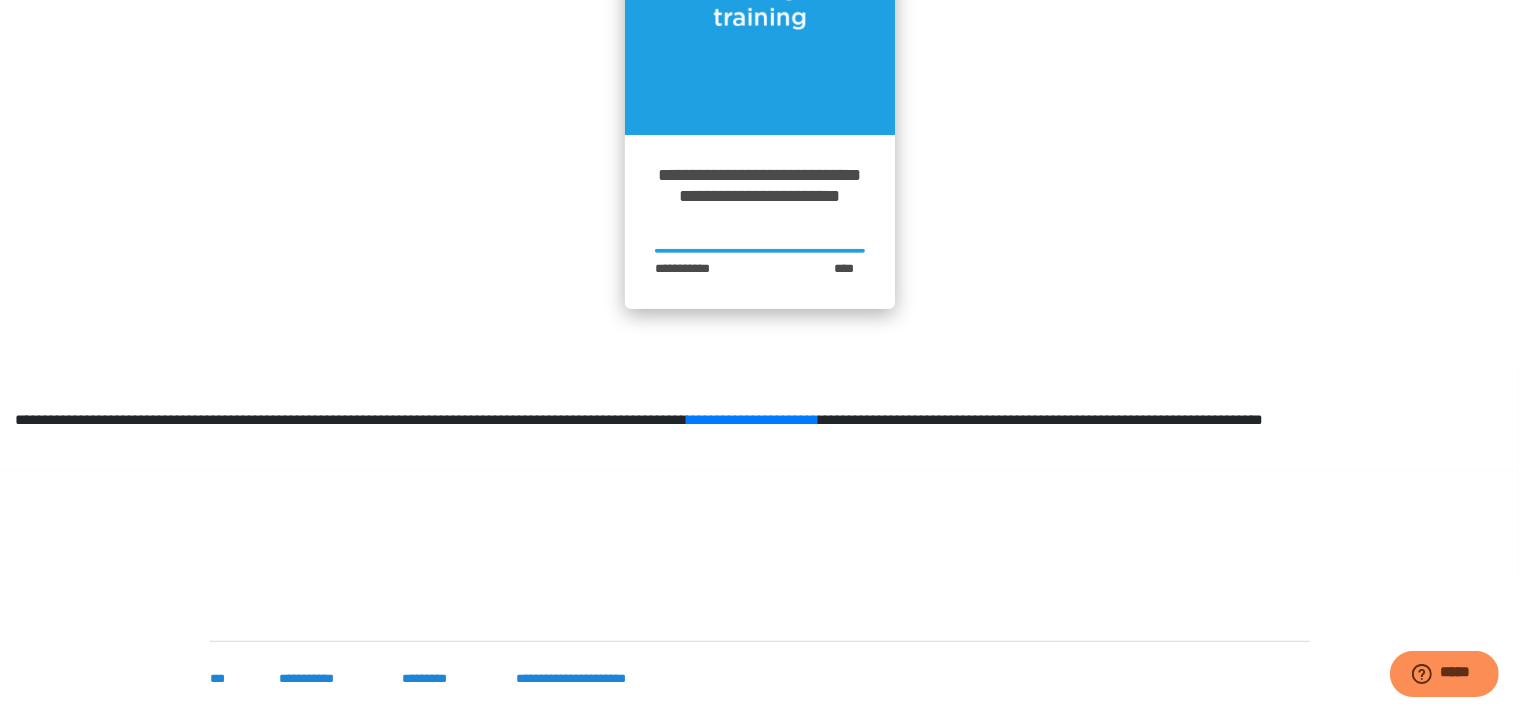 click on "**********" at bounding box center (760, 197) 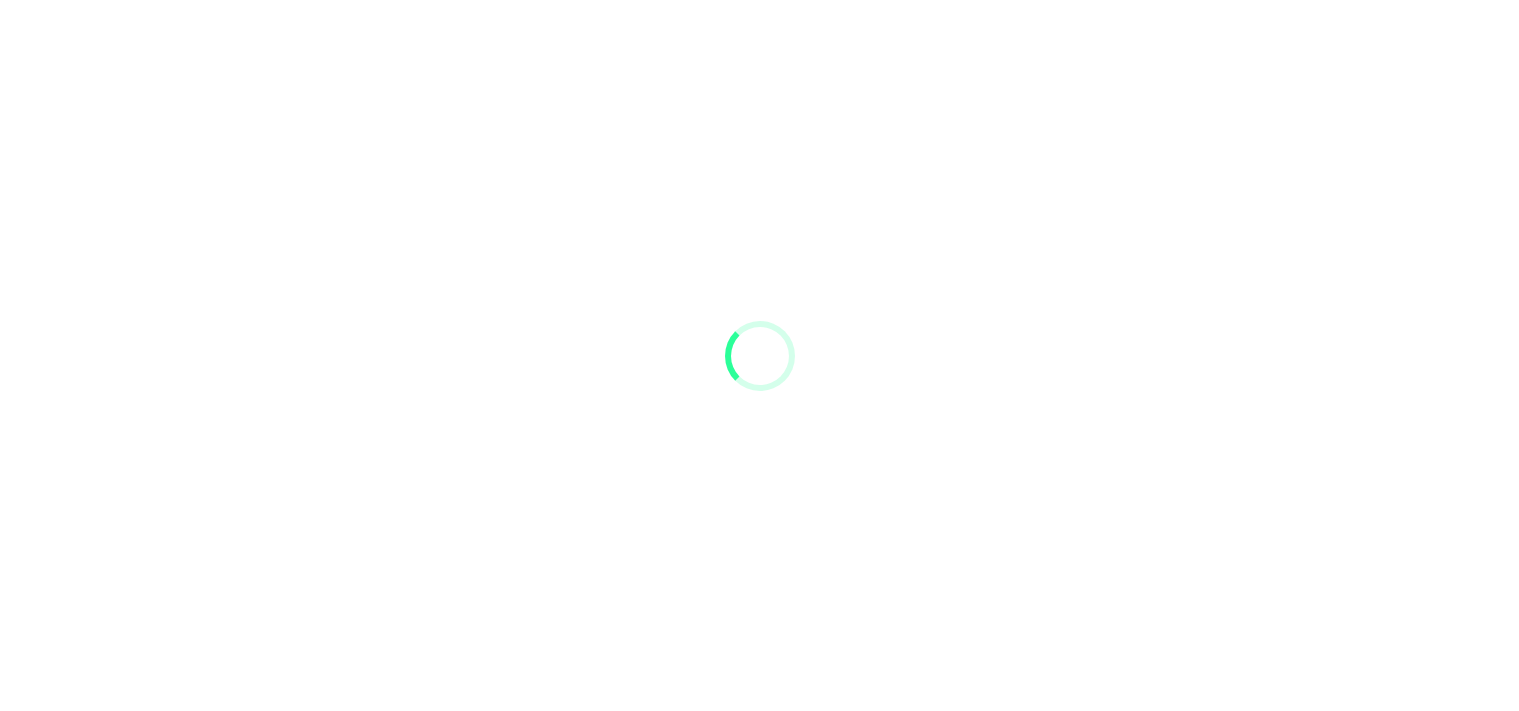 scroll, scrollTop: 0, scrollLeft: 0, axis: both 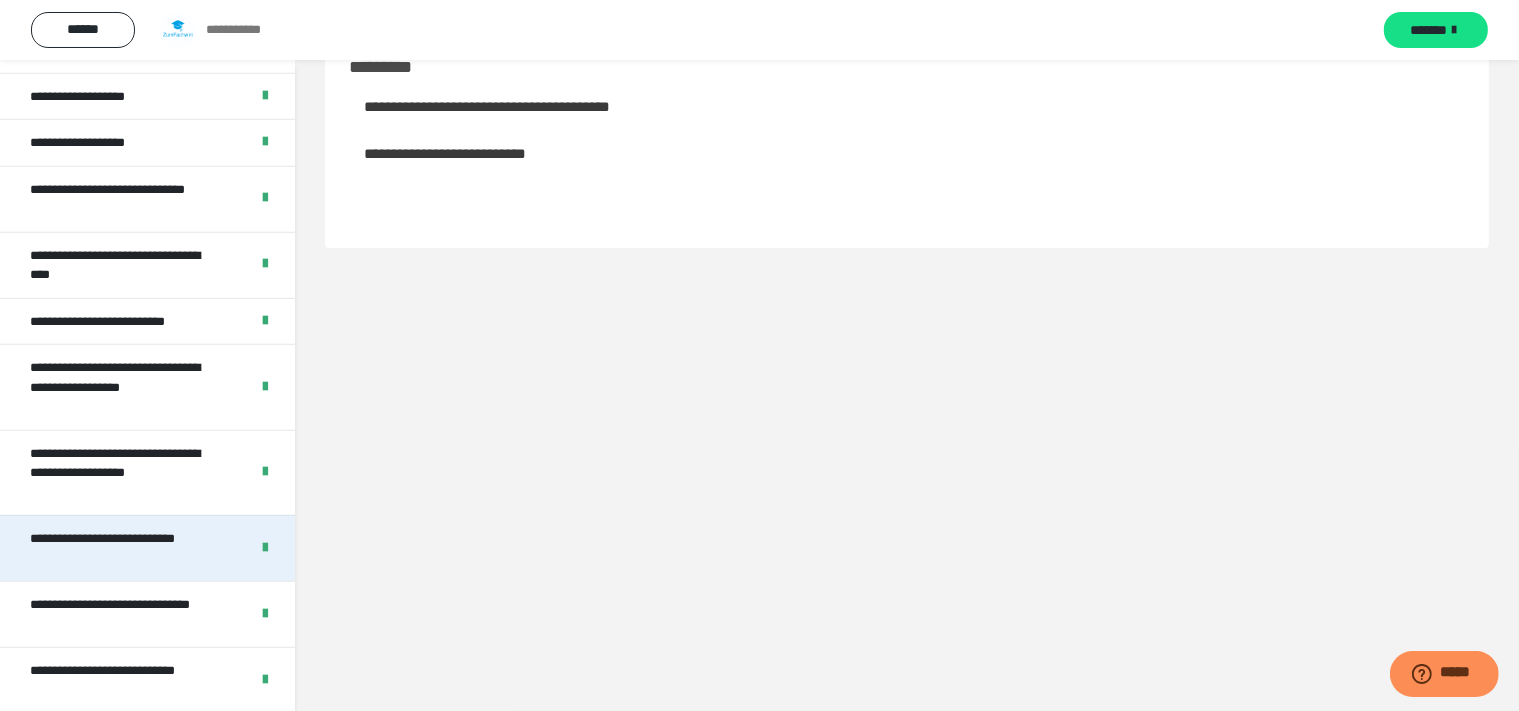 click on "**********" at bounding box center (123, 548) 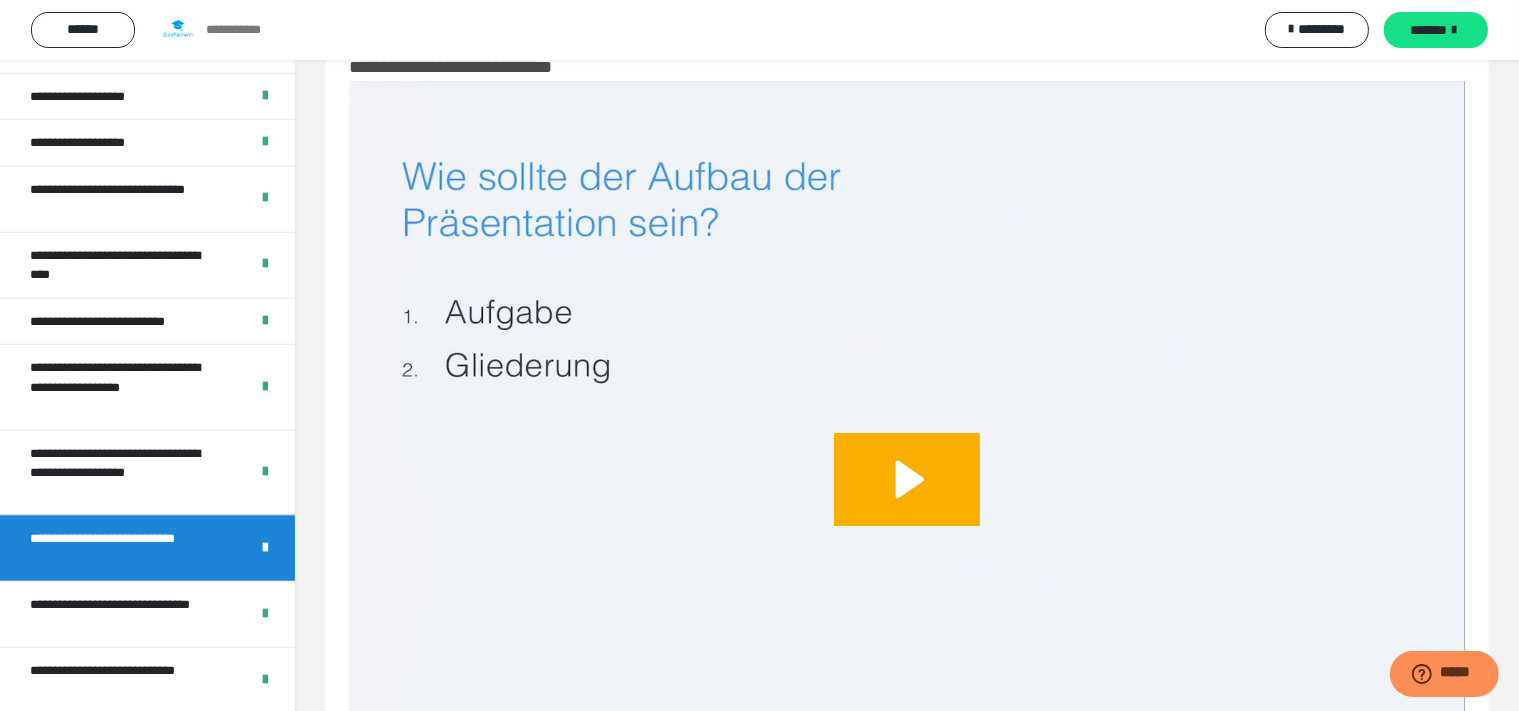 click at bounding box center [907, 499] 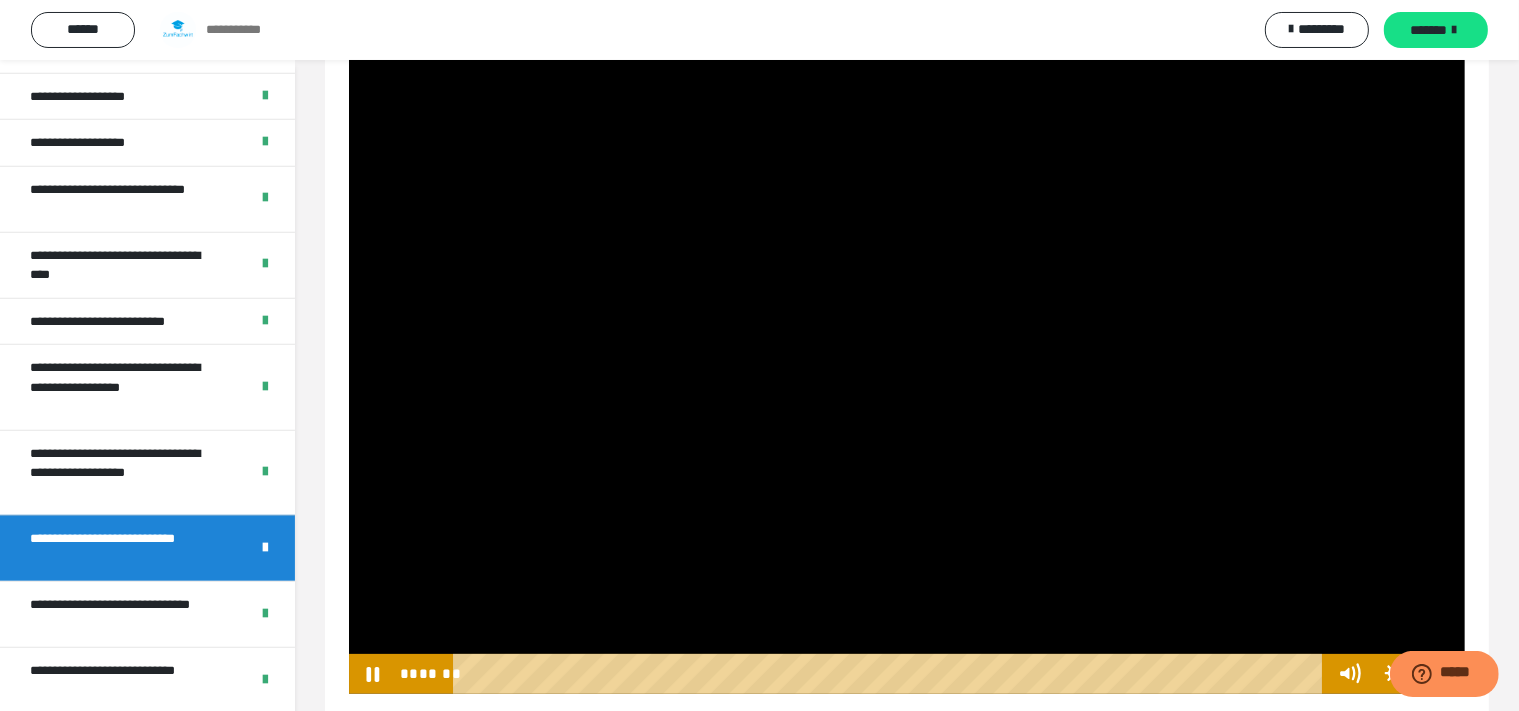 scroll, scrollTop: 320, scrollLeft: 0, axis: vertical 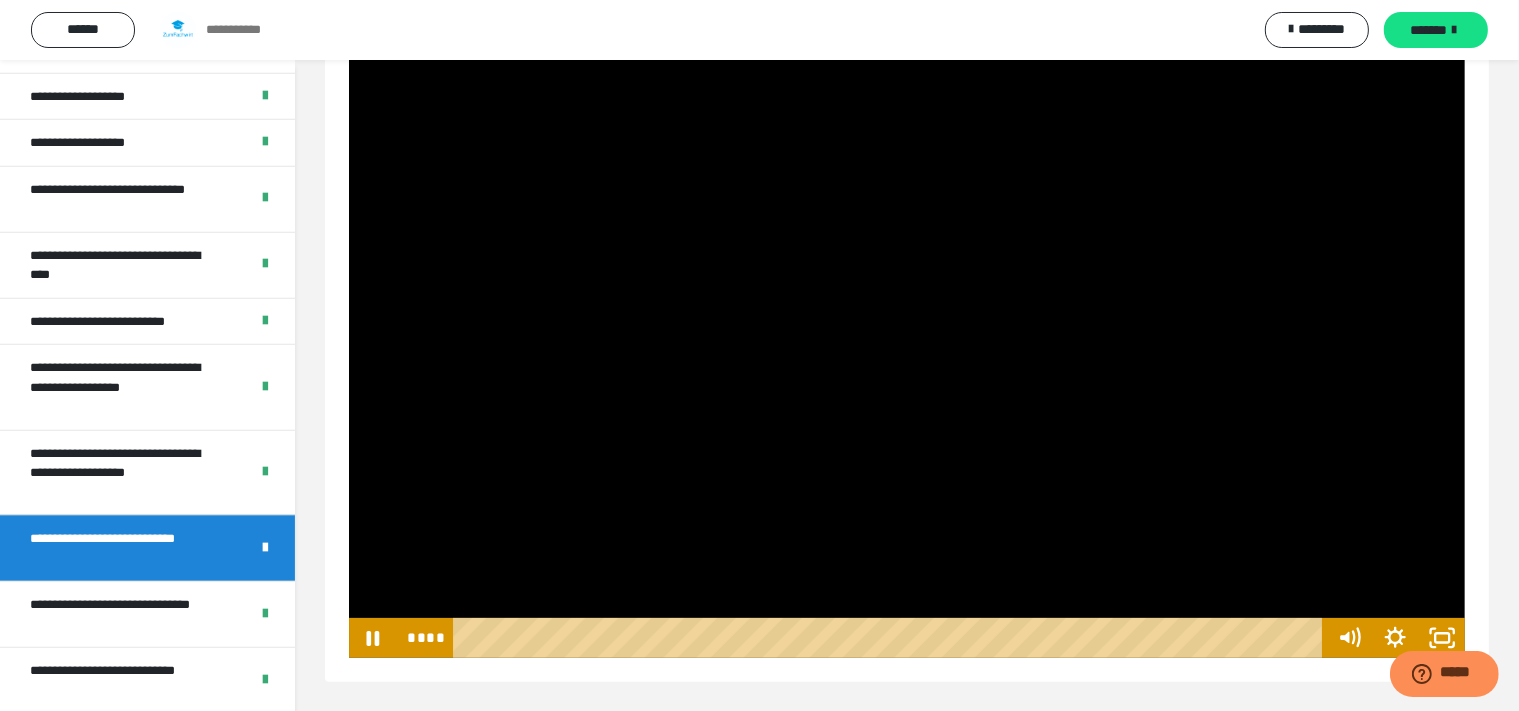 drag, startPoint x: 1293, startPoint y: 635, endPoint x: 390, endPoint y: 639, distance: 903.00885 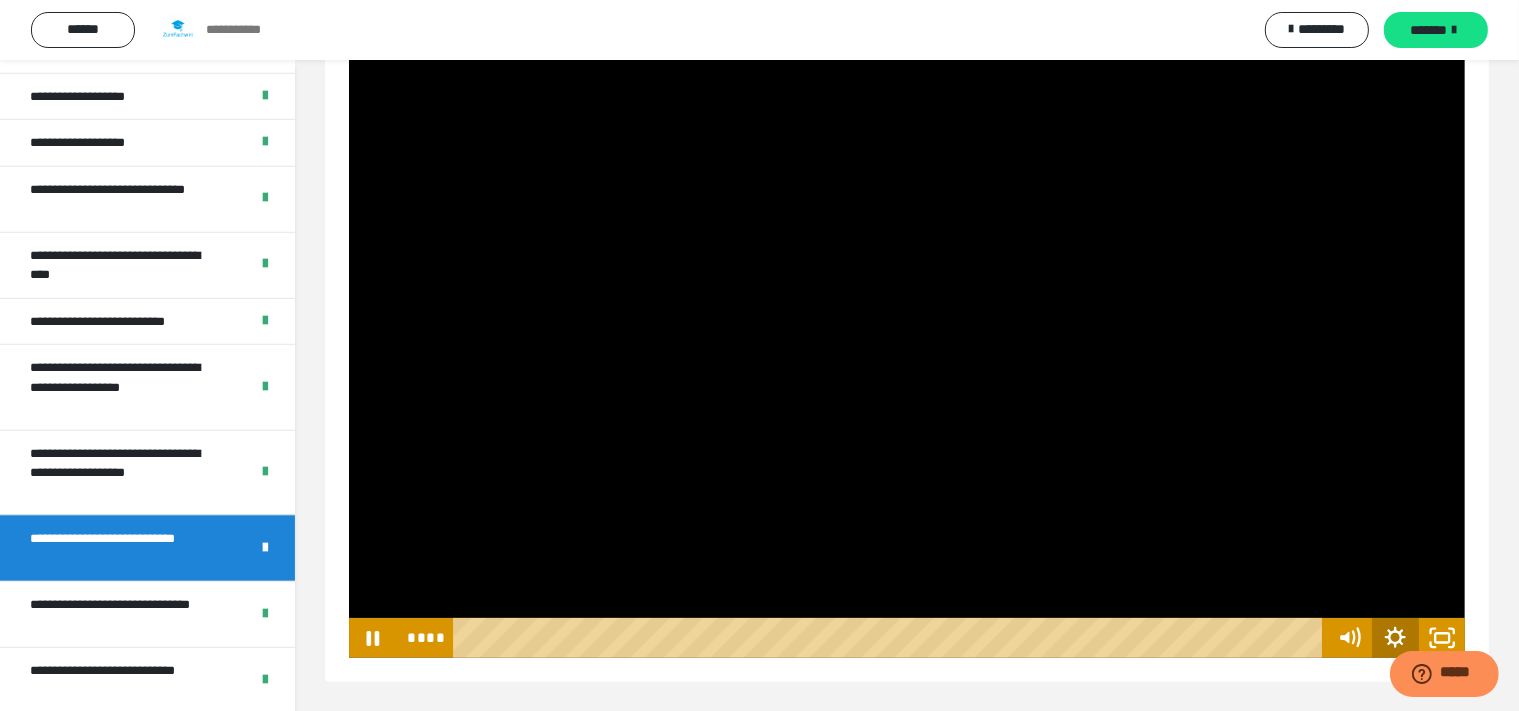 click 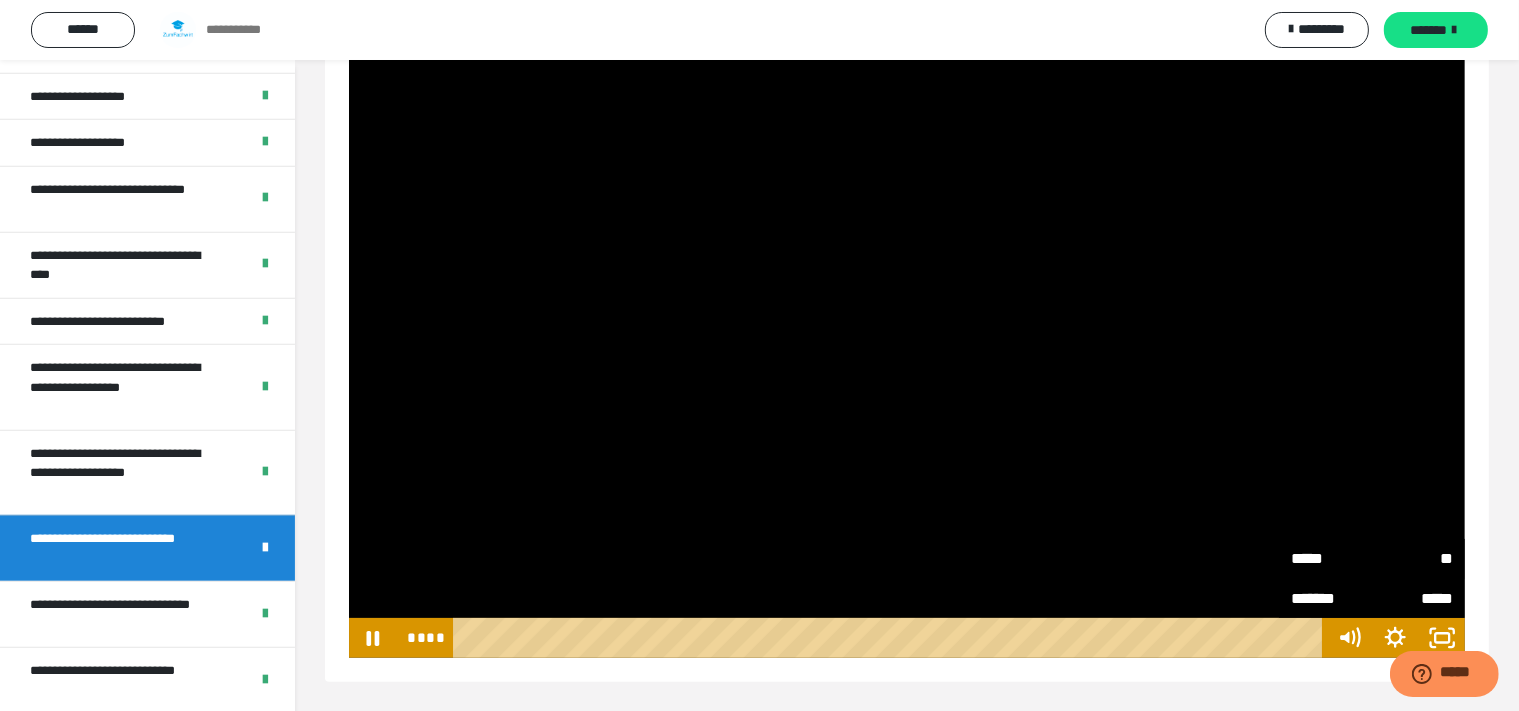 click on "**" at bounding box center (1412, 559) 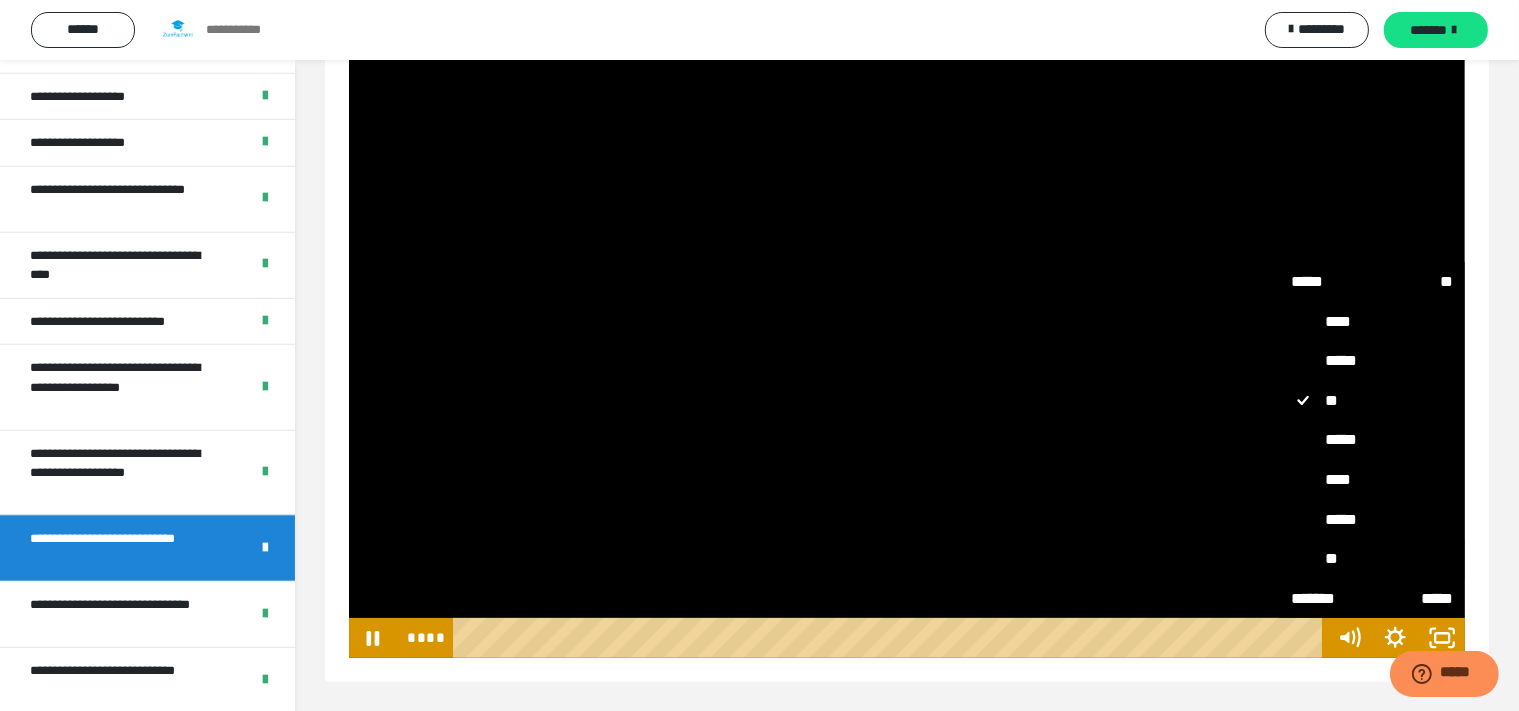 click on "**" at bounding box center (1372, 559) 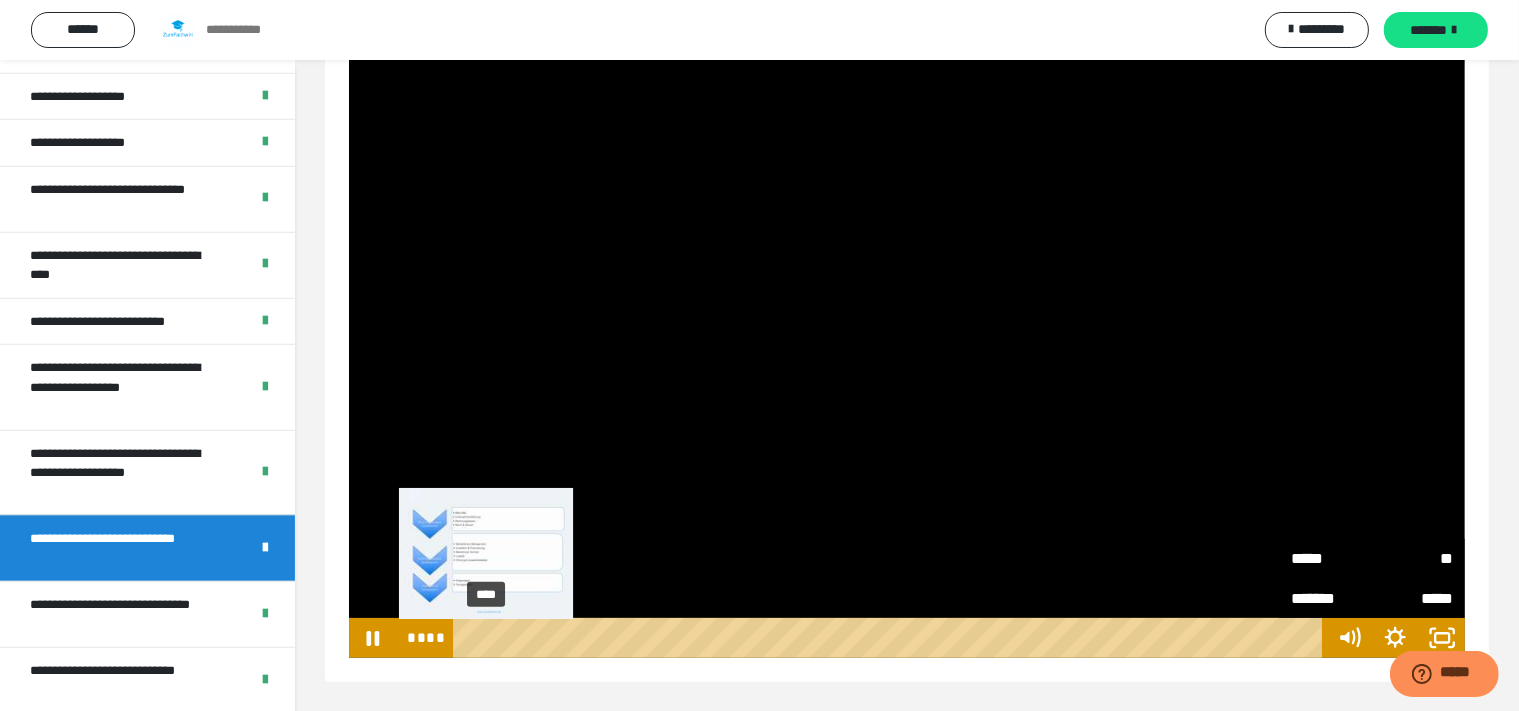 click on "****" at bounding box center [892, 638] 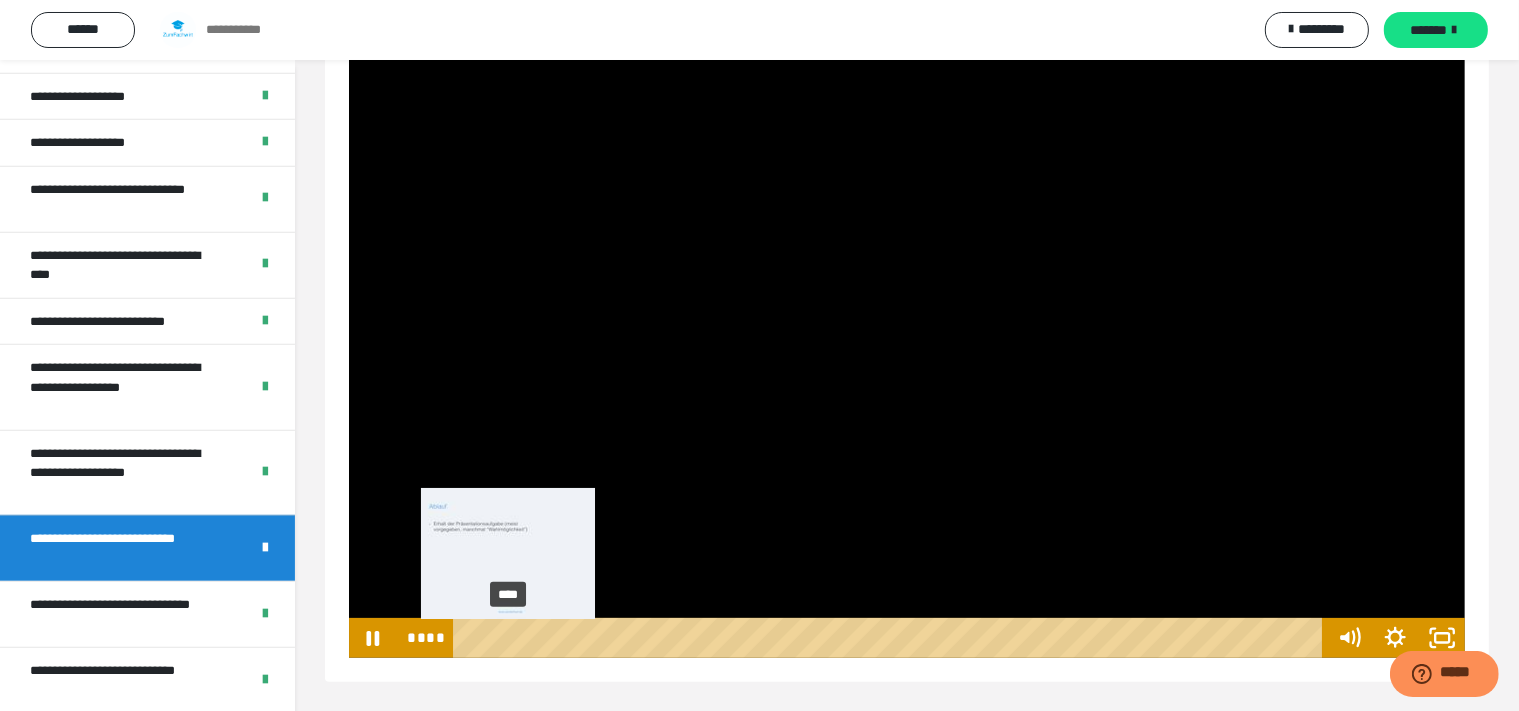 click on "****" at bounding box center [892, 638] 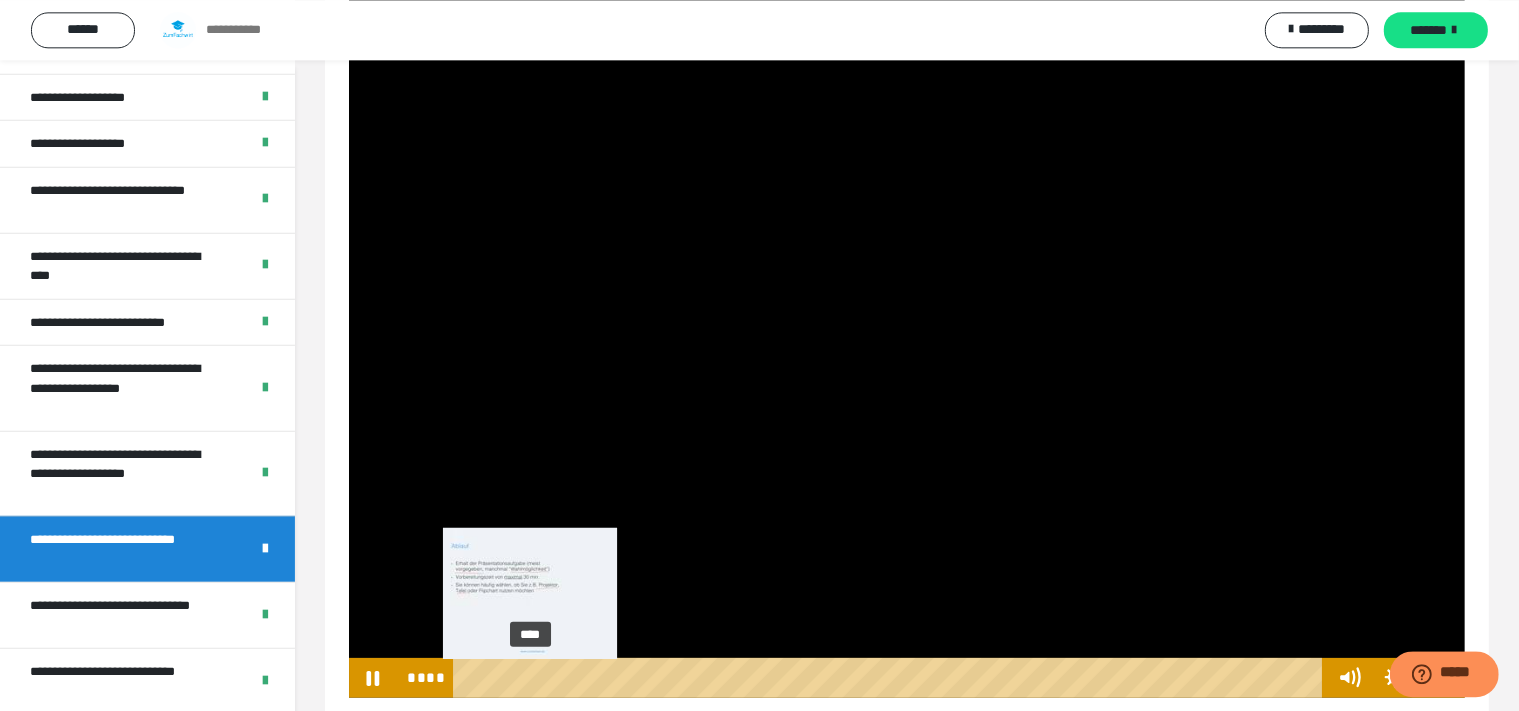 scroll, scrollTop: 320, scrollLeft: 0, axis: vertical 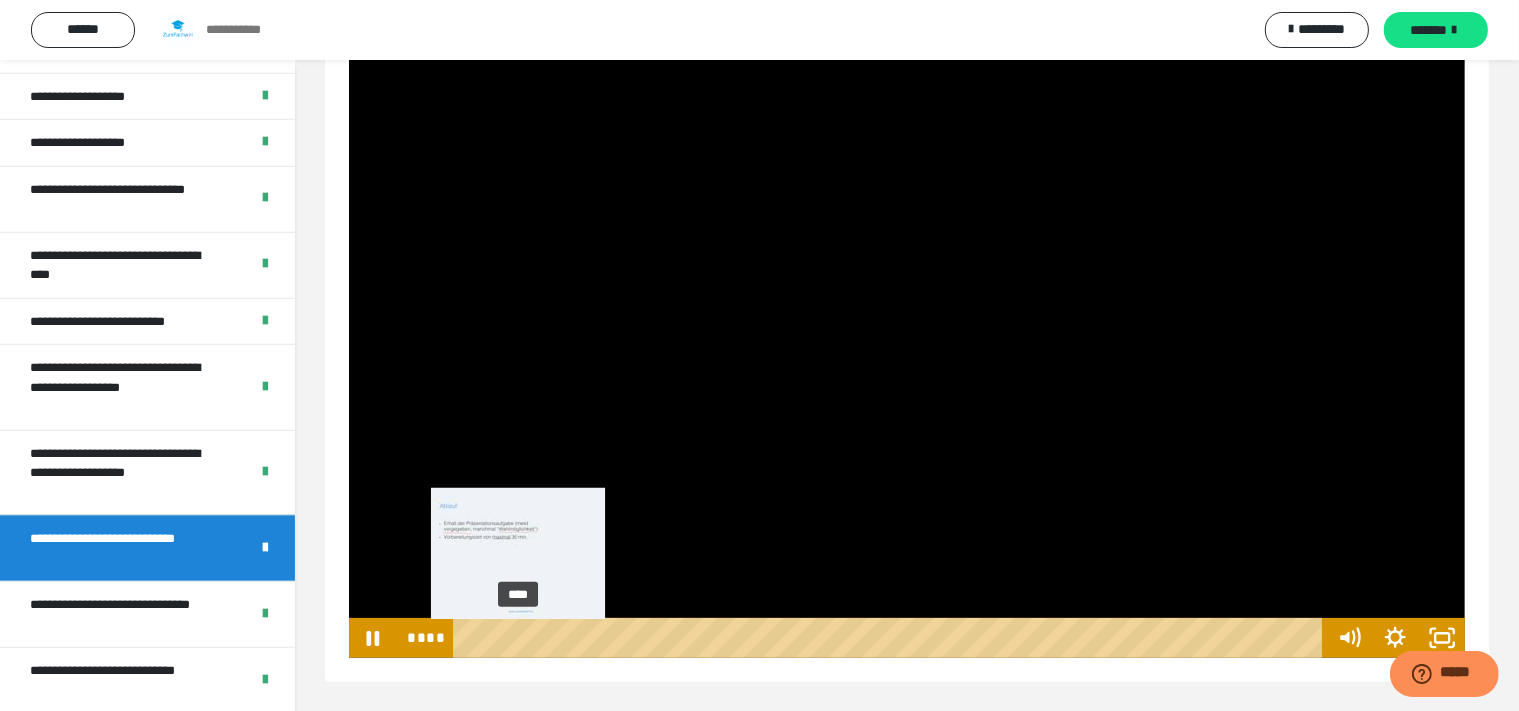 click on "****" at bounding box center (892, 638) 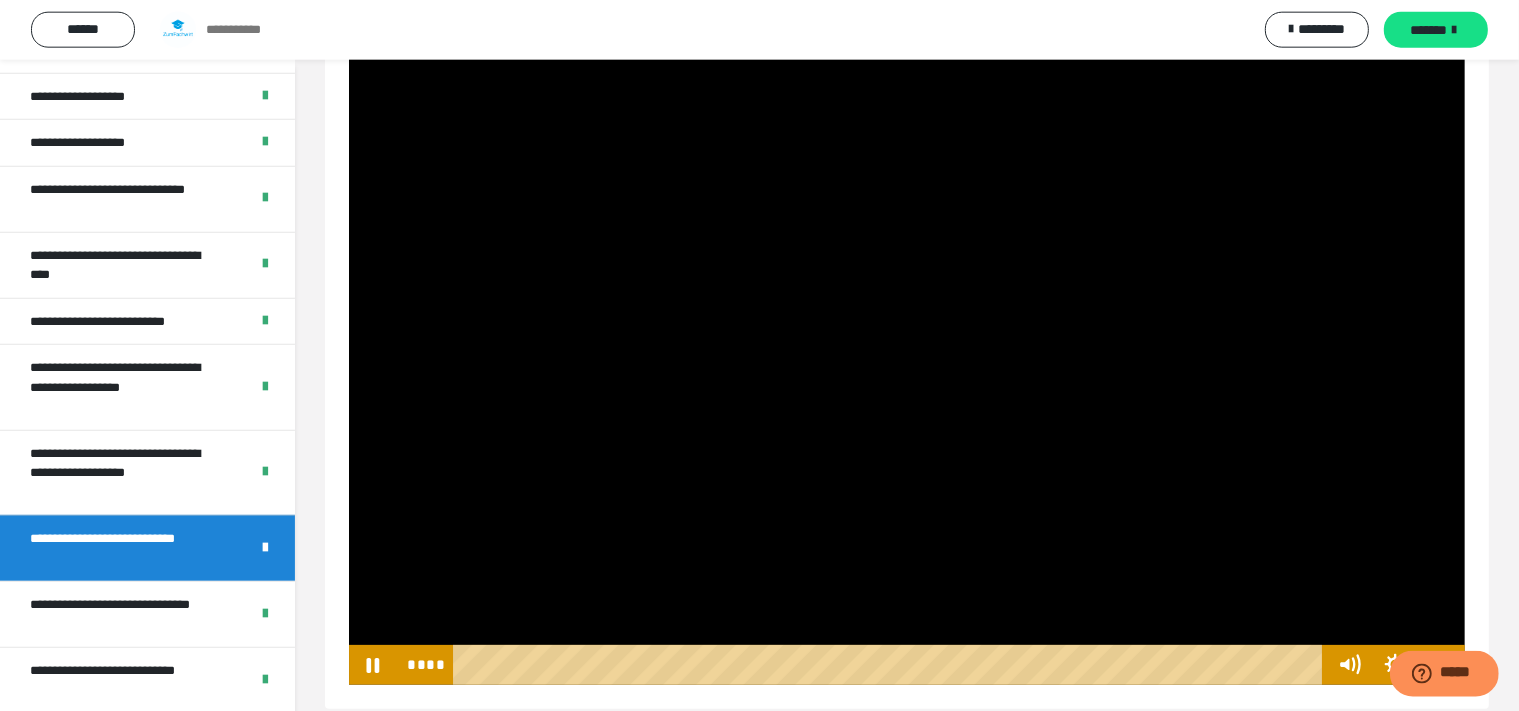 scroll, scrollTop: 320, scrollLeft: 0, axis: vertical 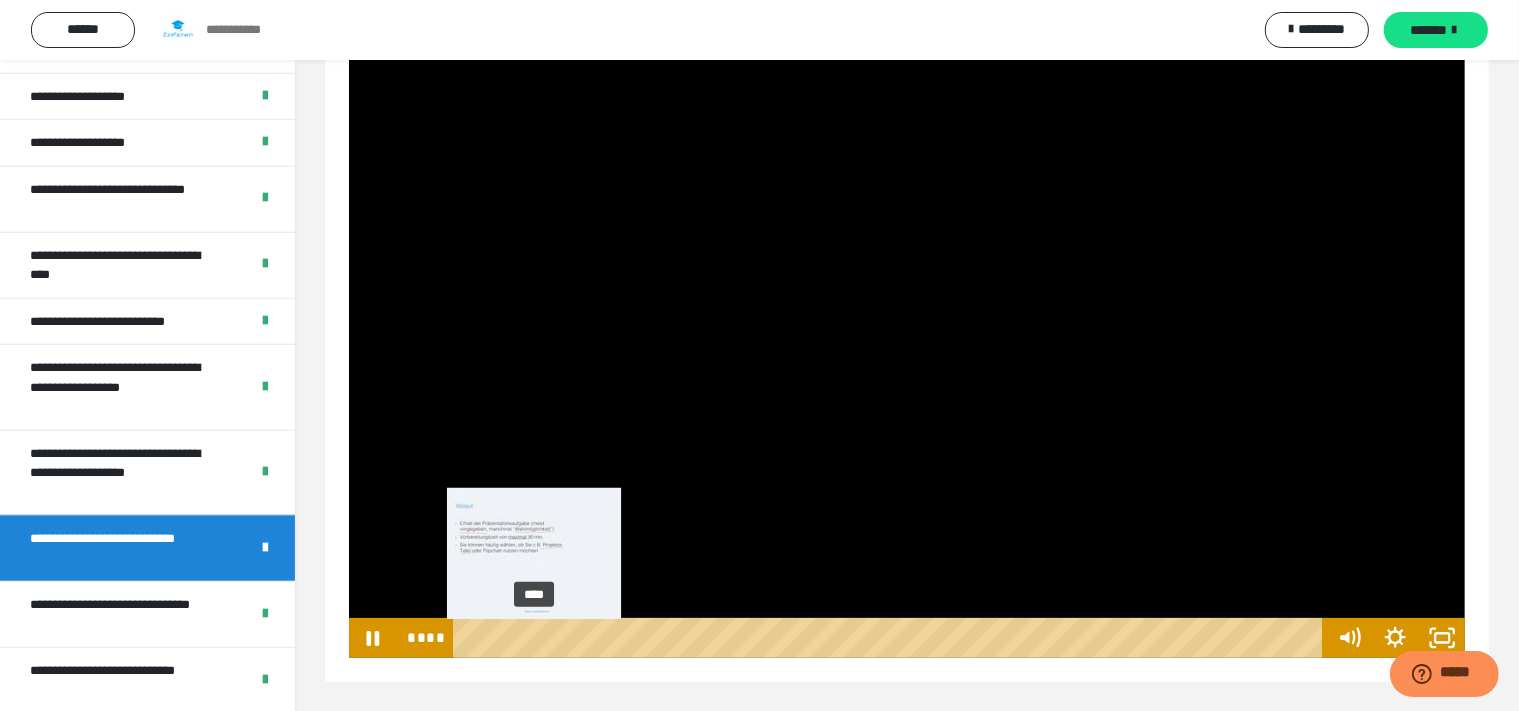 click on "****" at bounding box center (892, 638) 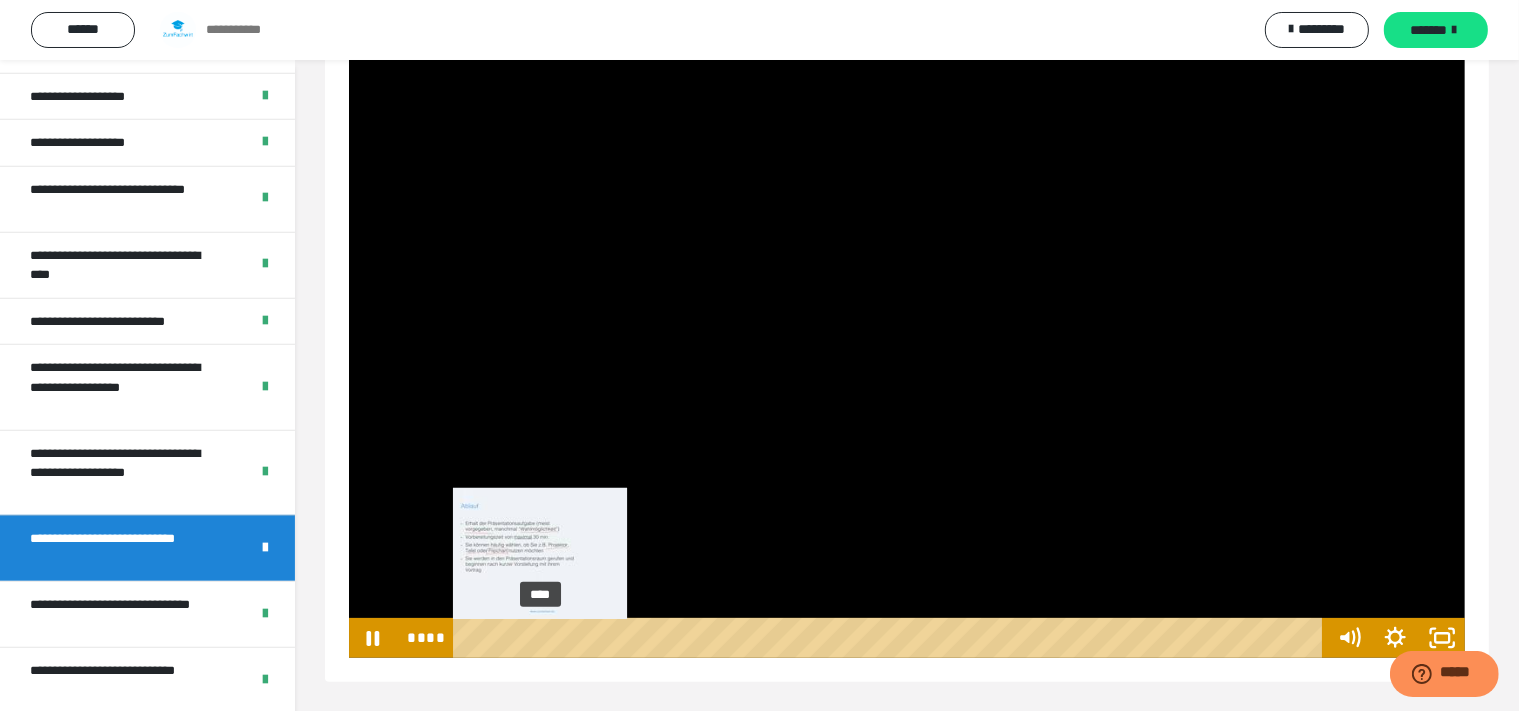 click on "****" at bounding box center [892, 638] 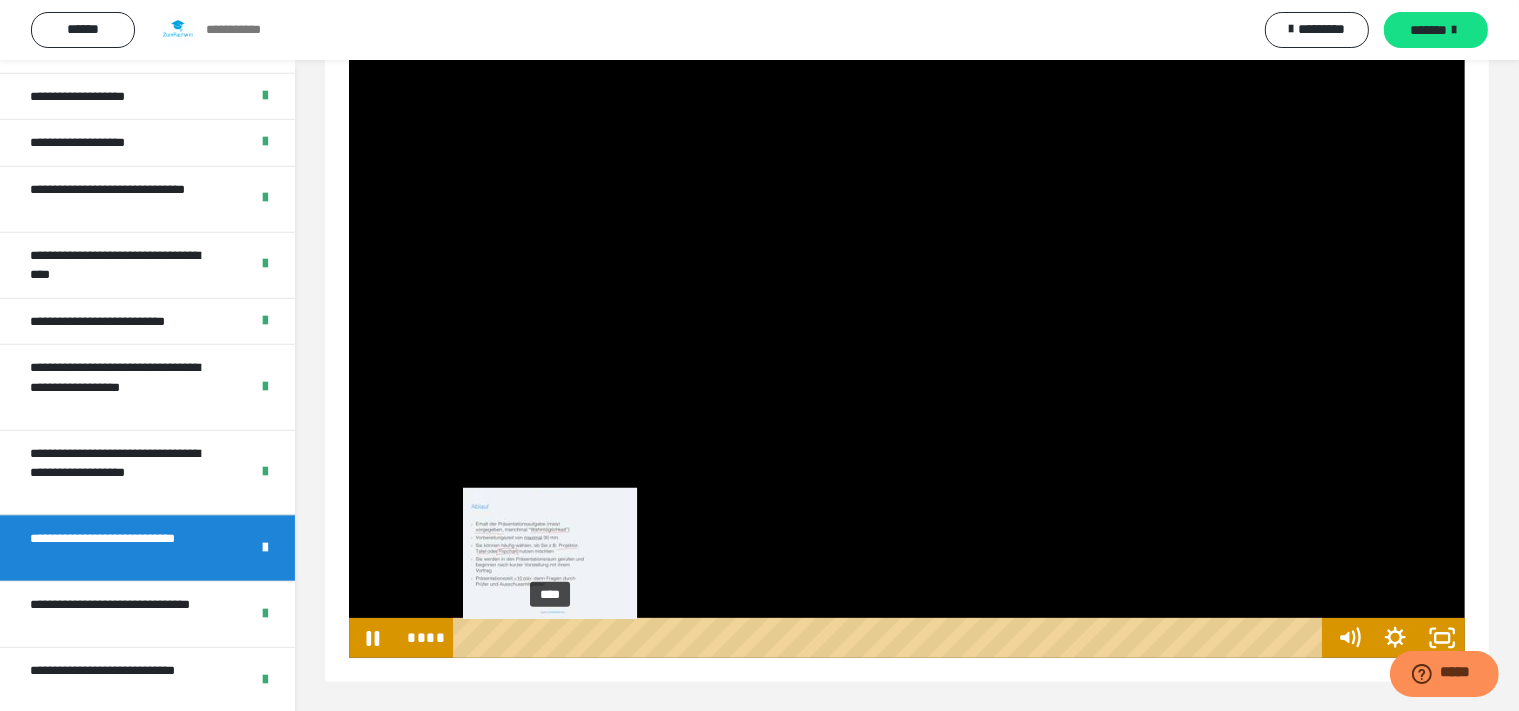 click on "****" at bounding box center [892, 638] 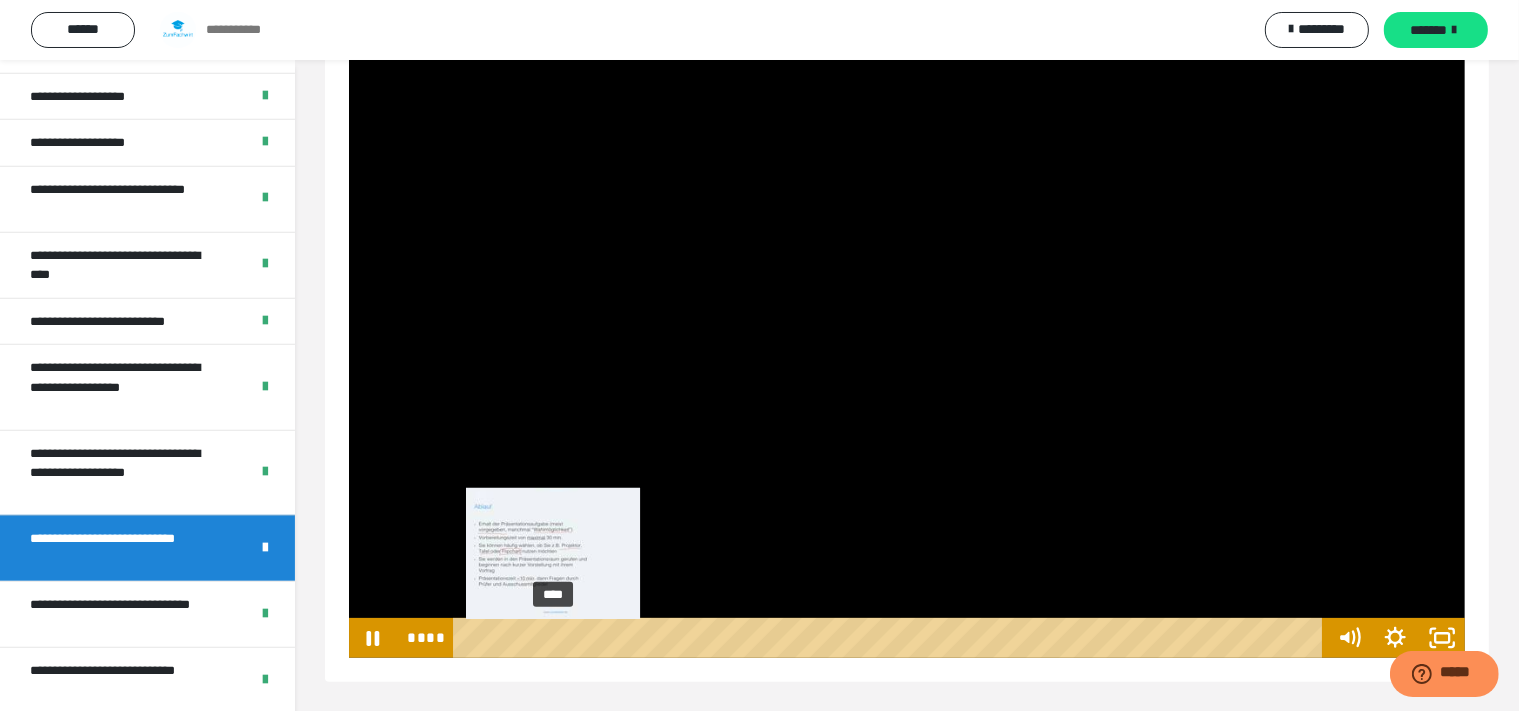 click at bounding box center (551, 638) 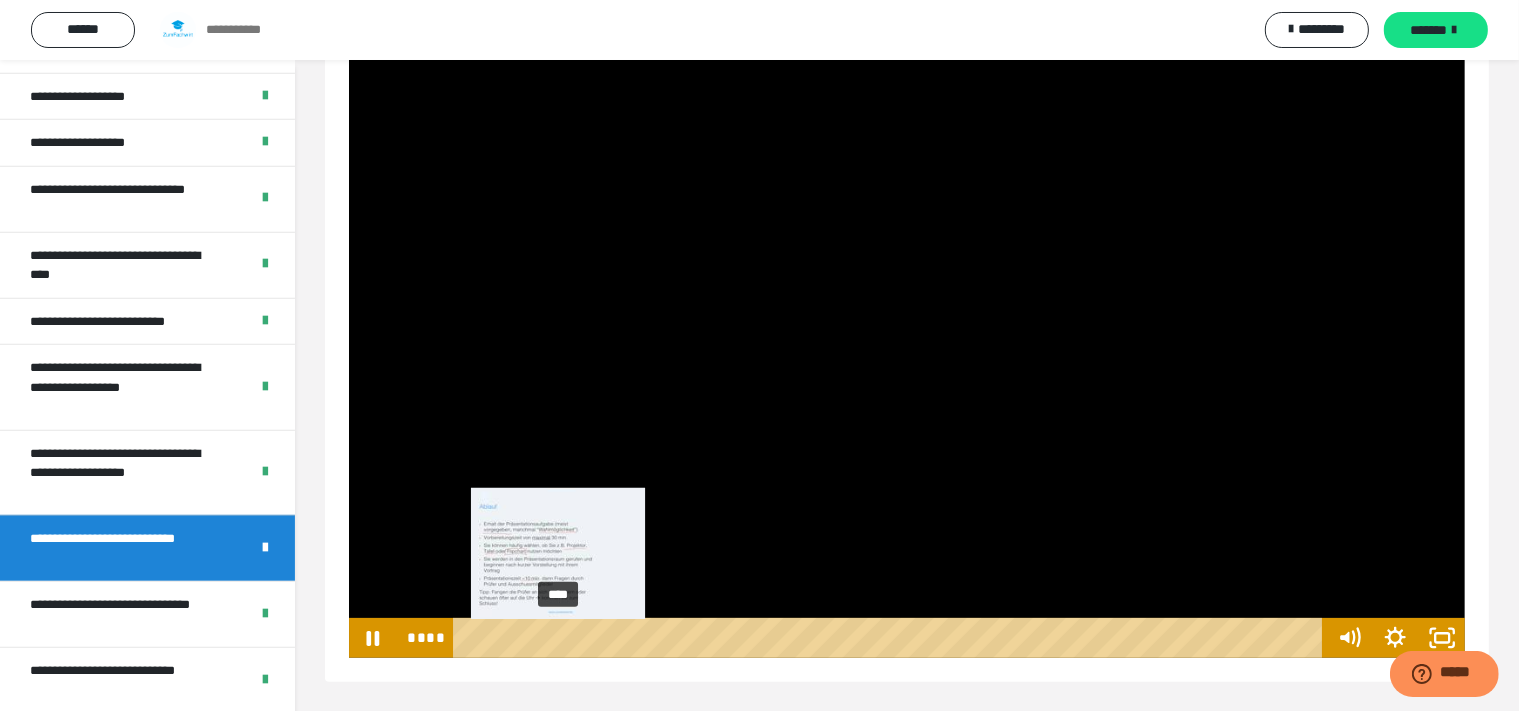 click on "****" at bounding box center (892, 638) 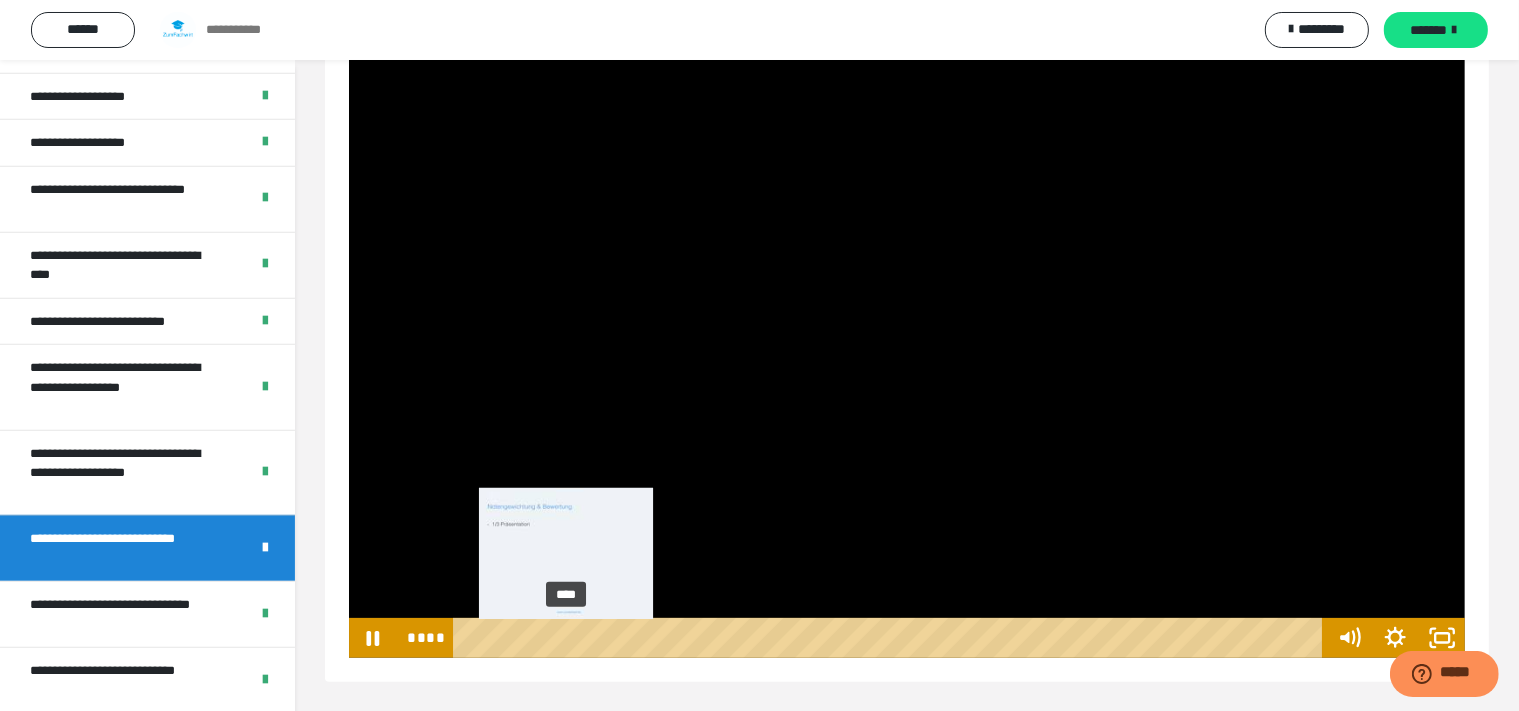 click on "****" at bounding box center (892, 638) 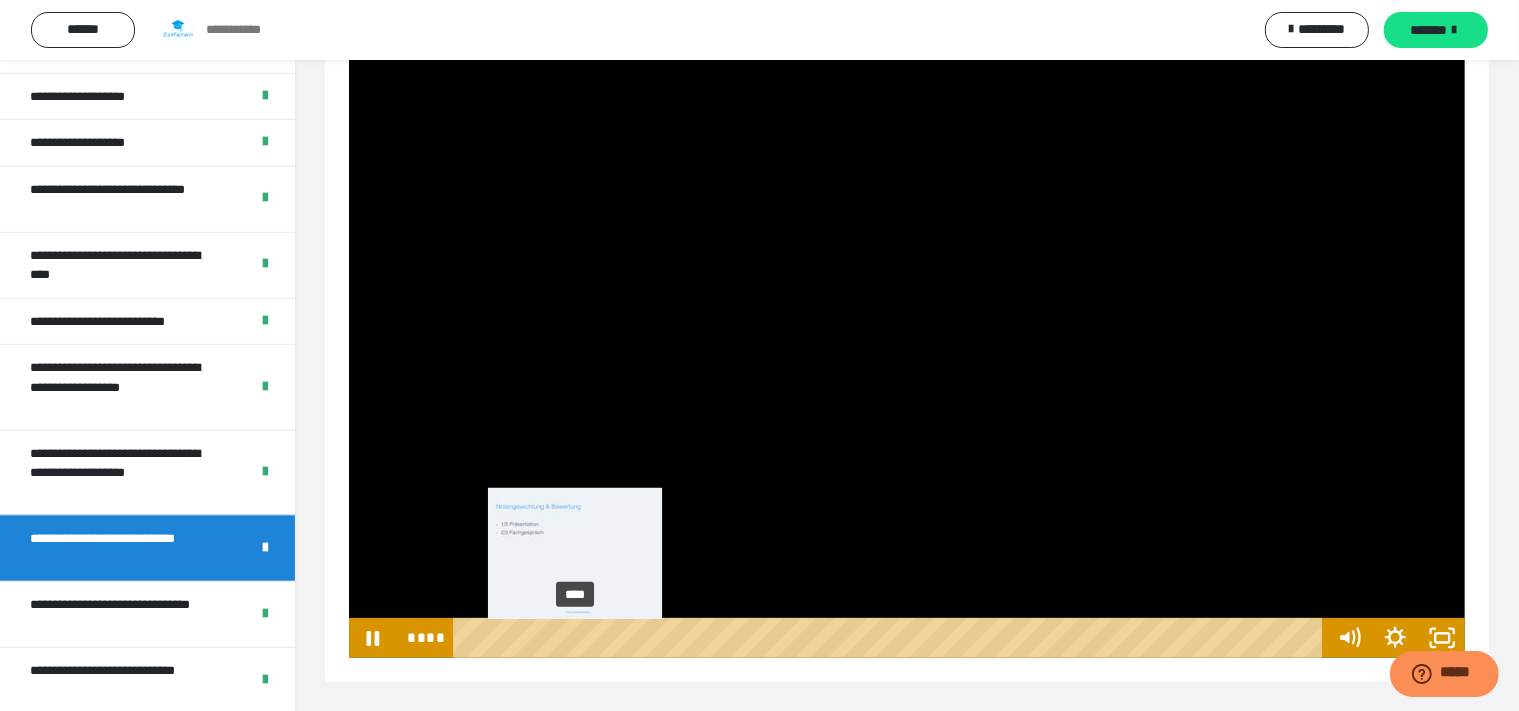 click on "****" at bounding box center (892, 638) 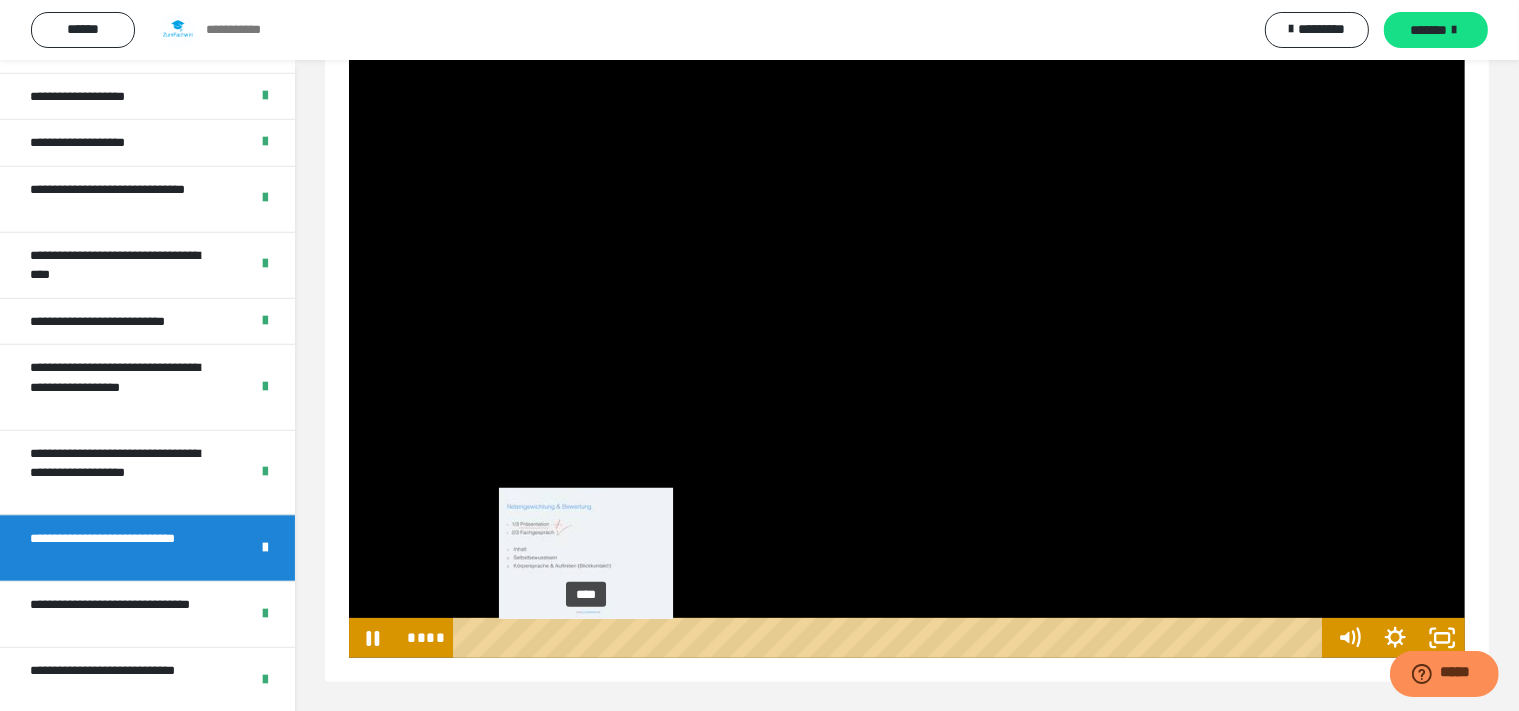 click on "****" at bounding box center (892, 638) 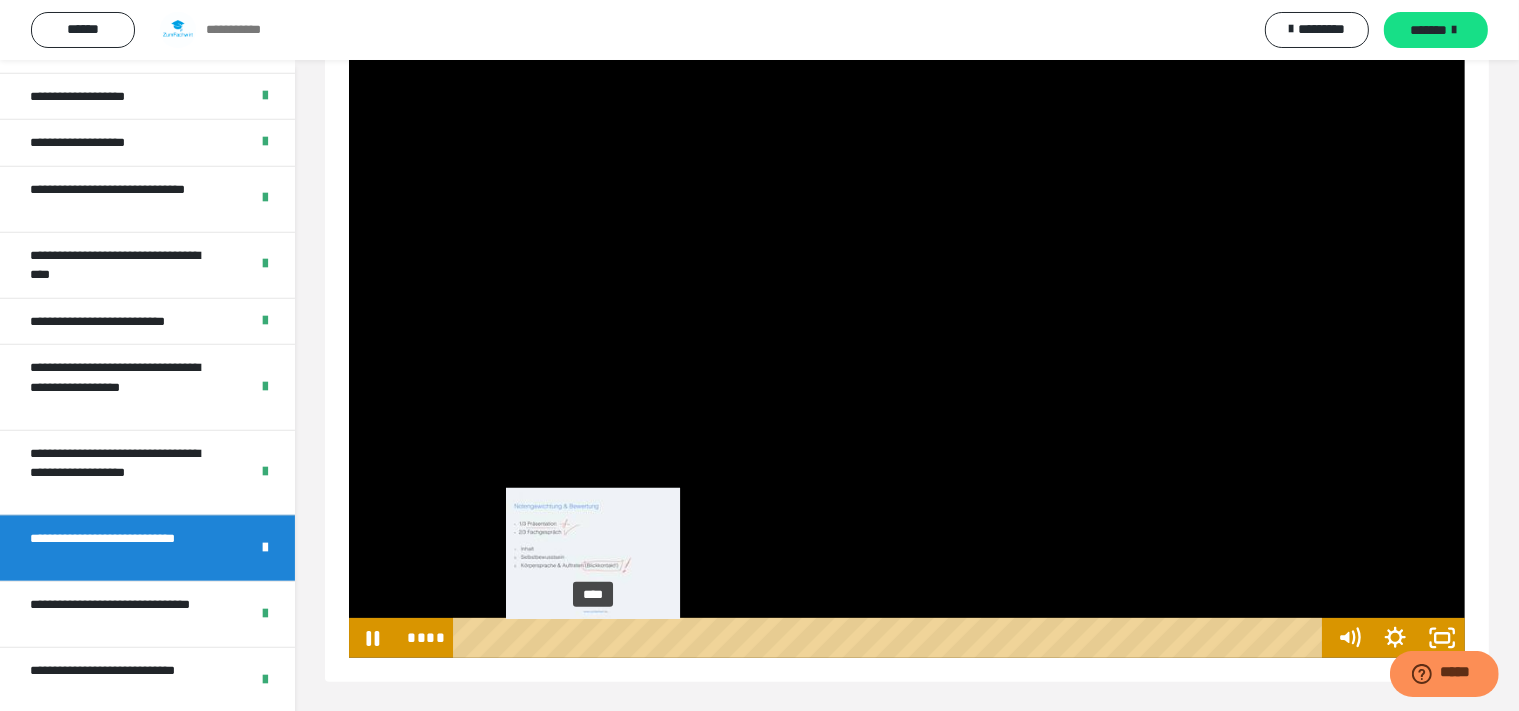 click at bounding box center [593, 638] 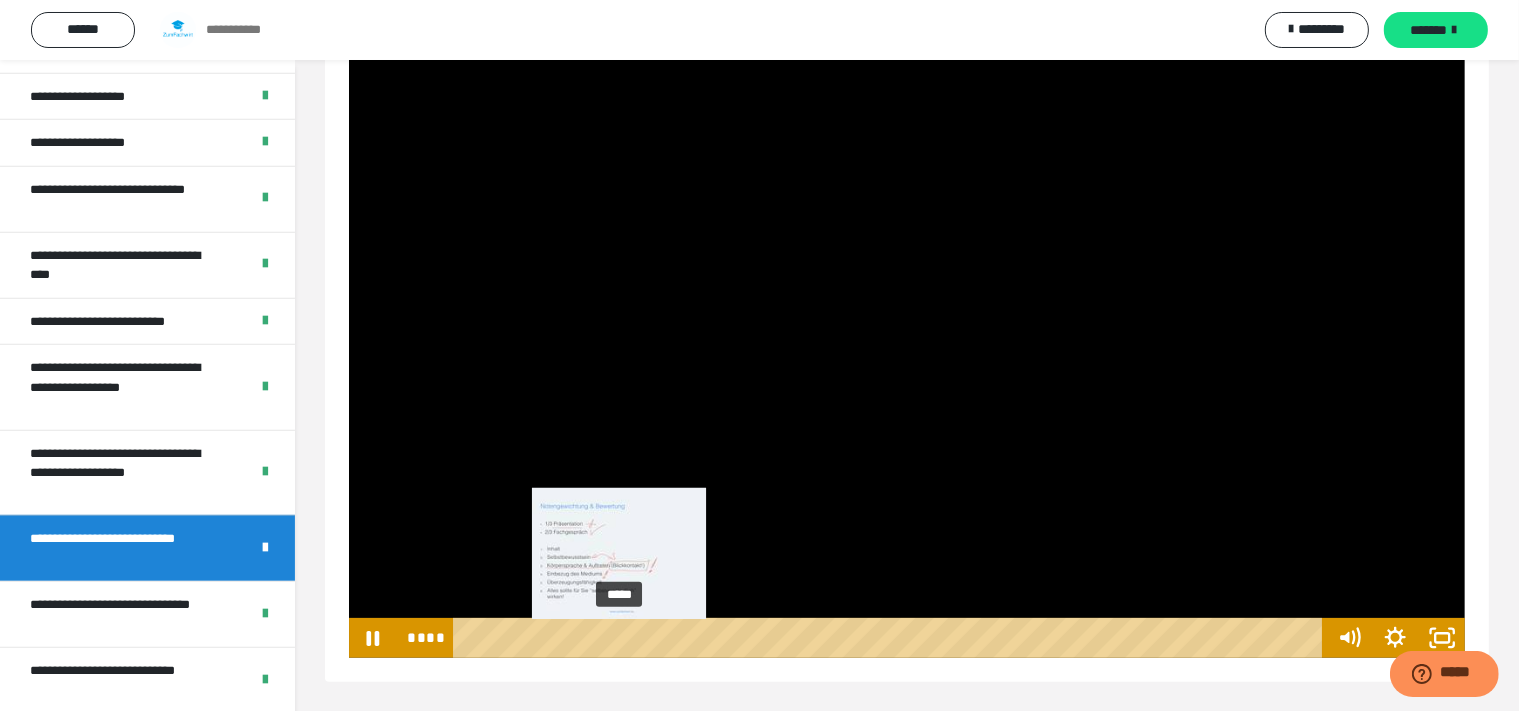 click on "*****" at bounding box center [892, 638] 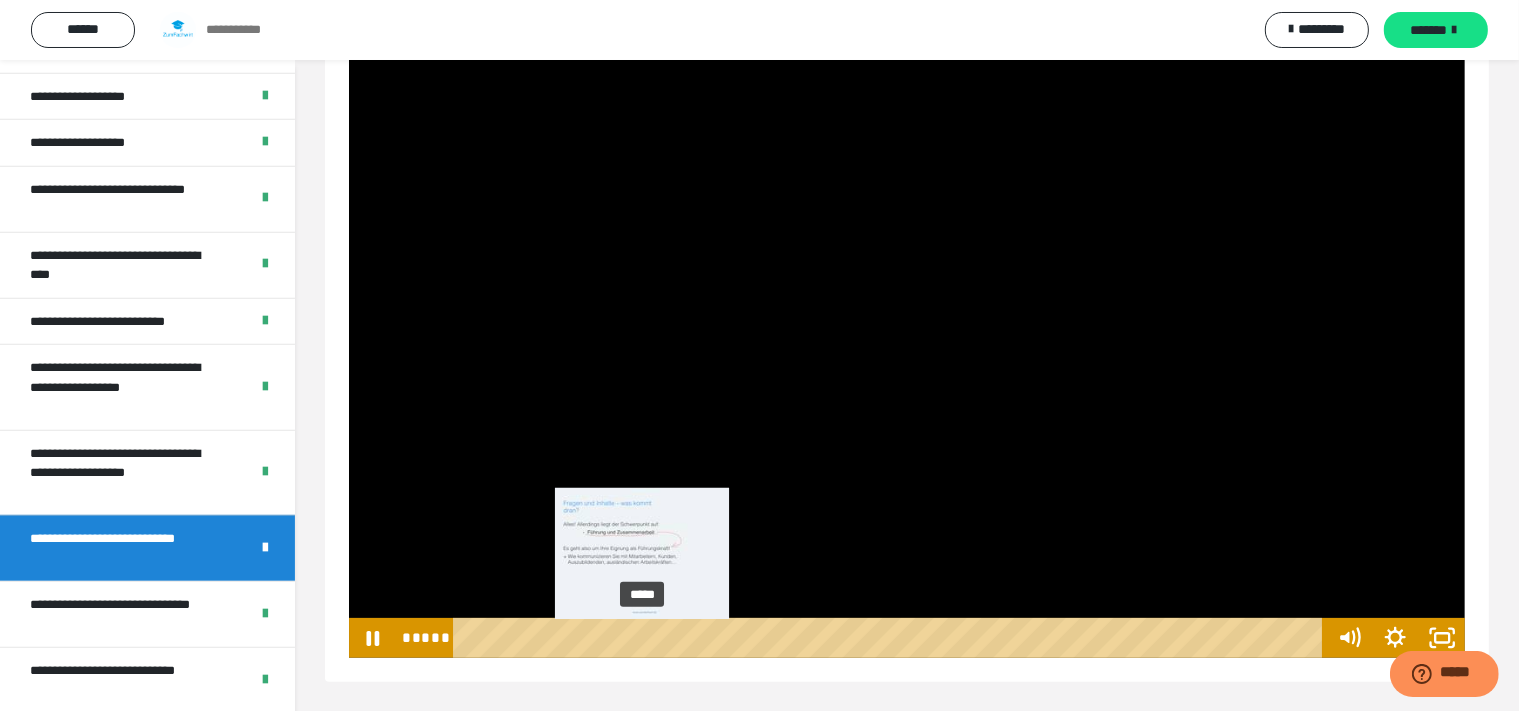 click on "*****" at bounding box center [892, 638] 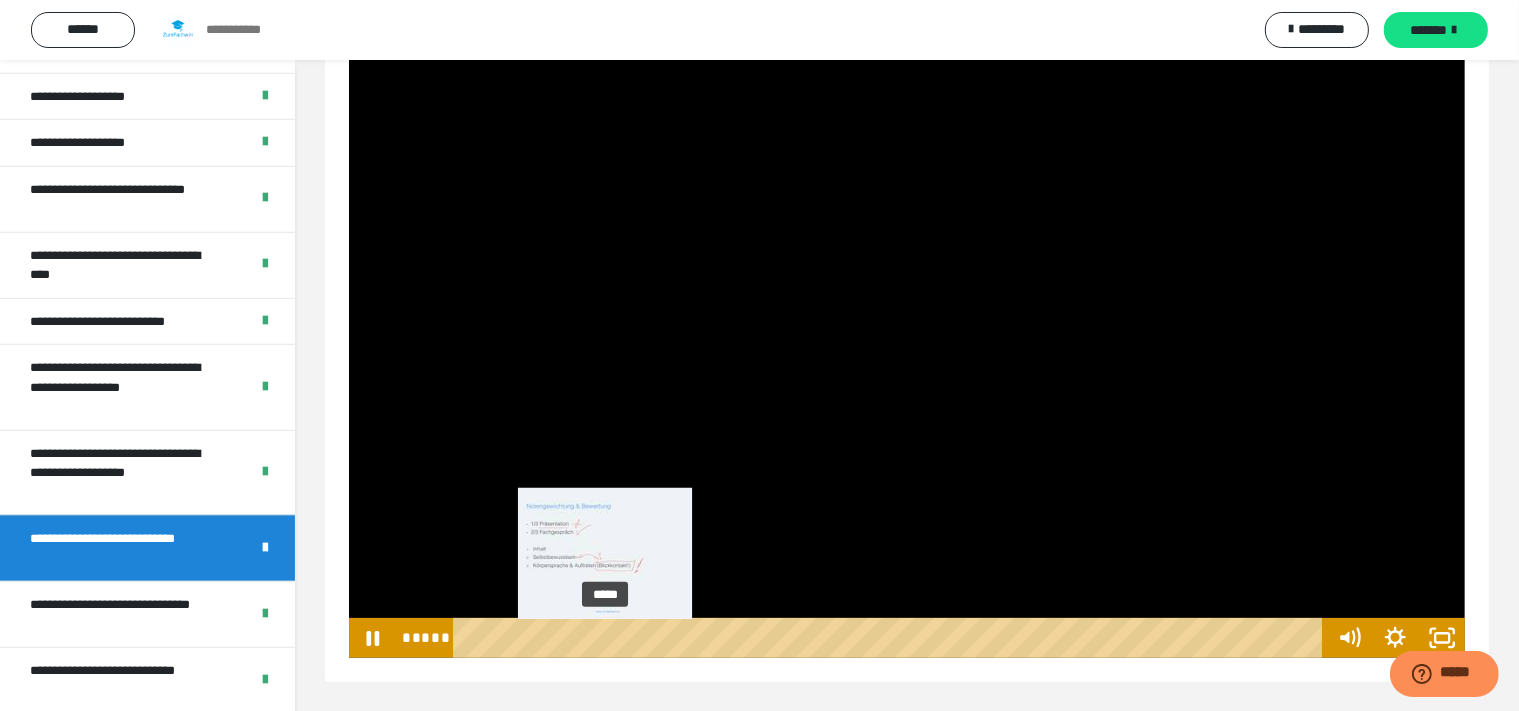 click on "*****" at bounding box center (892, 638) 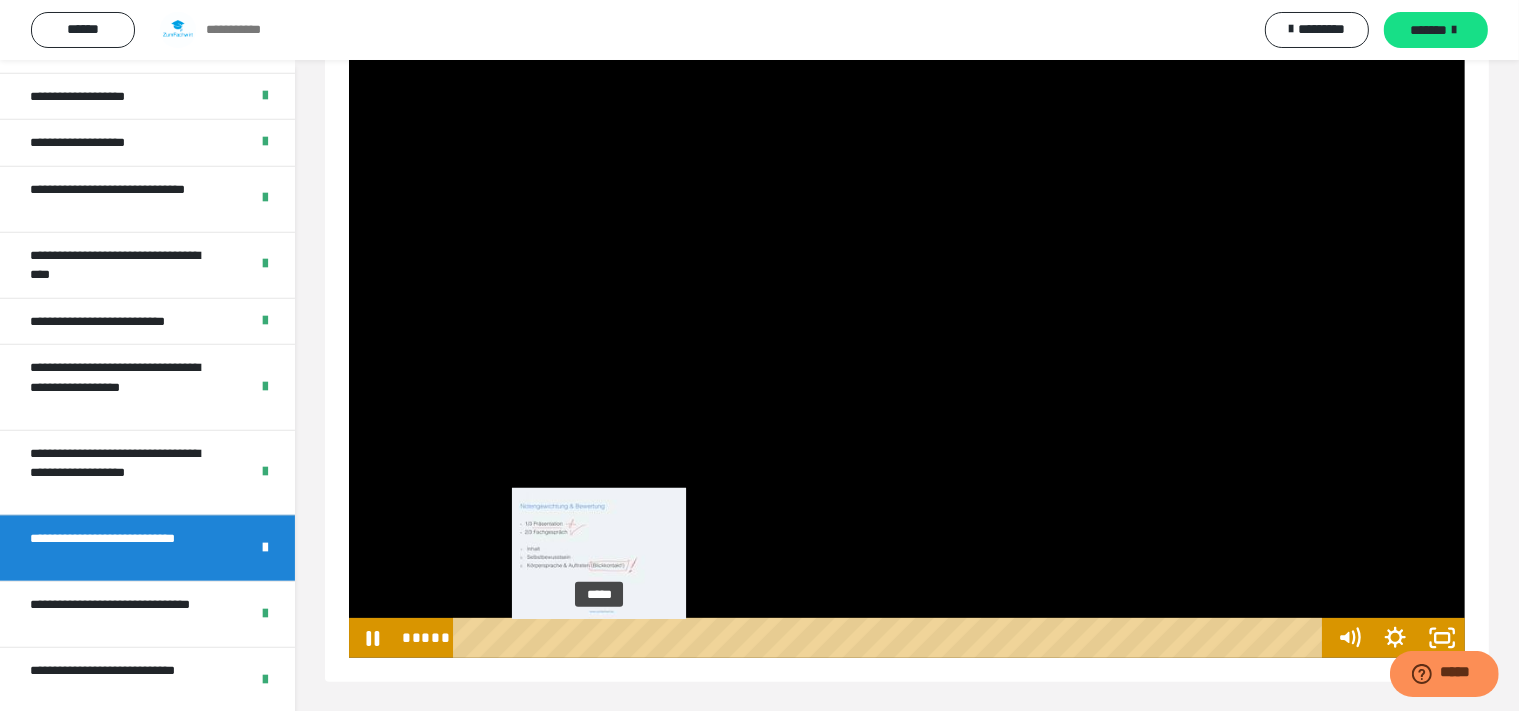 click on "*****" at bounding box center [892, 638] 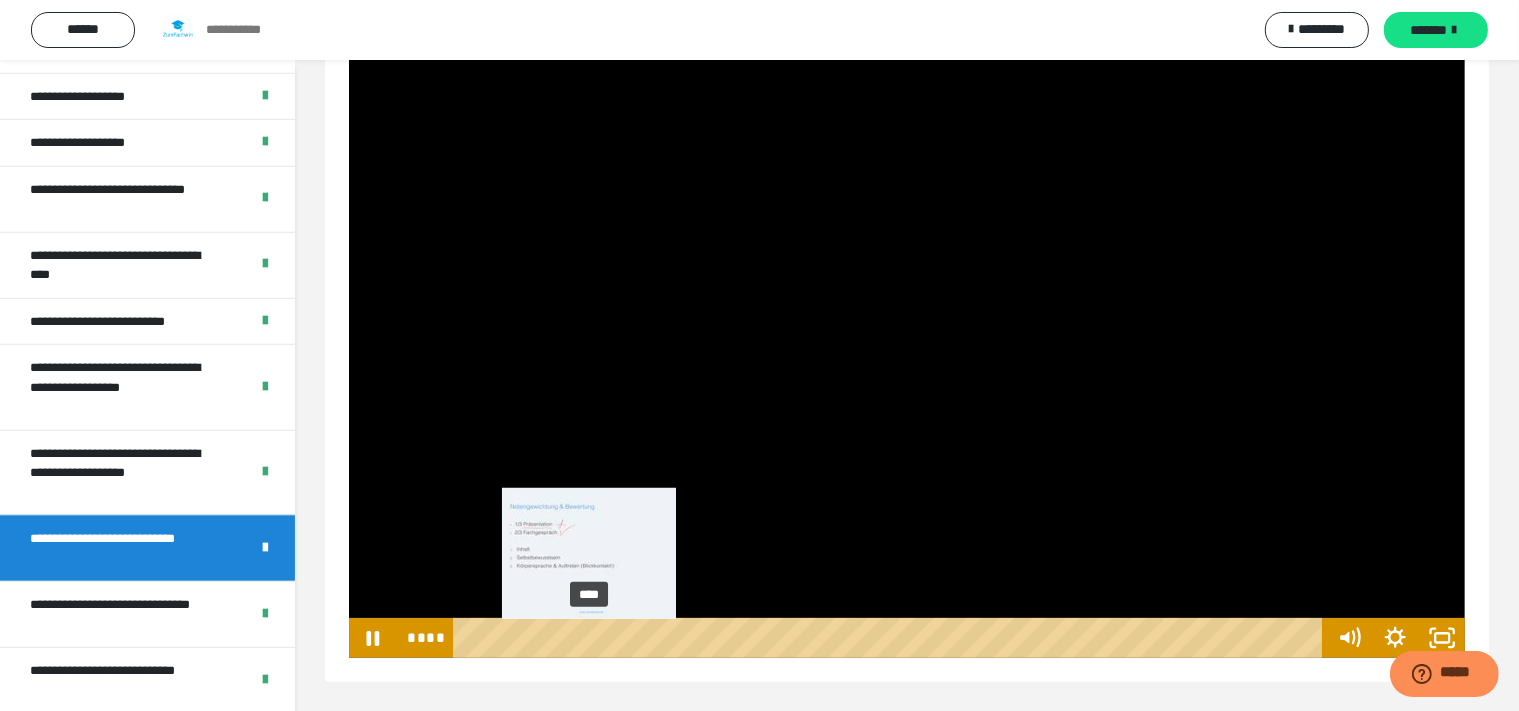 click on "****" at bounding box center [892, 638] 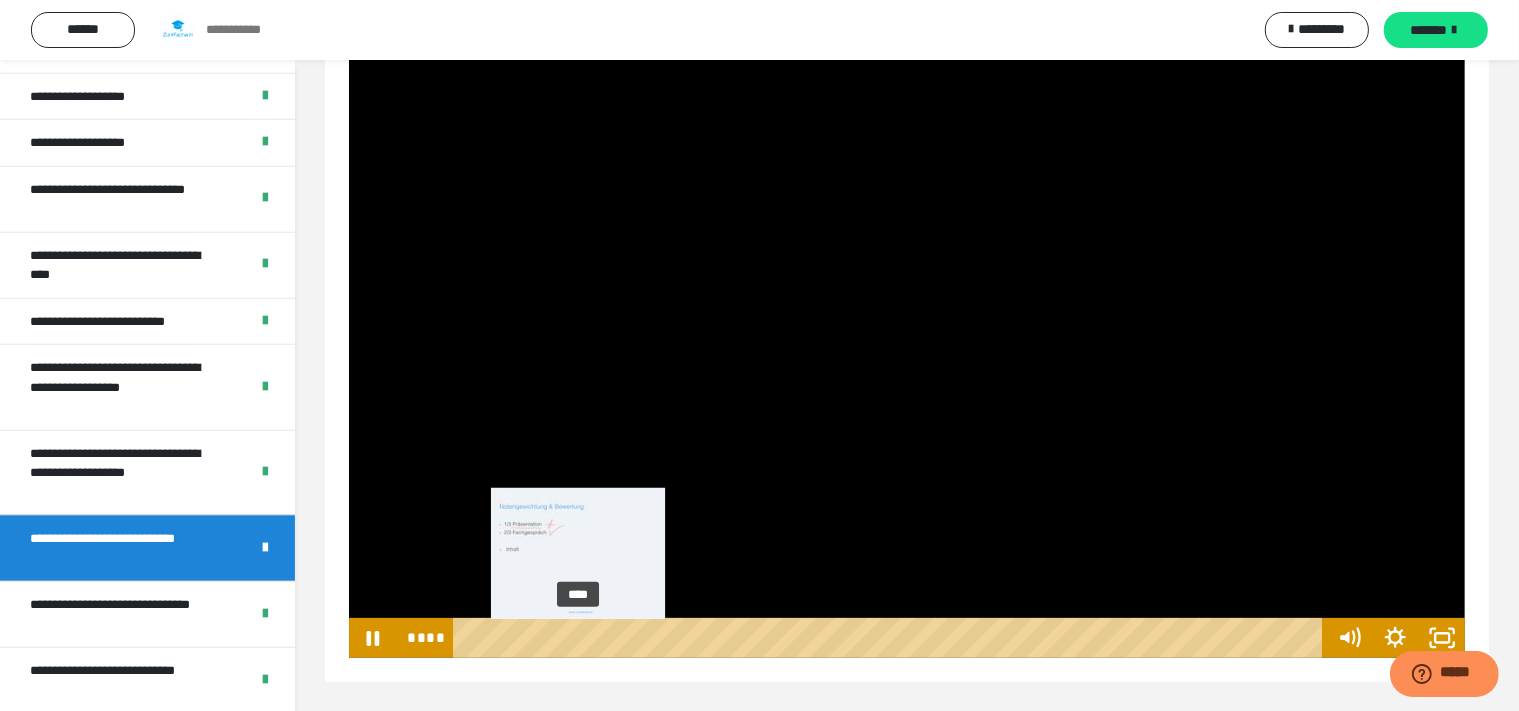 click on "****" at bounding box center (892, 638) 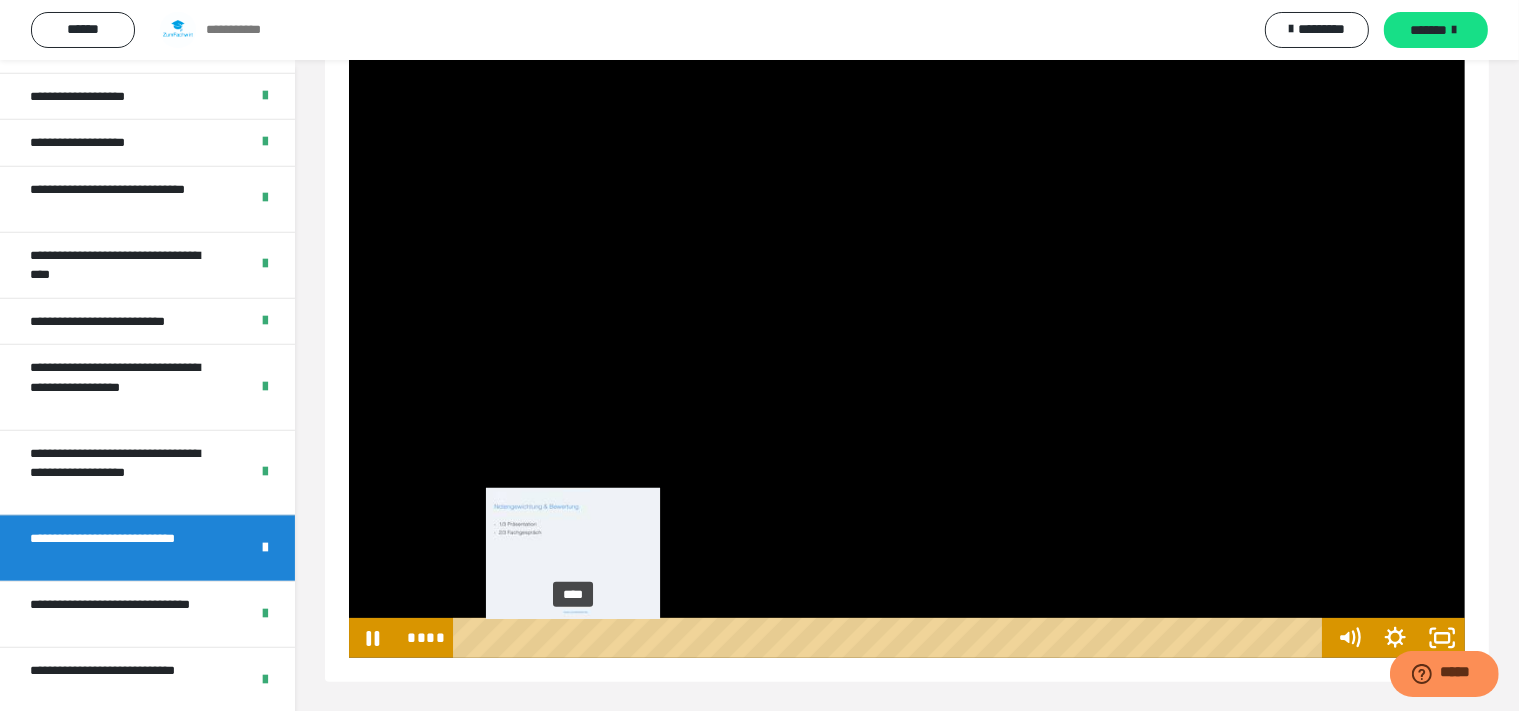 click at bounding box center [573, 638] 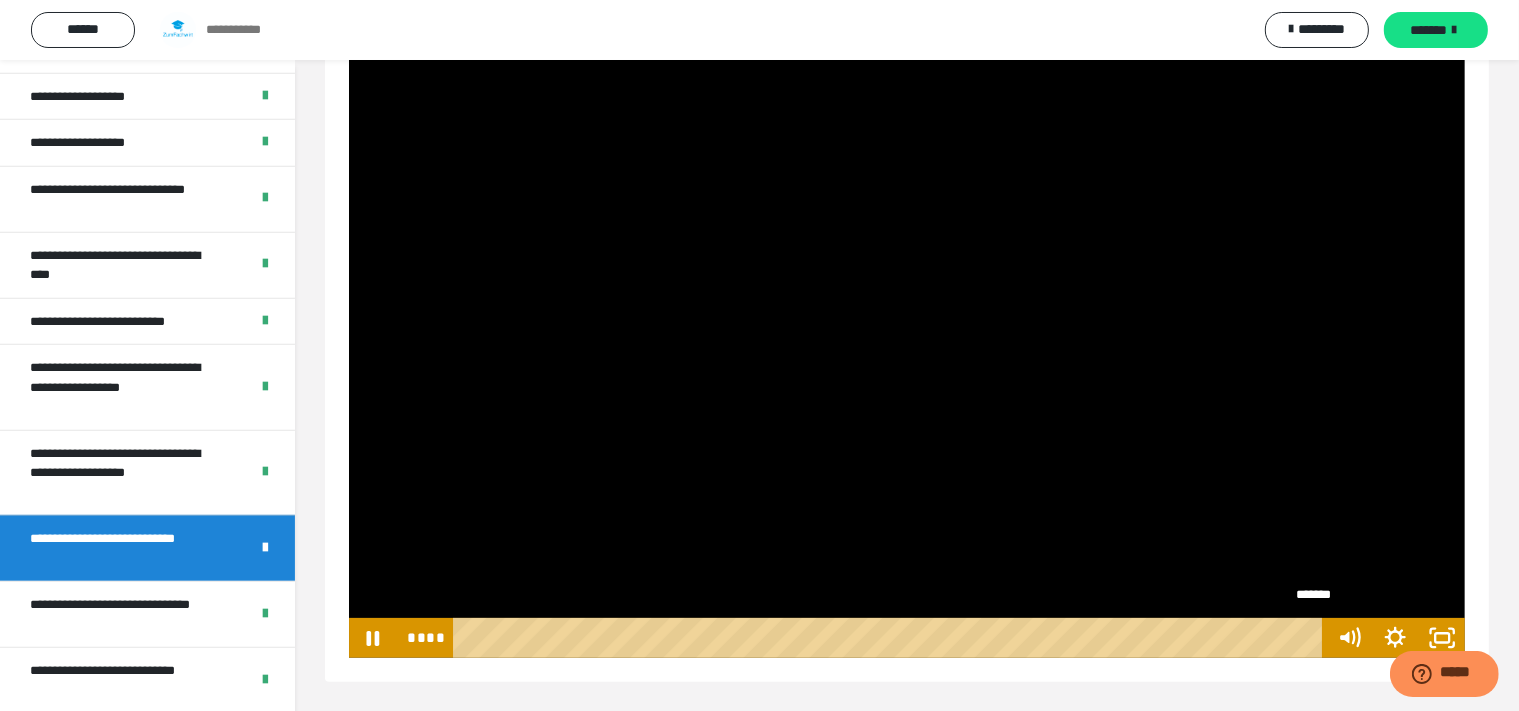 scroll, scrollTop: 0, scrollLeft: 0, axis: both 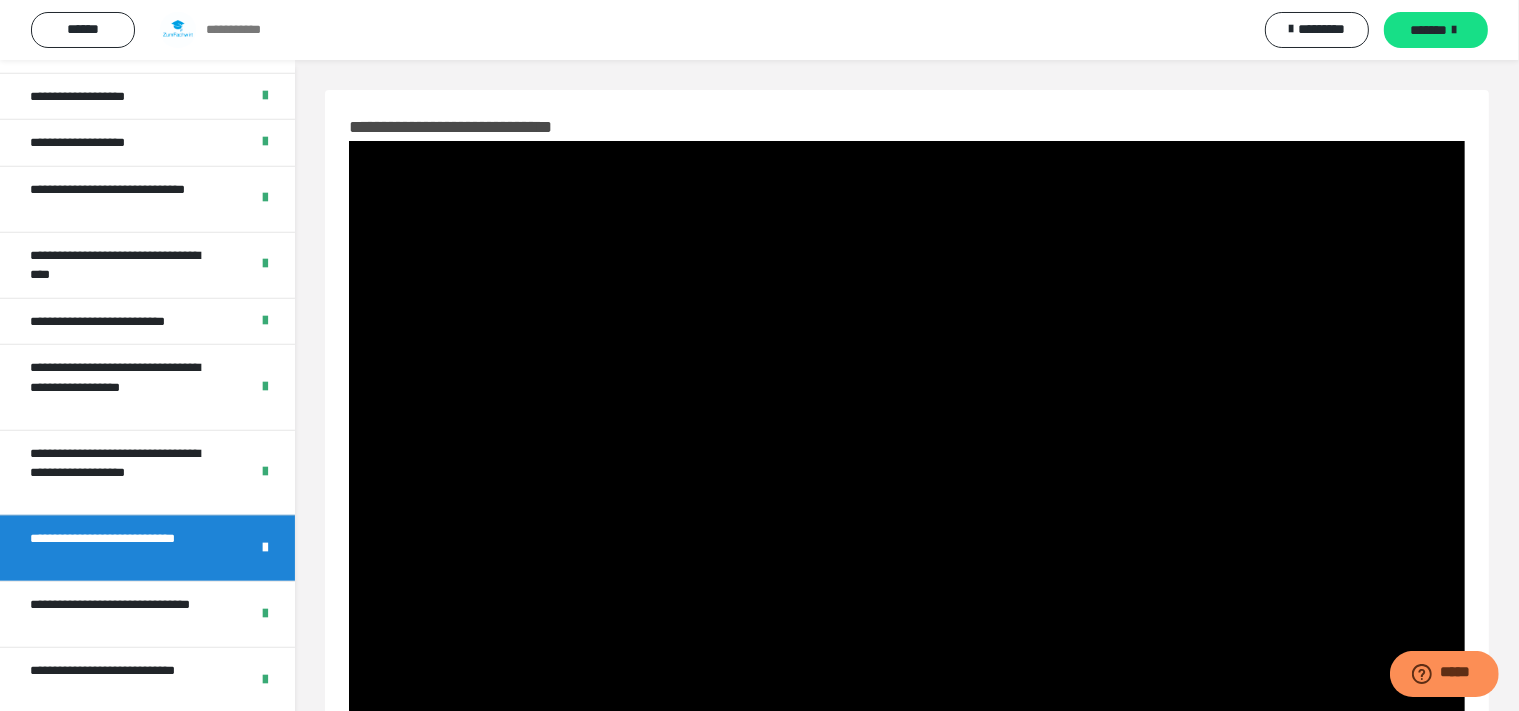 click on "**********" at bounding box center (907, 546) 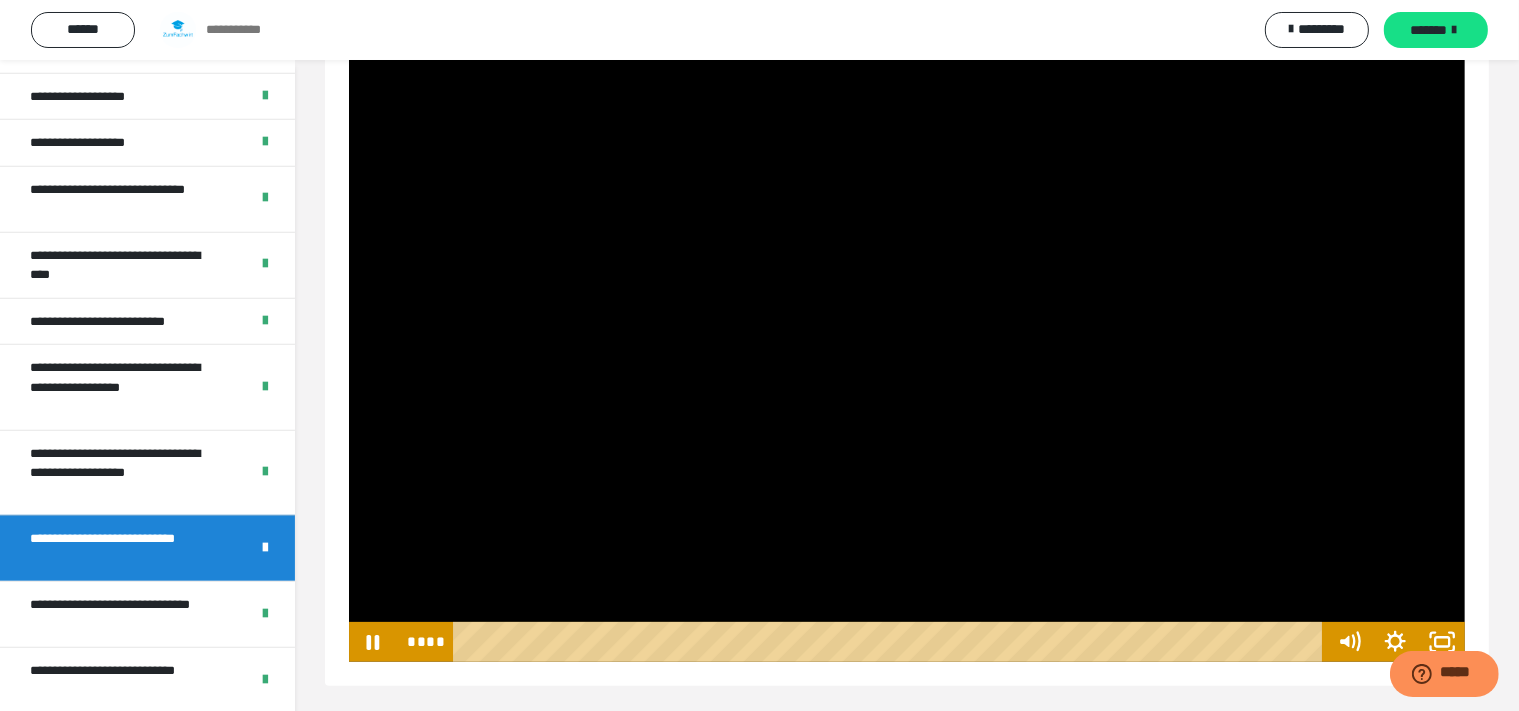 scroll, scrollTop: 320, scrollLeft: 0, axis: vertical 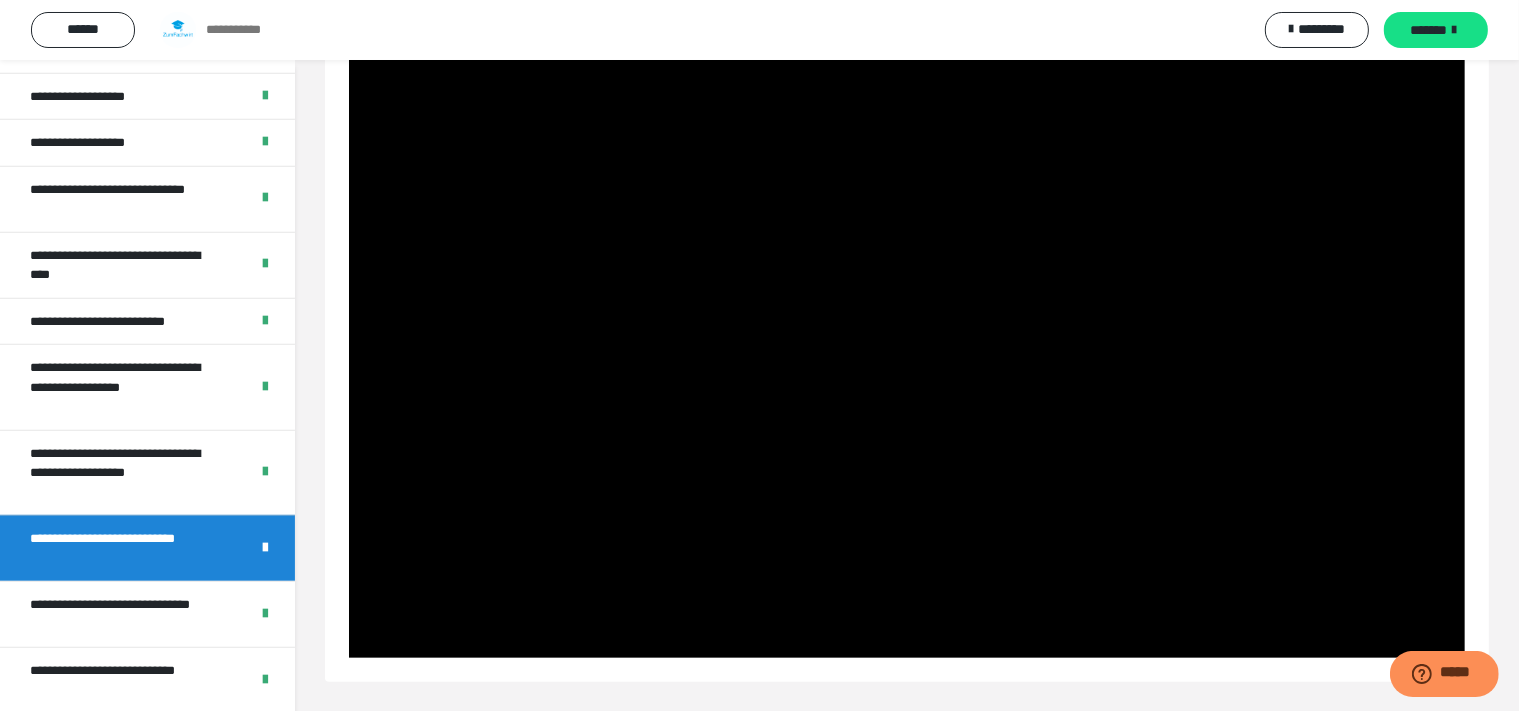 click on "**********" at bounding box center (907, 226) 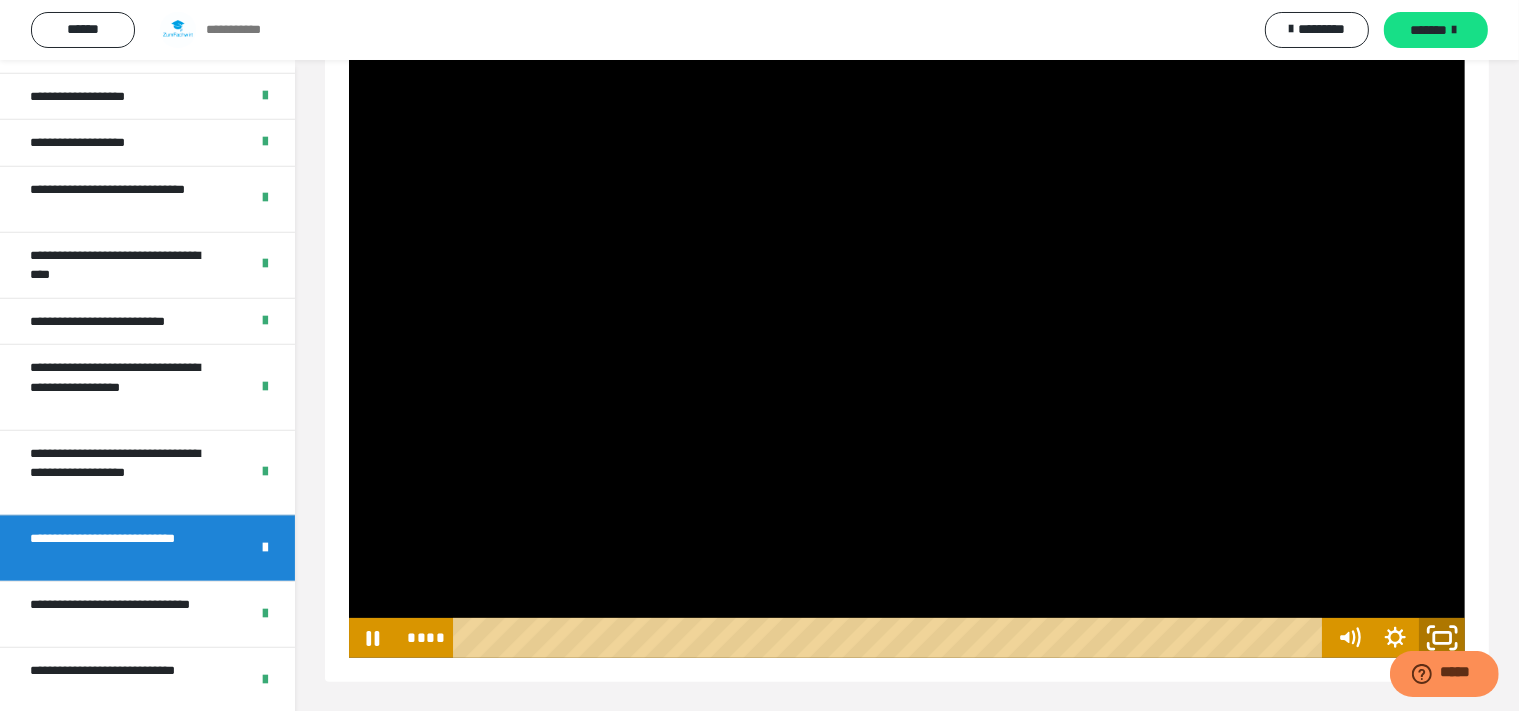 click 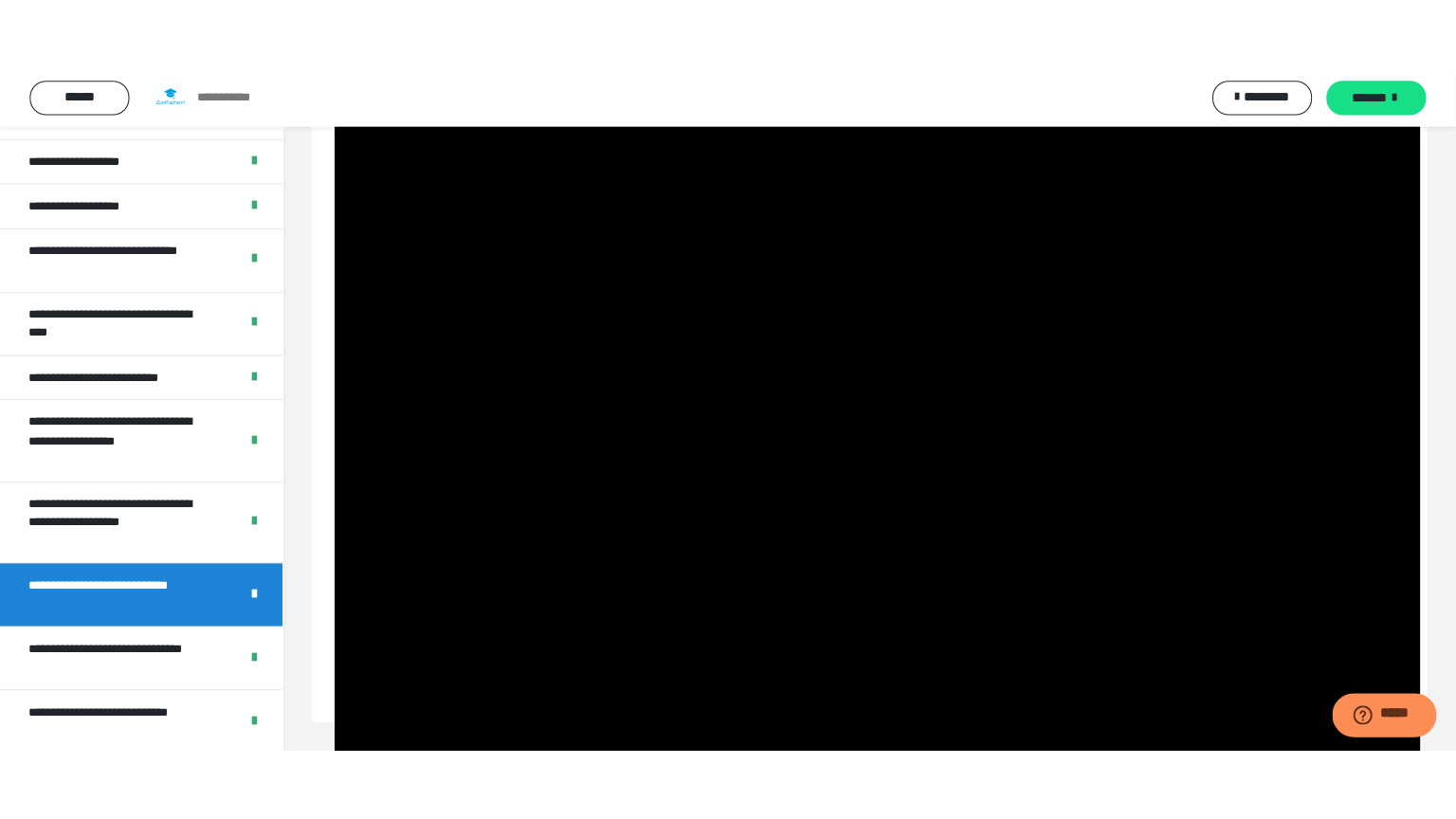 scroll, scrollTop: 171, scrollLeft: 0, axis: vertical 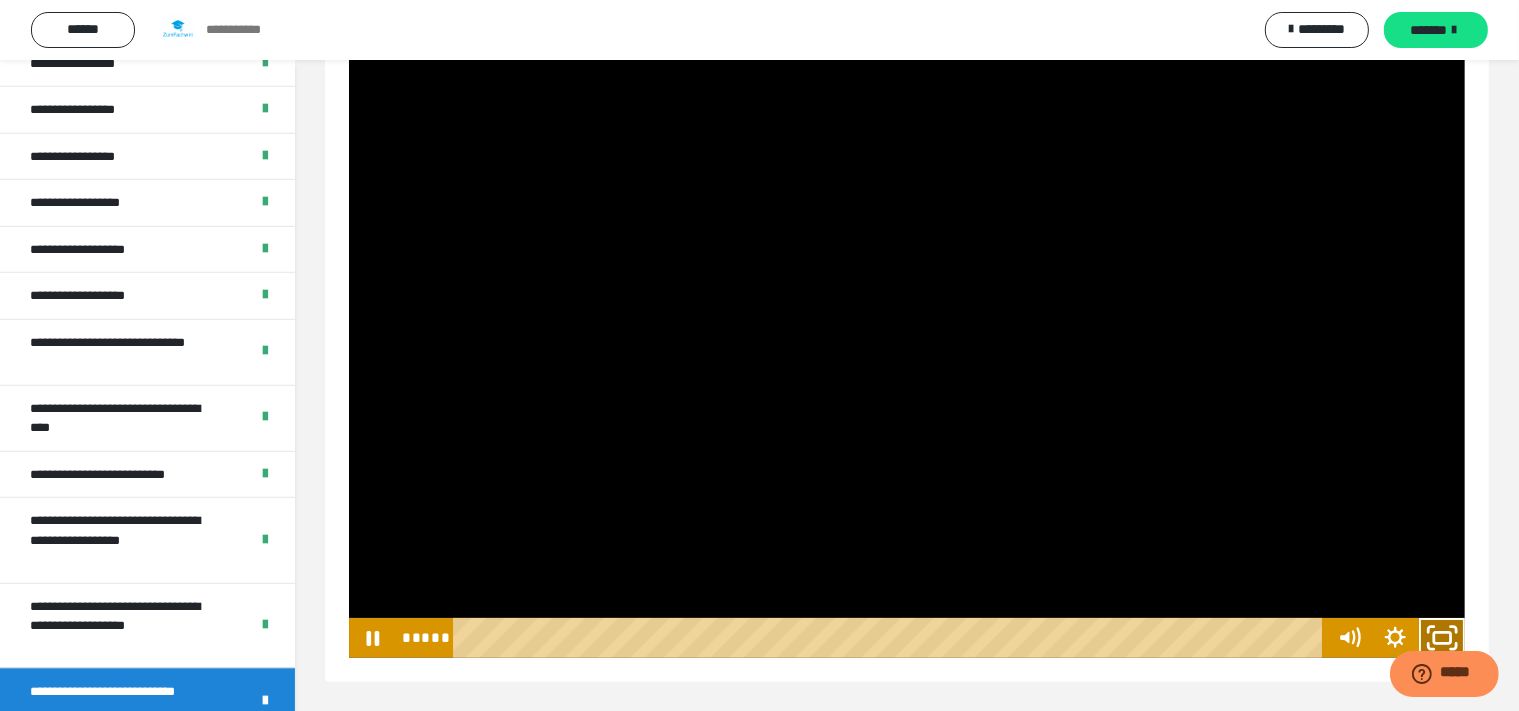 click 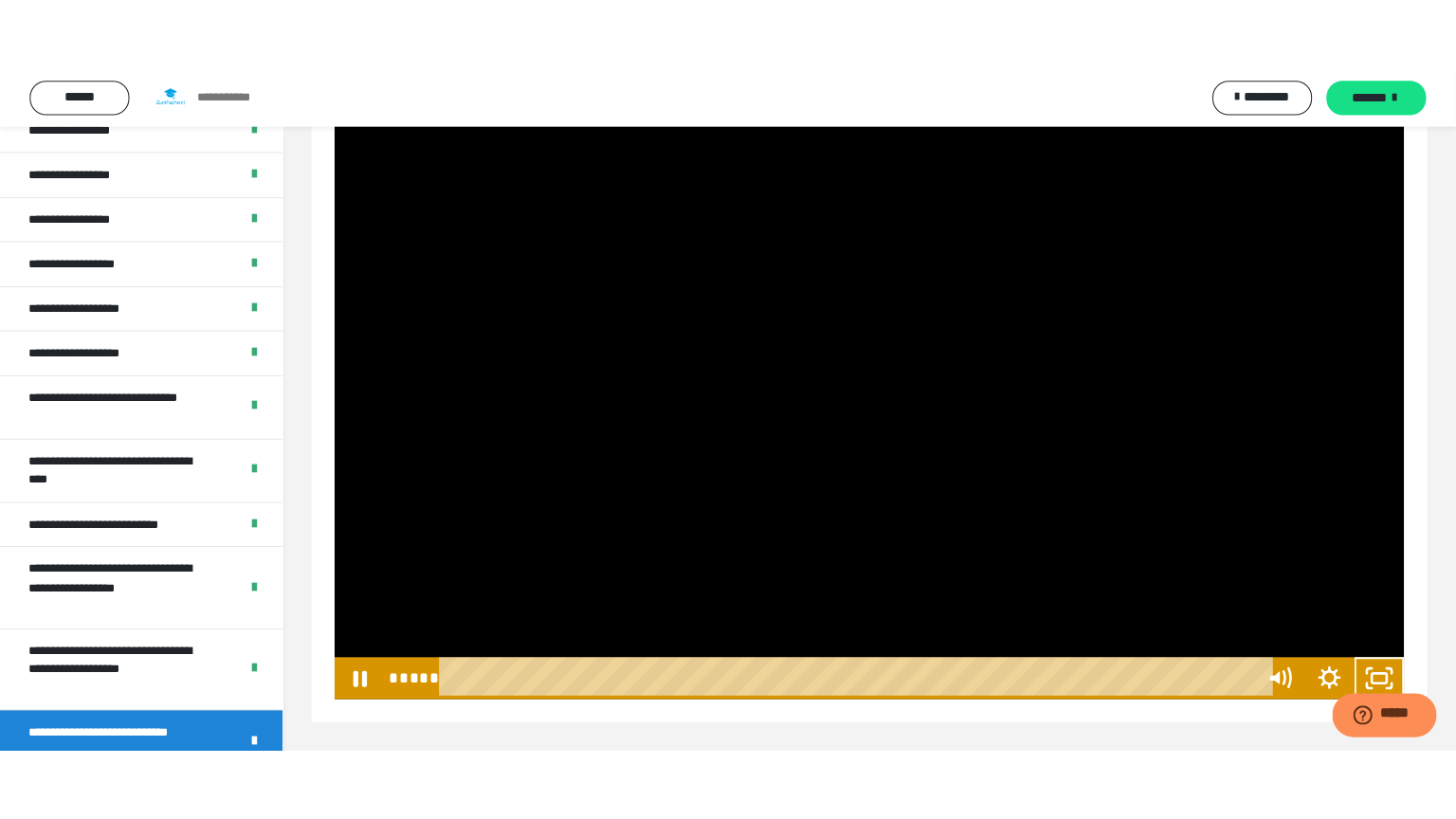 scroll, scrollTop: 171, scrollLeft: 0, axis: vertical 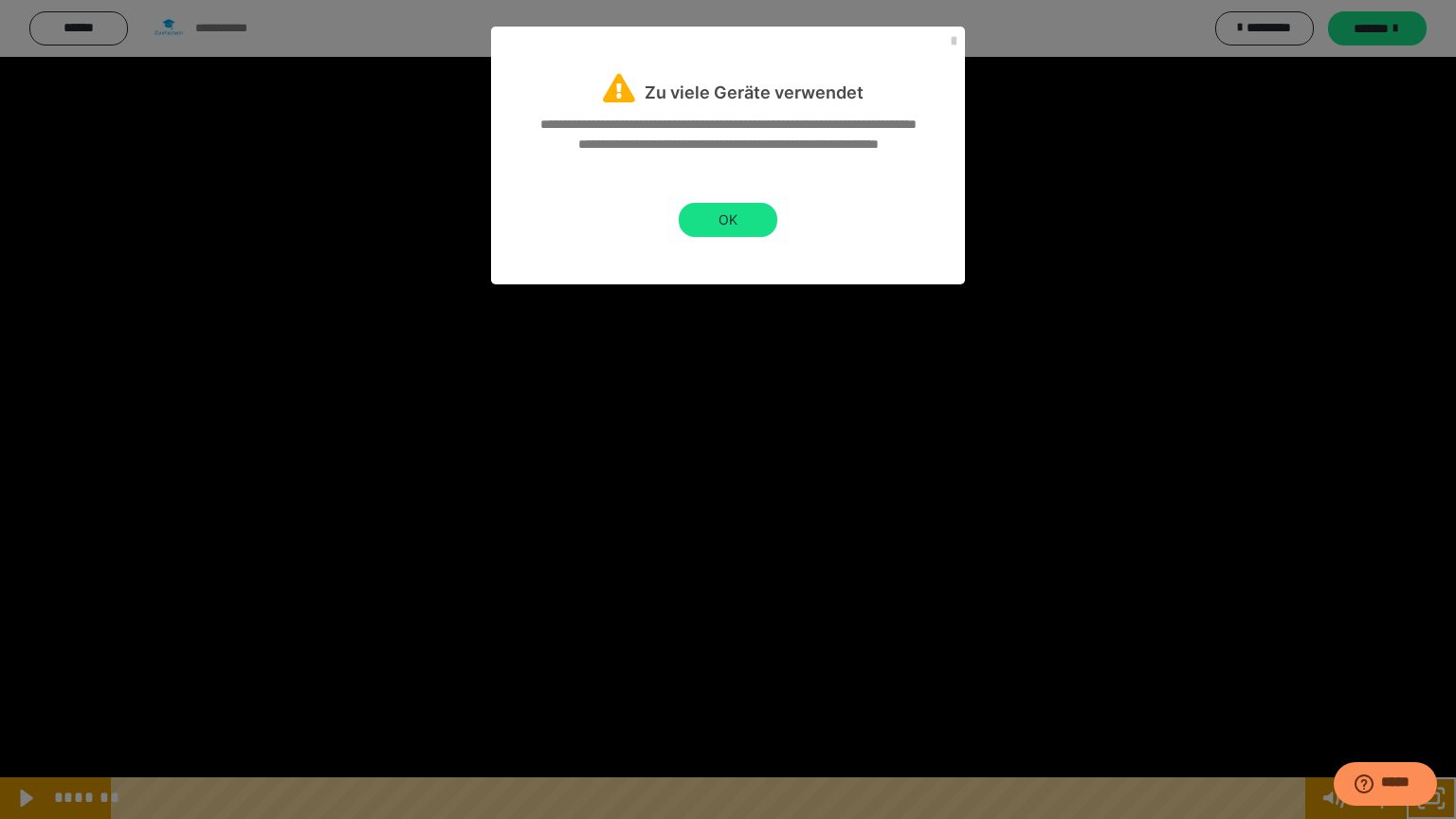 click at bounding box center (728, 410) 